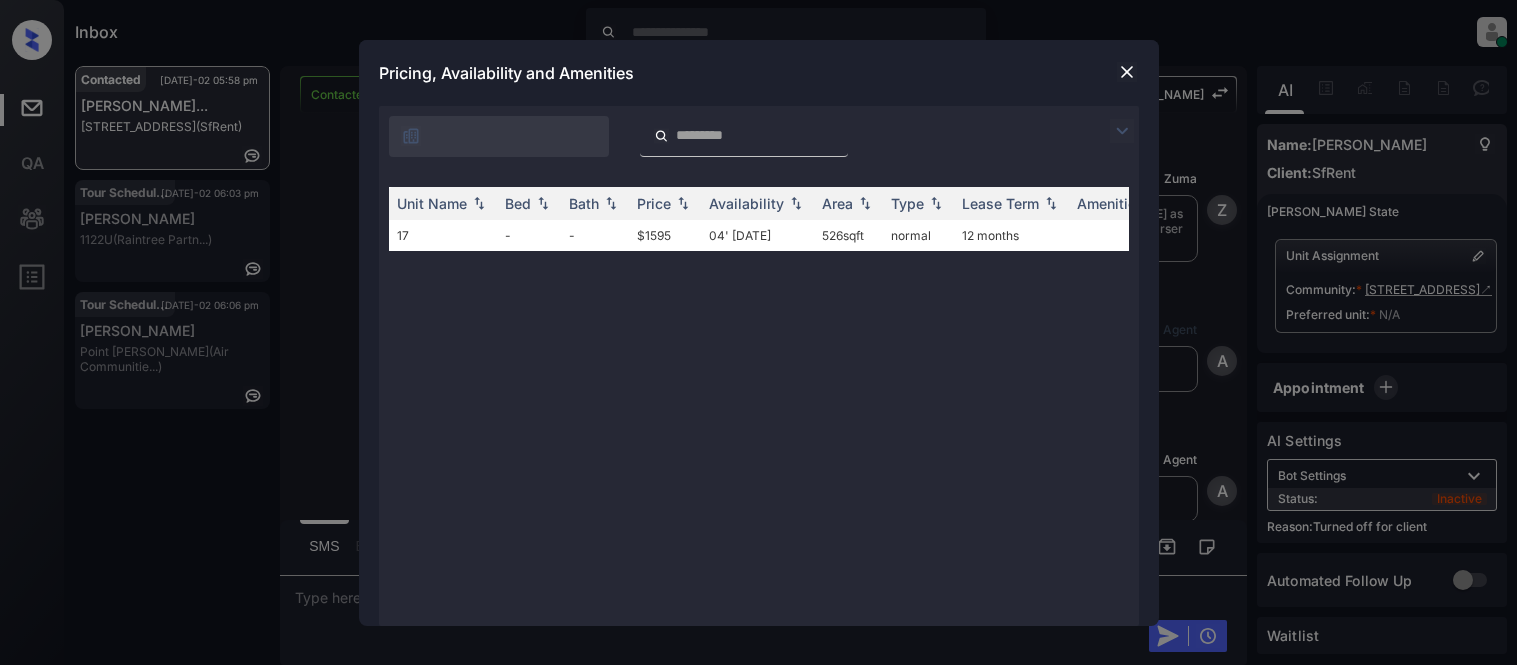 scroll, scrollTop: 0, scrollLeft: 0, axis: both 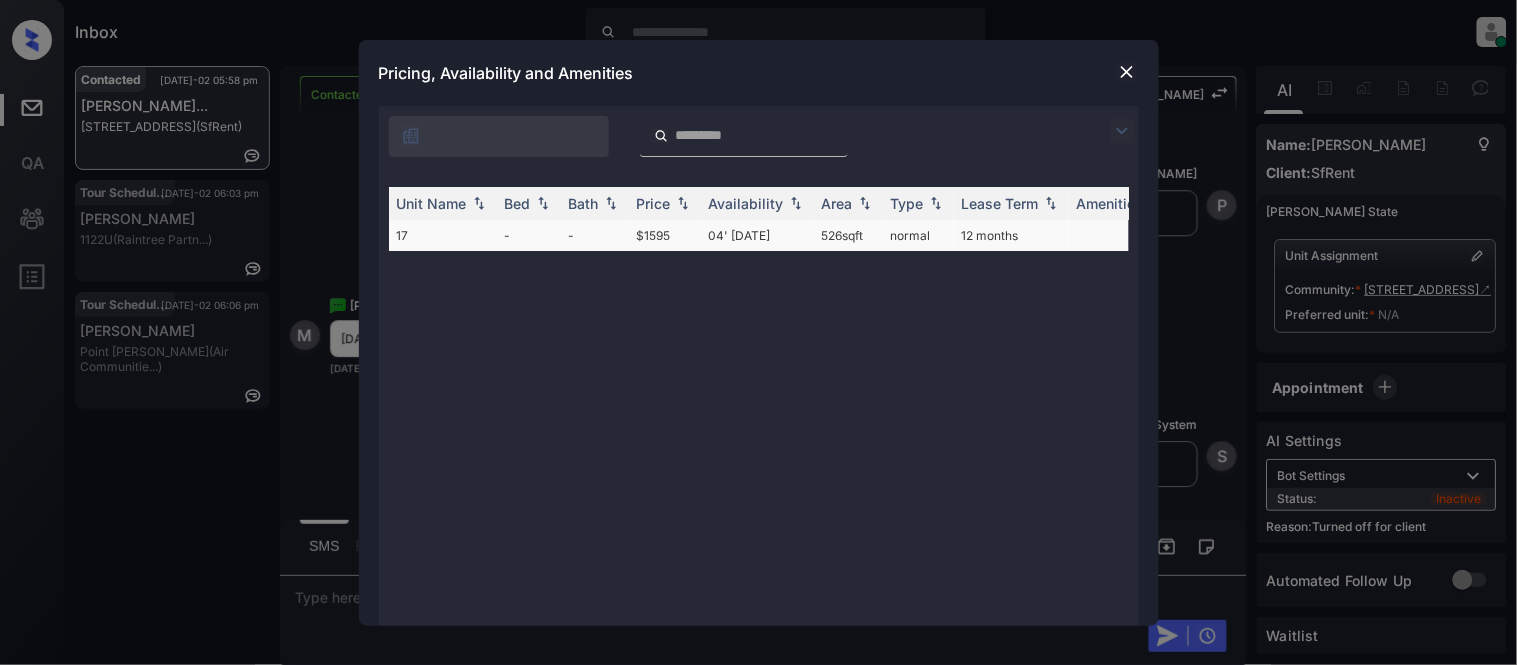 click on "12   months" at bounding box center [1011, 235] 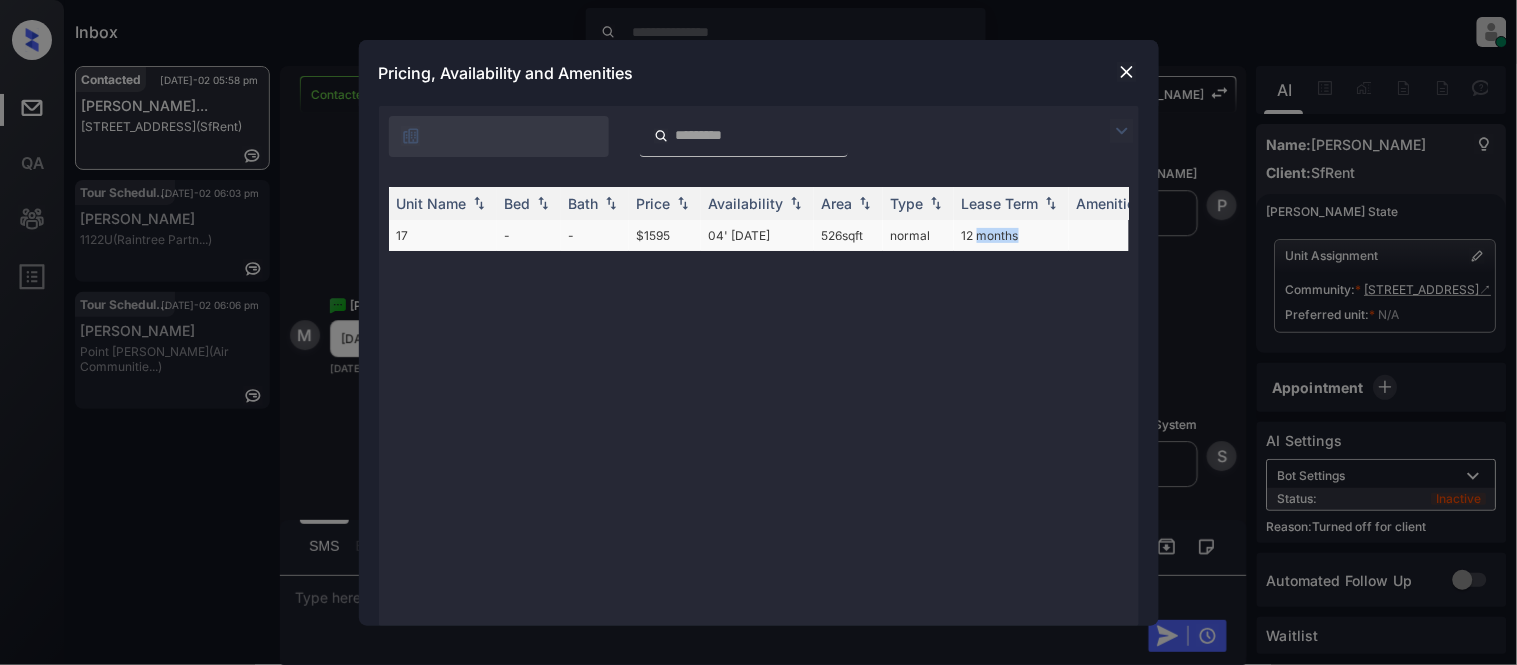click on "12   months" at bounding box center (1011, 235) 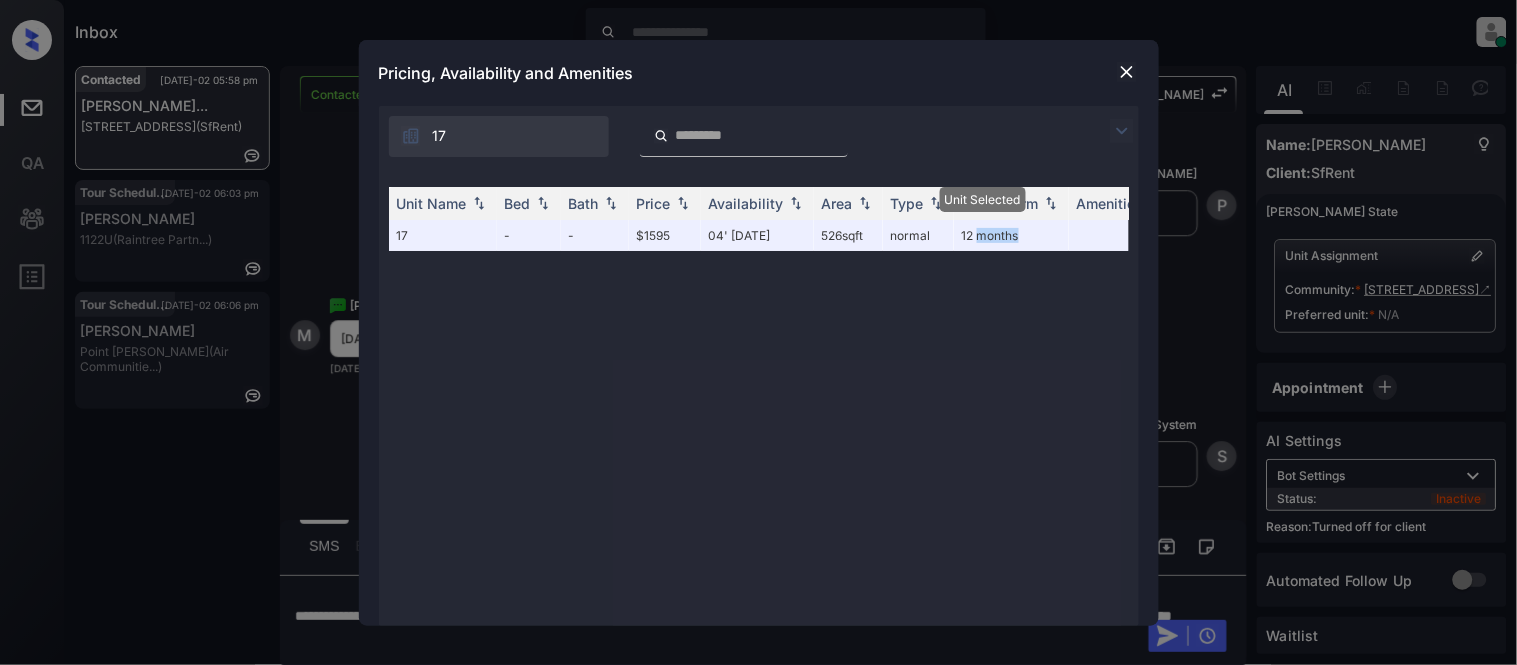 click at bounding box center [1127, 72] 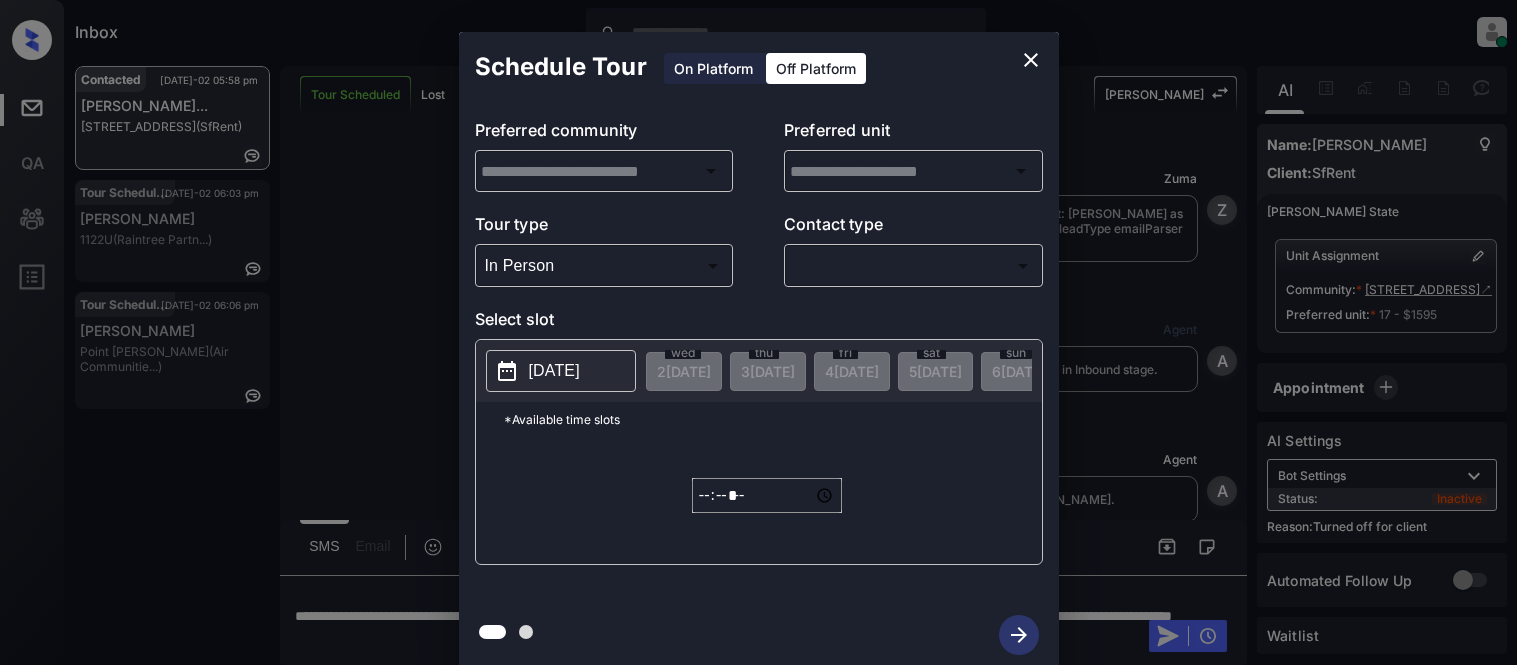 scroll, scrollTop: 0, scrollLeft: 0, axis: both 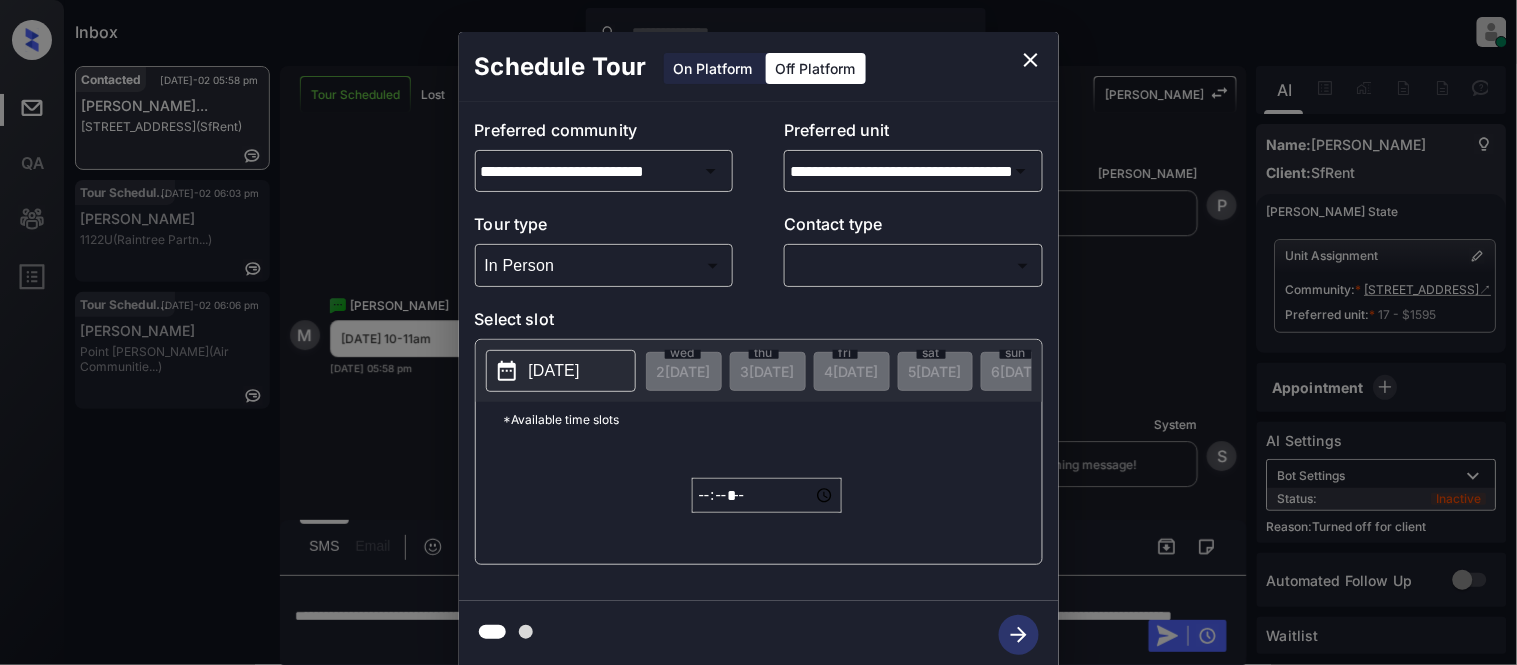 click on "Inbox Kristina Cataag Online Set yourself   offline Set yourself   on break Profile Switch to  light  mode Sign out Contacted Jul-02 05:58 pm   Michelle Watso... 380 Euclid Ave...  (SfRent) Tour Scheduled Jul-02 06:03 pm   Matthew Gill 1122U  (Raintree Partn...) Tour Scheduled Jul-02 06:06 pm   Cristian Lopez Point Bonita  (Air Communitie...) Tour Scheduled Lost Lead Sentiment: Angry Upon sliding the acknowledgement:  Lead will move to lost stage. * ​ SMS and call option will be set to opt out. AFM will be turned off for the lead. Kelsey New Message Zuma Lead transfer skipped to agent: Kelsey as pms leadId does not exists for leadType emailParser with stage Inbound Jul 02, 2025 02:06 pm Z New Message Agent Lead created via emailParser in Inbound stage. Jul 02, 2025 02:06 pm A New Message Agent AFM Request sent to Kelsey. Jul 02, 2025 02:06 pm A New Message Agent Notes Note: Jul 02, 2025 02:06 pm A New Message Kelsey Lead Details Updated
BedRoom: 2
Jul 02, 2025 02:06 pm K New Message Kelsey K New Message" at bounding box center [758, 332] 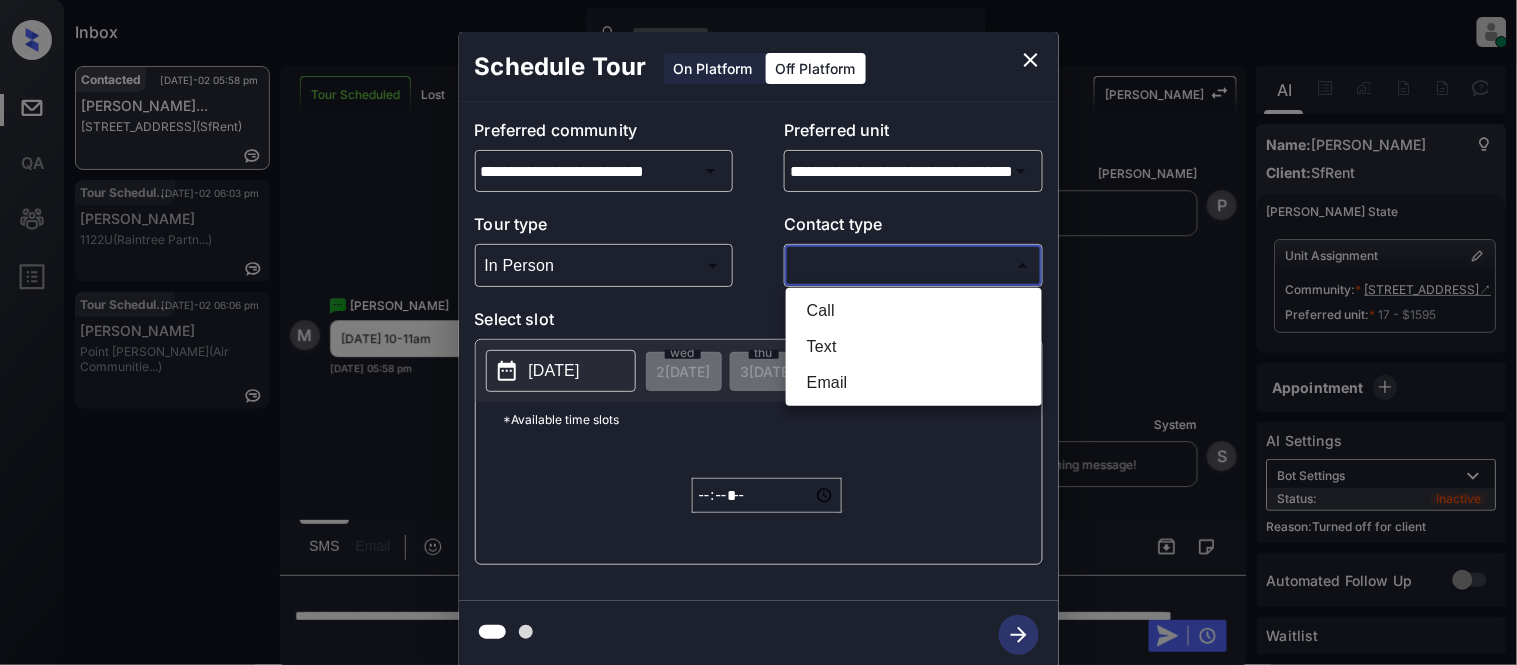 click on "Text" at bounding box center (914, 347) 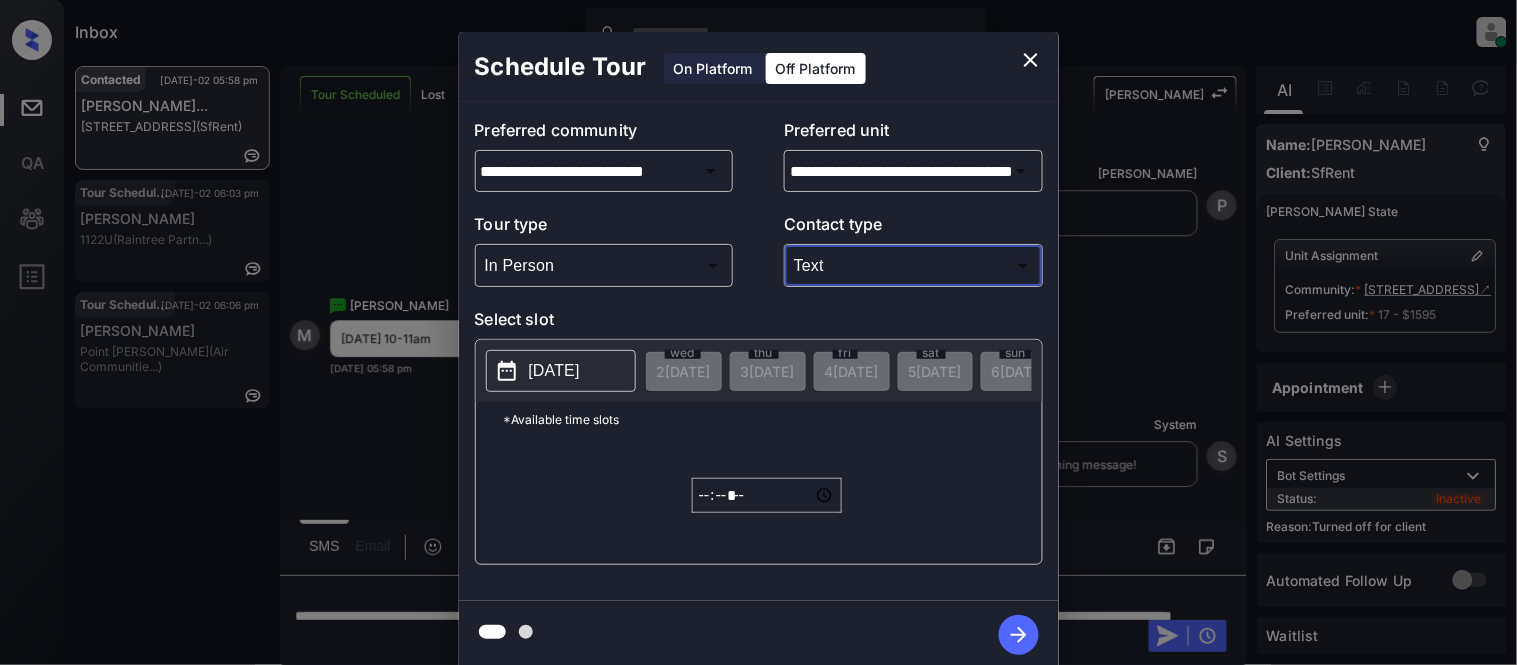 click on "2025-07-02" at bounding box center (554, 371) 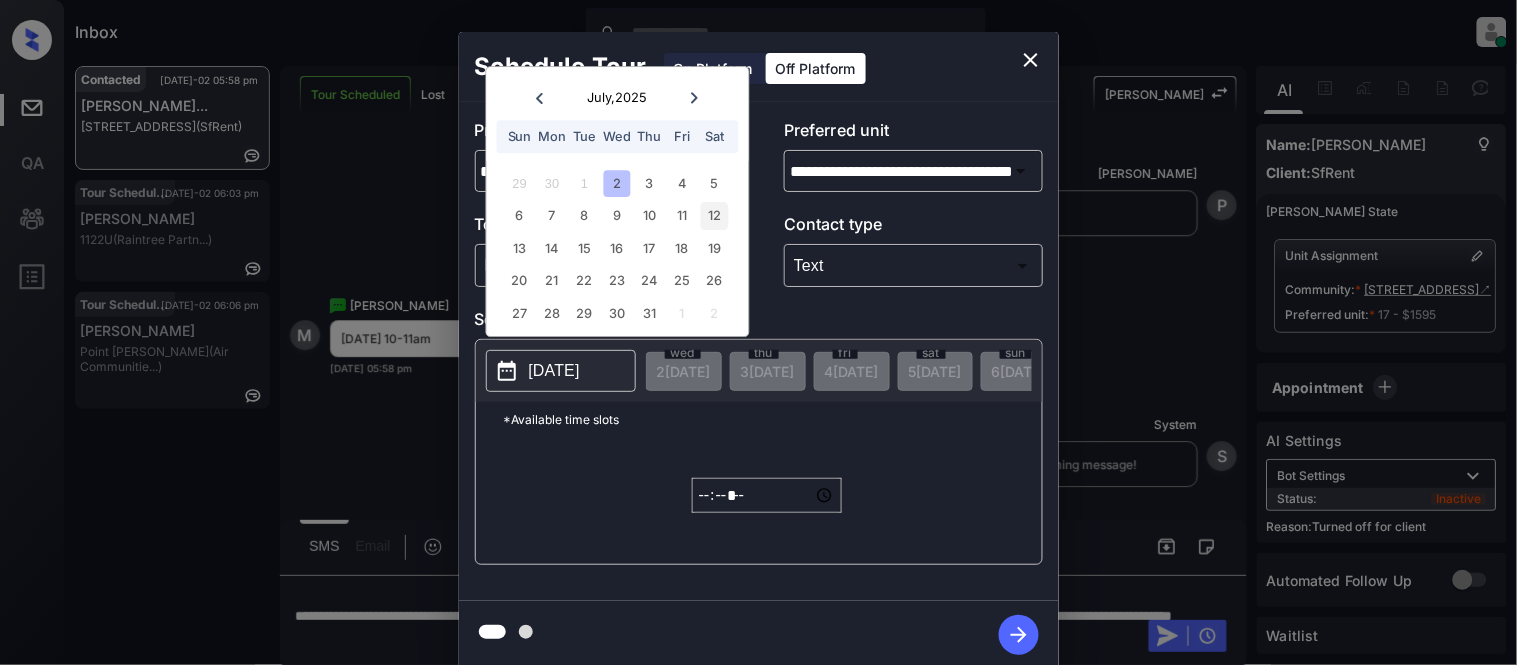 click on "12" at bounding box center (714, 216) 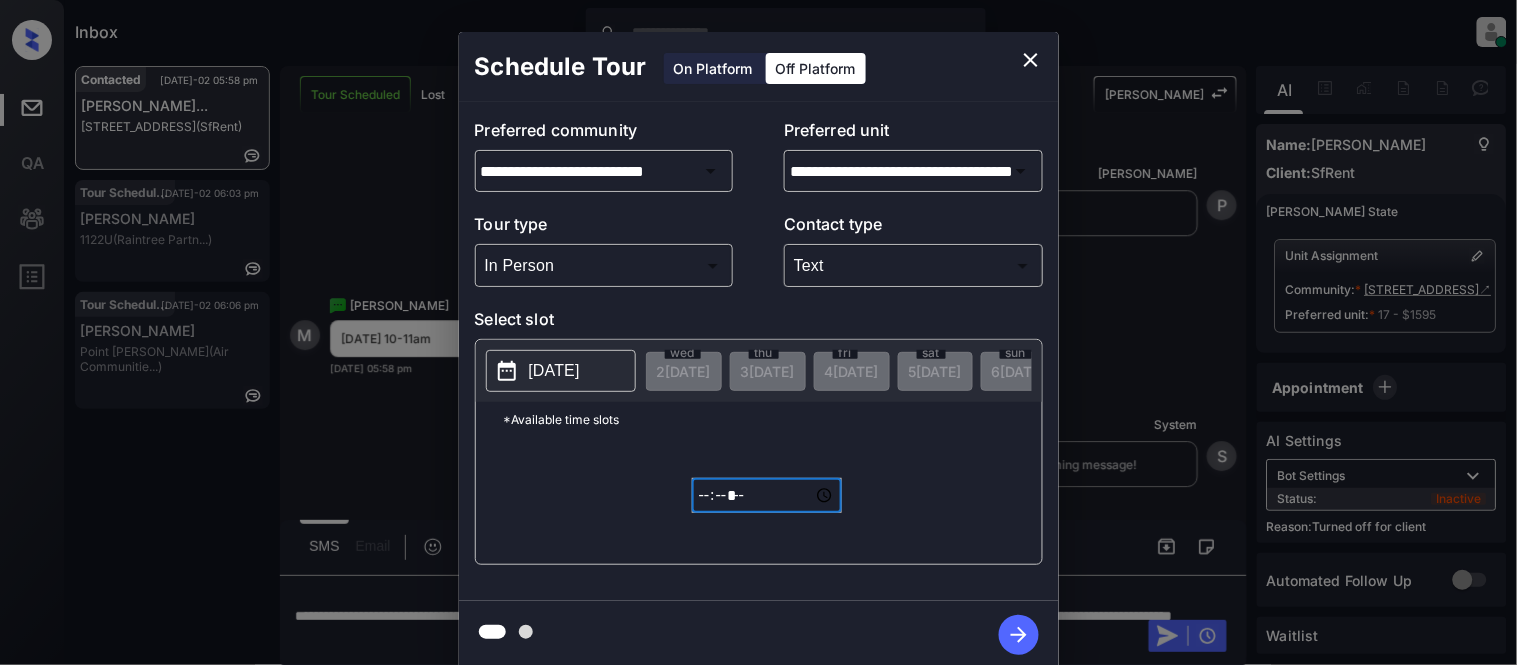 click on "*****" at bounding box center (767, 495) 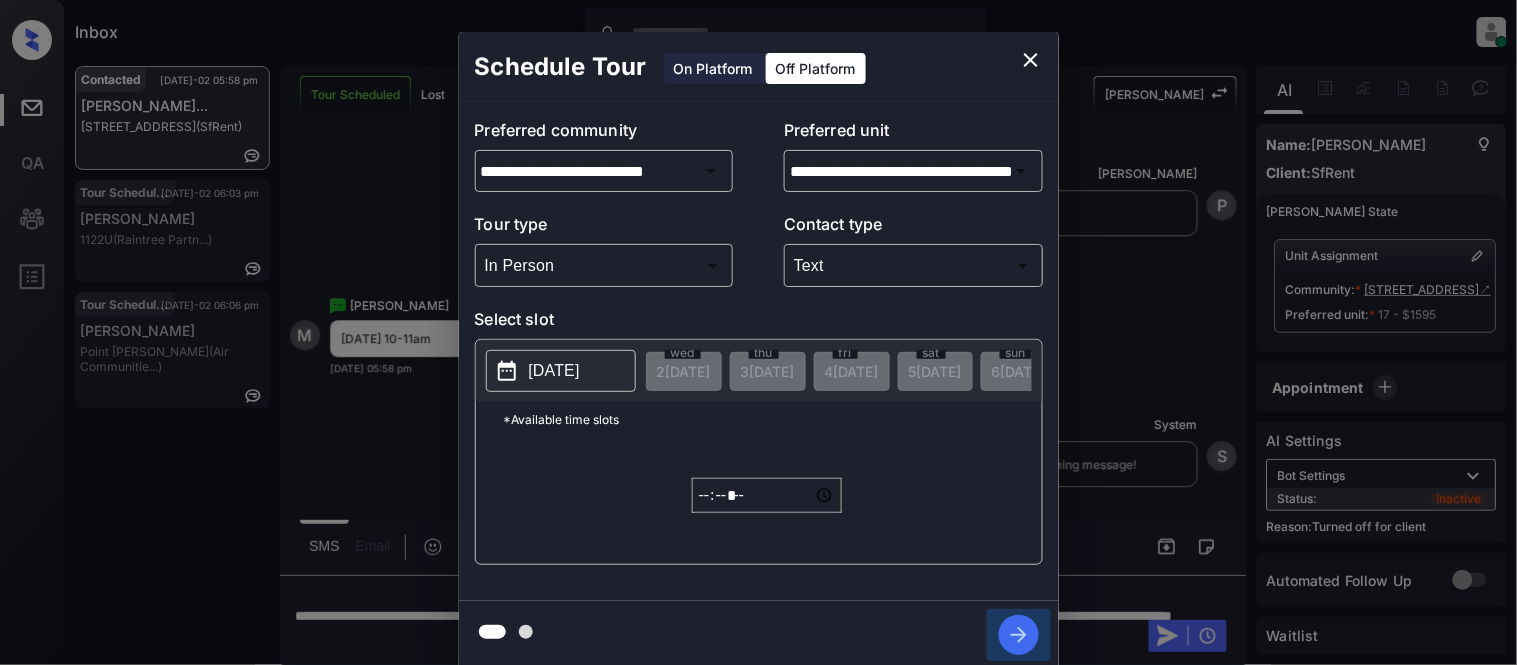 click 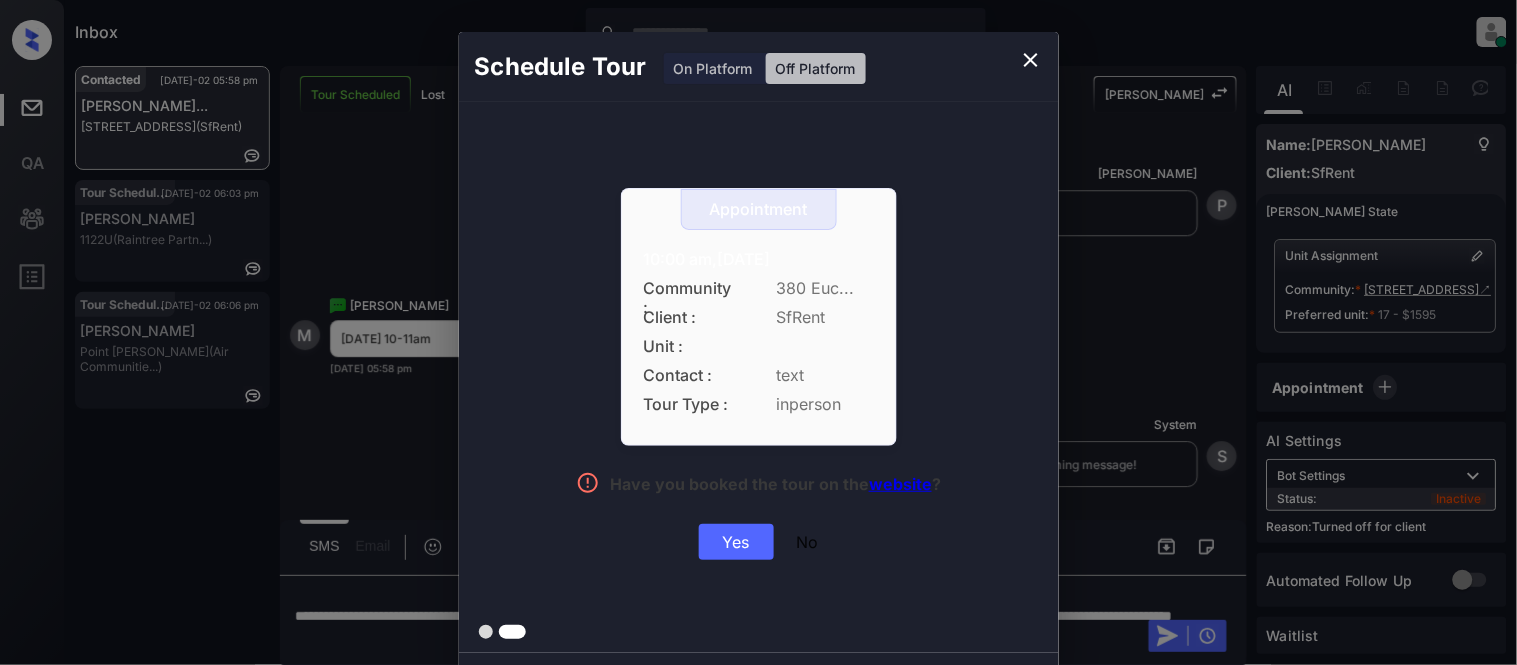 drag, startPoint x: 637, startPoint y: 228, endPoint x: 901, endPoint y: 256, distance: 265.48068 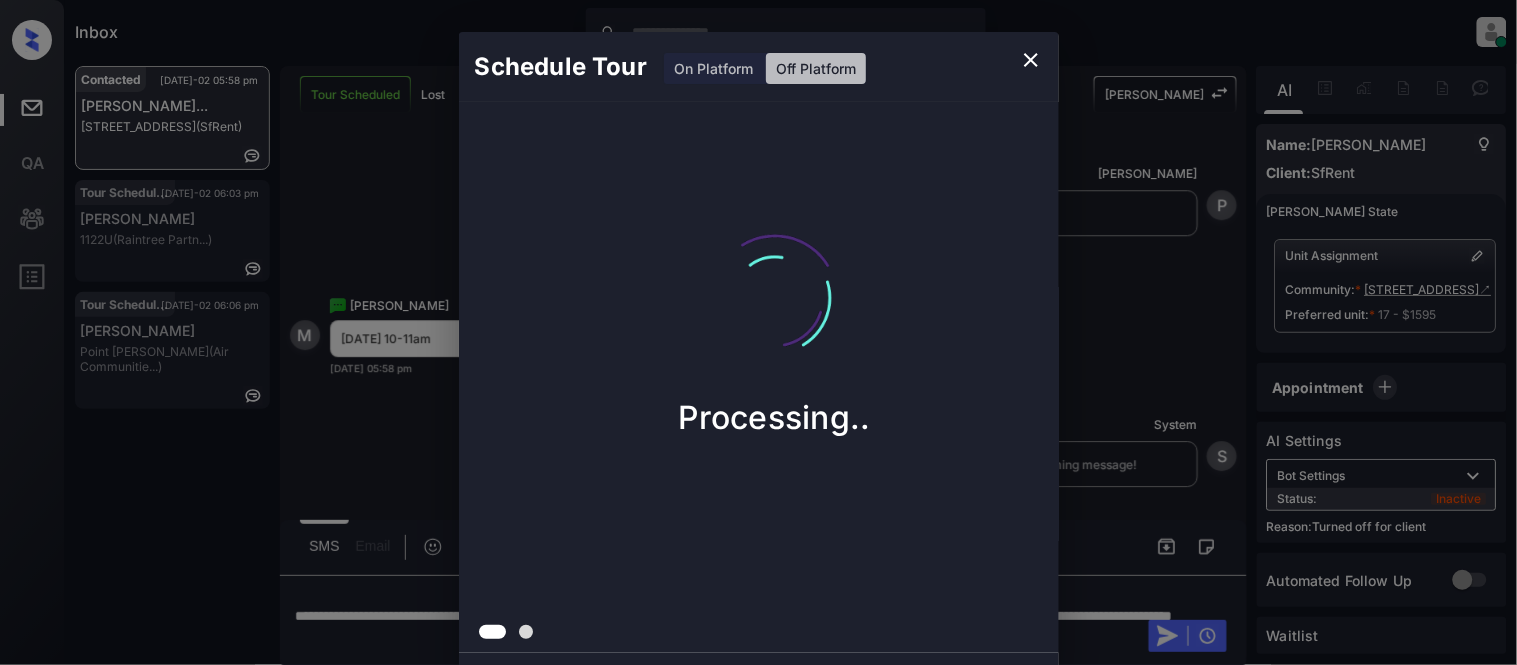 click on "Schedule Tour On Platform Off Platform Processing.." at bounding box center [758, 350] 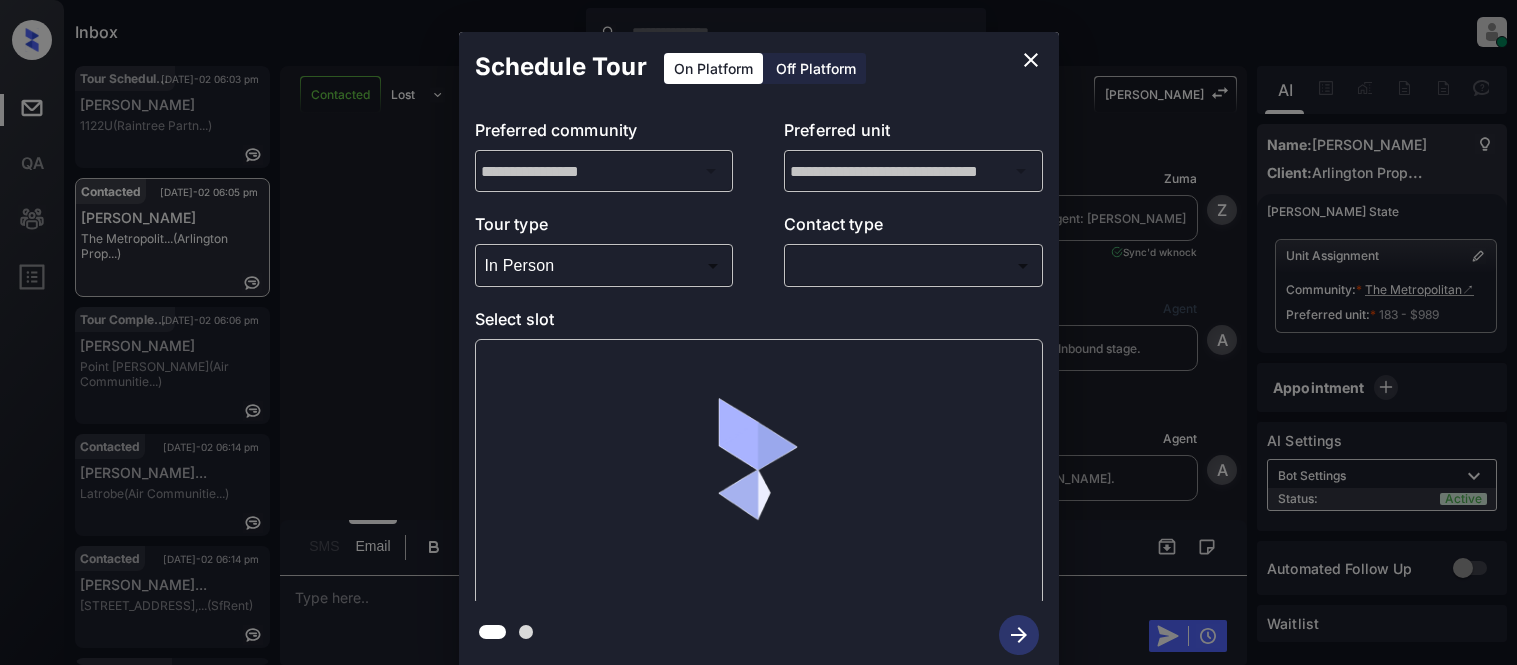 scroll, scrollTop: 0, scrollLeft: 0, axis: both 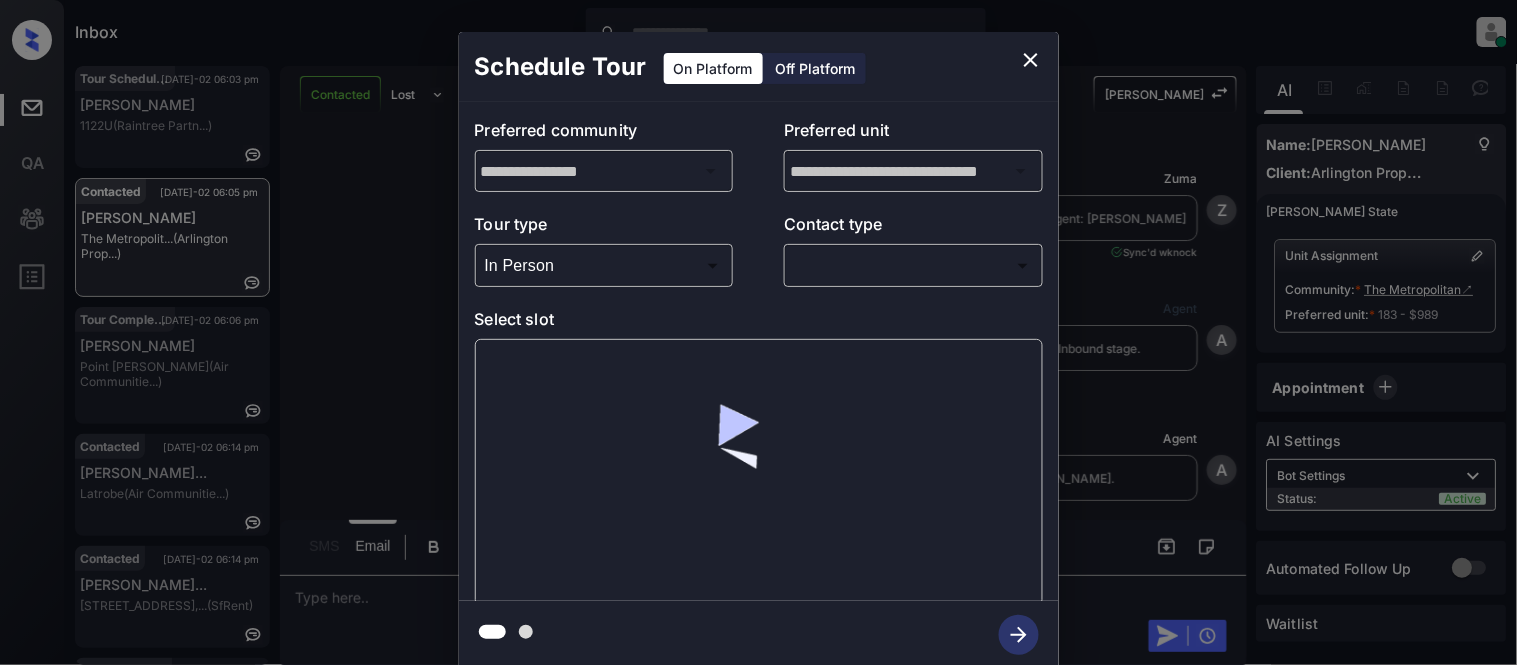 click on "Inbox [PERSON_NAME] Cataag Online Set yourself   offline Set yourself   on break Profile Switch to  light  mode Sign out Tour Scheduled [DATE]-02 06:03 pm   [PERSON_NAME] 1122U  (Raintree Partn...) Contacted [DATE]-02 06:05 pm   [PERSON_NAME] The Metropolit...  (Arlington Prop...) Tour Completed [DATE]-02 06:06 pm   [PERSON_NAME] Point [PERSON_NAME]  (Air Communitie...) Contacted [DATE]-02 06:14 pm   [PERSON_NAME]... Latrobe  (Air Communitie...) Contacted [DATE]-02 06:14 pm   [PERSON_NAME]... [STREET_ADDRESS],...  (SfRent) Tour Cancelled [DATE]-02 06:16 pm   [PERSON_NAME] Elalie Hidden Cove  (Air Communitie...) Contacted Lost Lead Sentiment: Angry Upon sliding the acknowledgement:  Lead will move to lost stage. * ​ SMS and call option will be set to opt out. AFM will be turned off for the lead. [PERSON_NAME] New Message Zuma Lead transferred to leasing agent: [PERSON_NAME] [DATE] 08:29 am  Sync'd w  knock Z New Message Agent Lead created via webhook in Inbound stage. [DATE] 08:29 am A New Message Agent AFM Request sent to [PERSON_NAME]. A New Message" at bounding box center (758, 332) 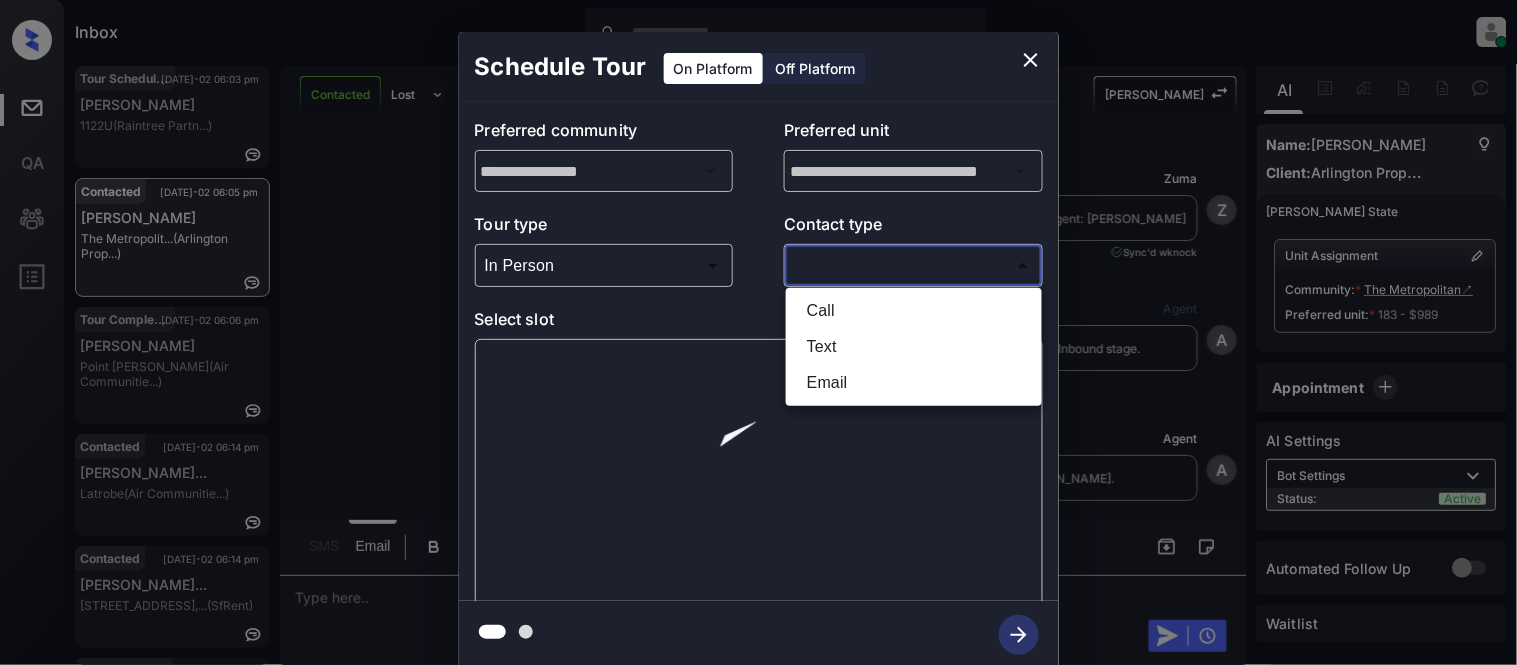 scroll, scrollTop: 1346, scrollLeft: 0, axis: vertical 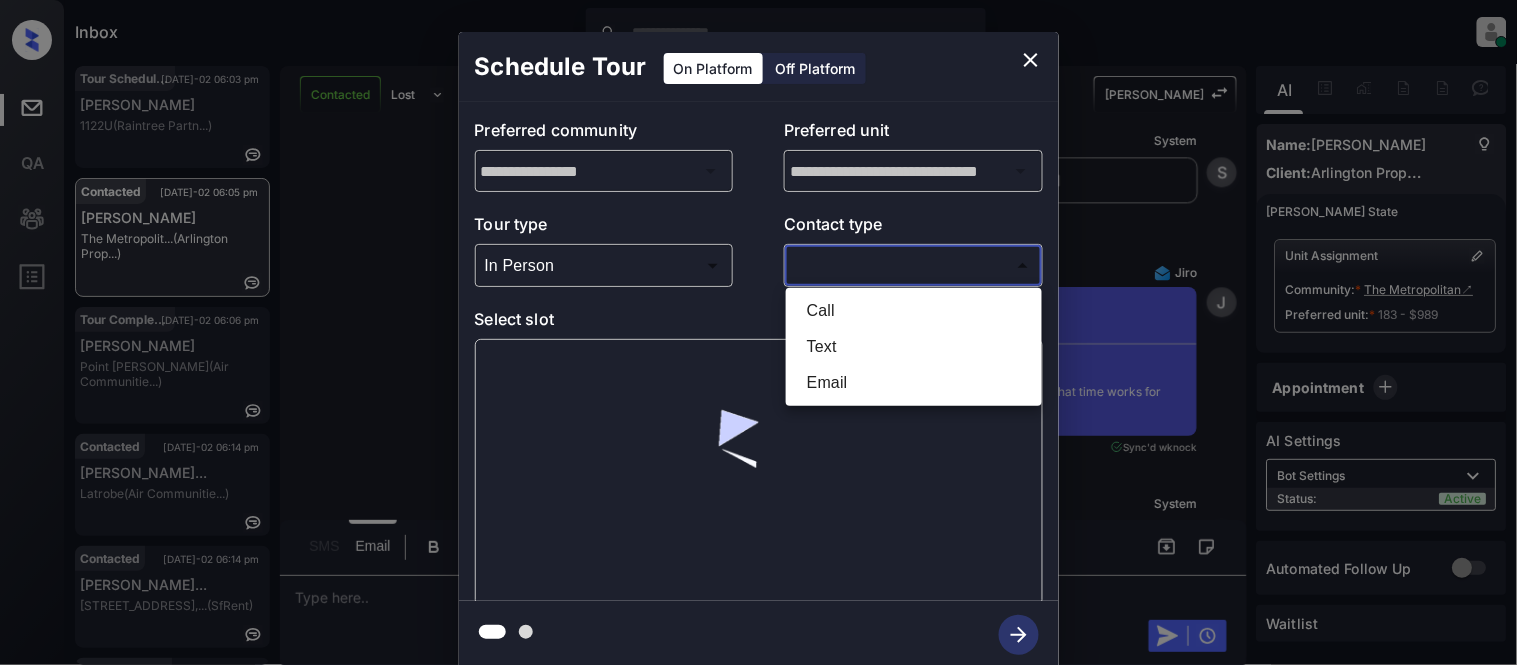 click on "Text" at bounding box center [914, 347] 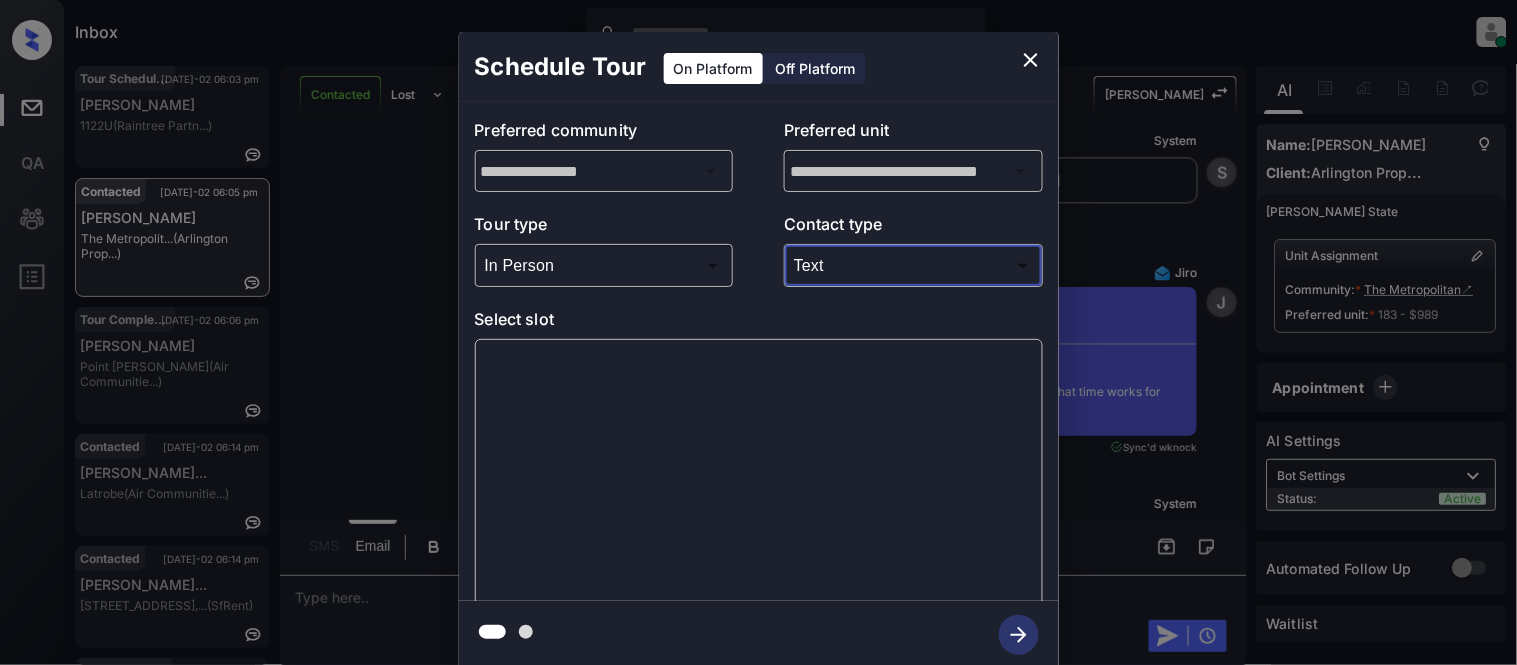 type on "****" 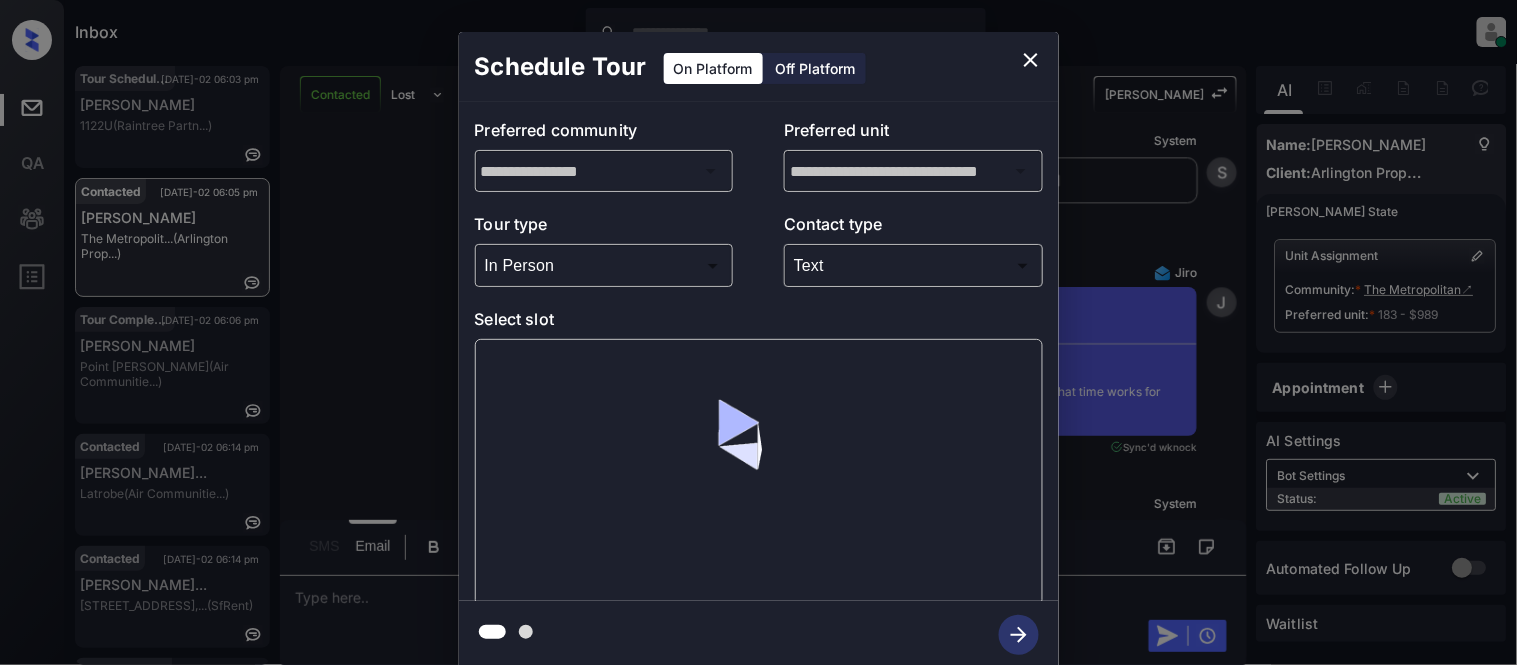 click at bounding box center [759, 472] 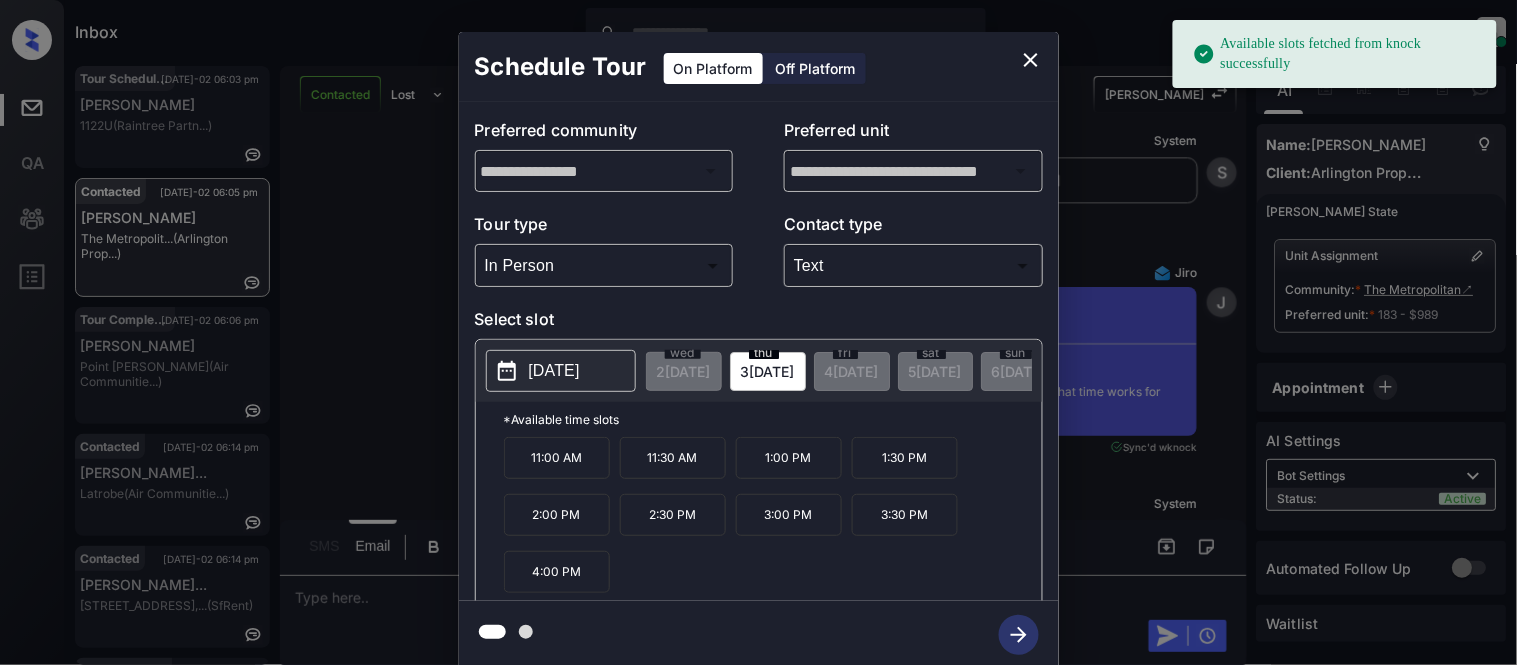 click on "2025-07-03" at bounding box center (554, 371) 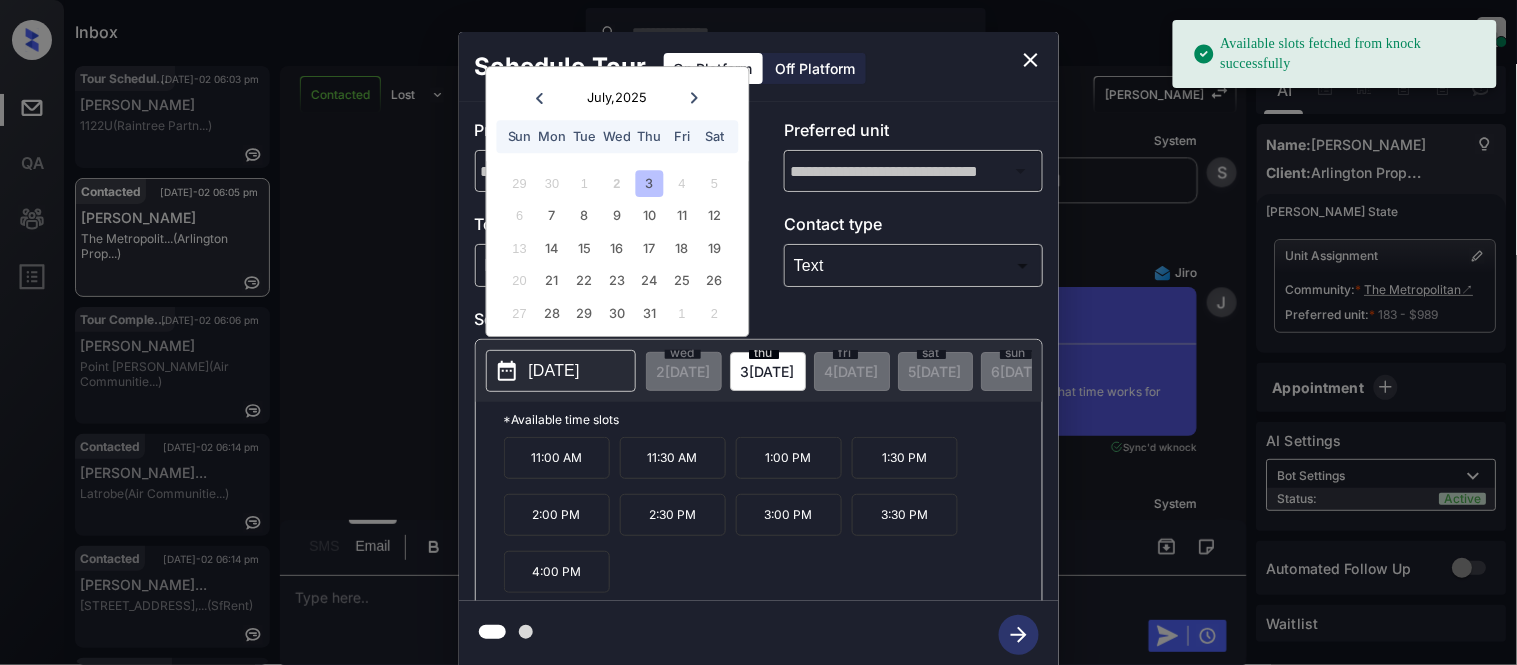 click on "6" at bounding box center [519, 216] 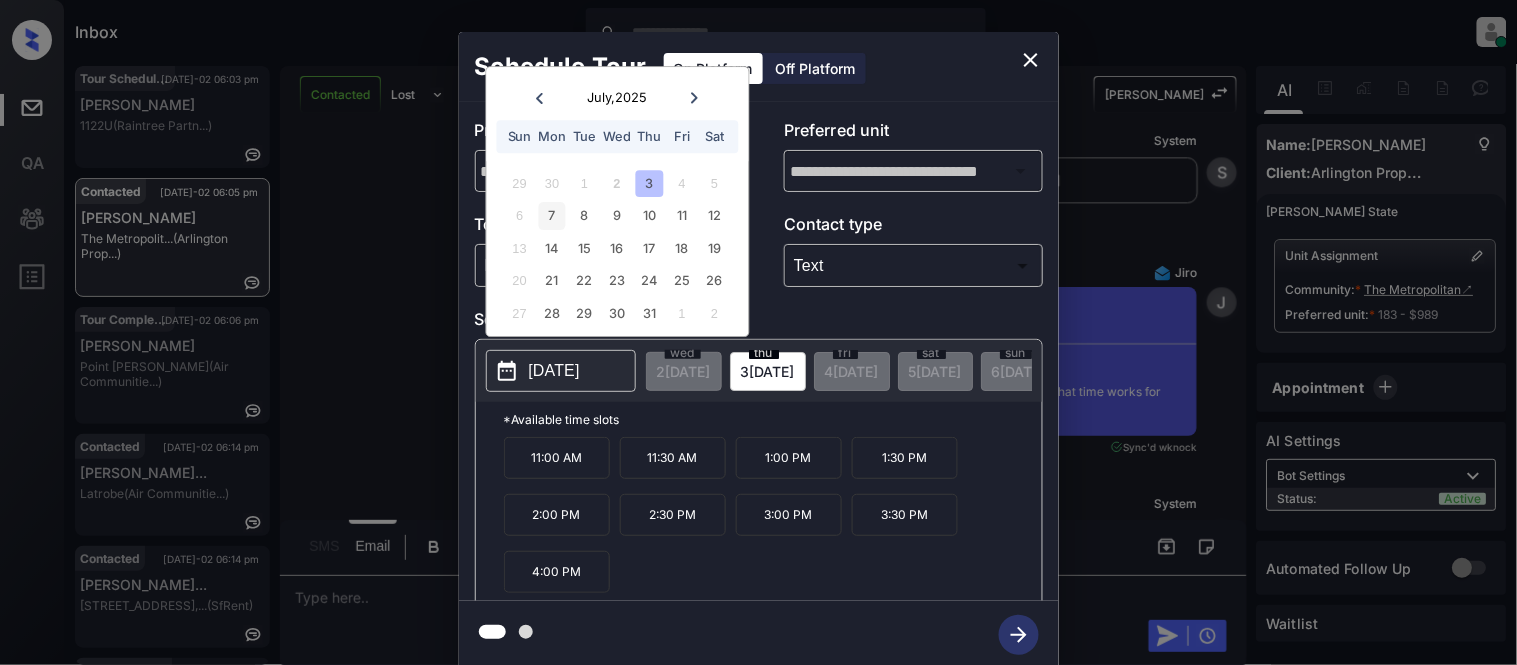 click on "7" at bounding box center [552, 216] 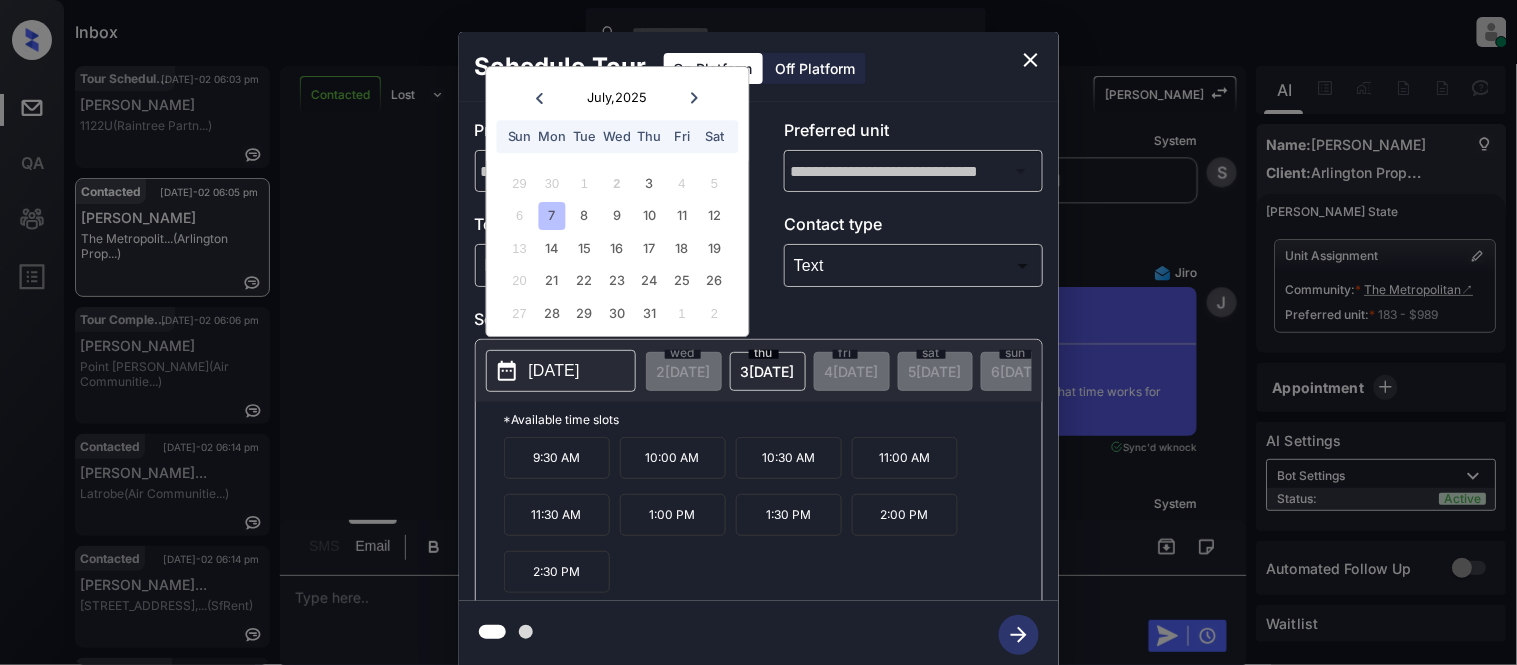 click on "1:30 PM" at bounding box center [789, 515] 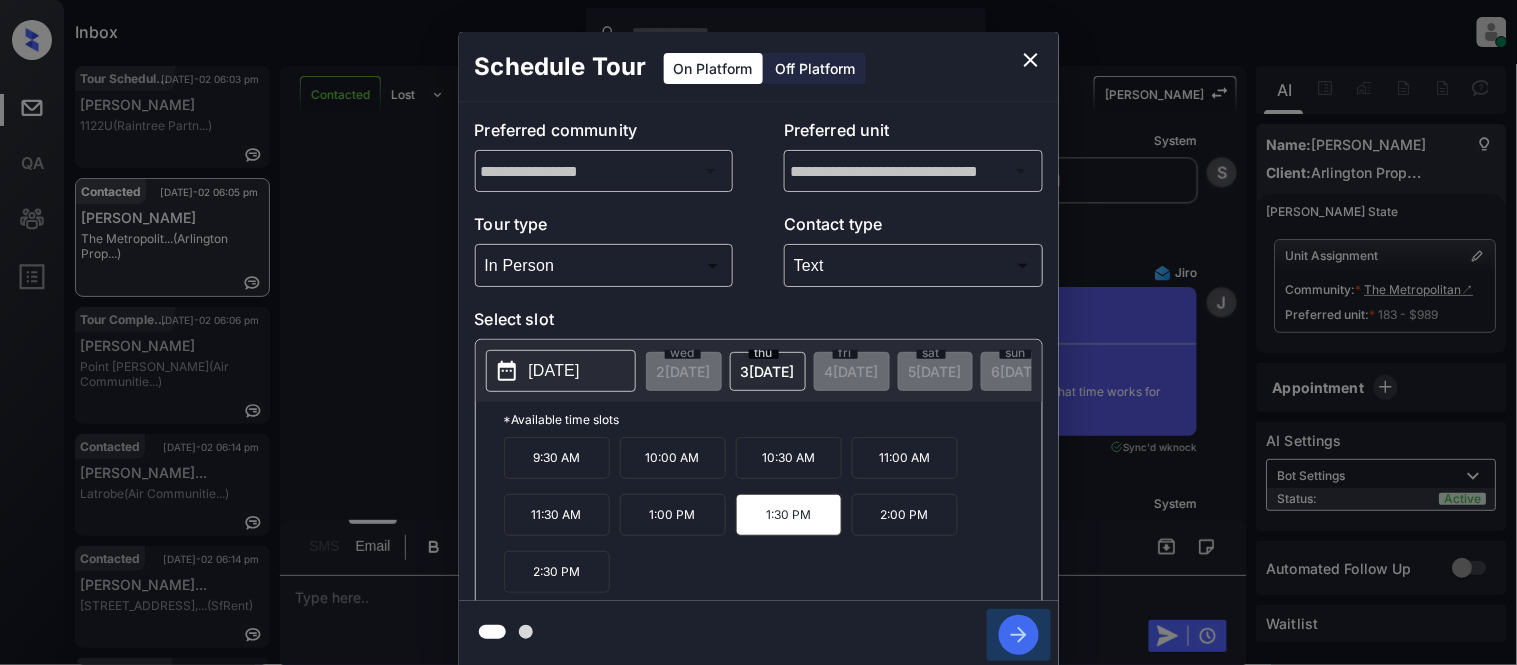 click 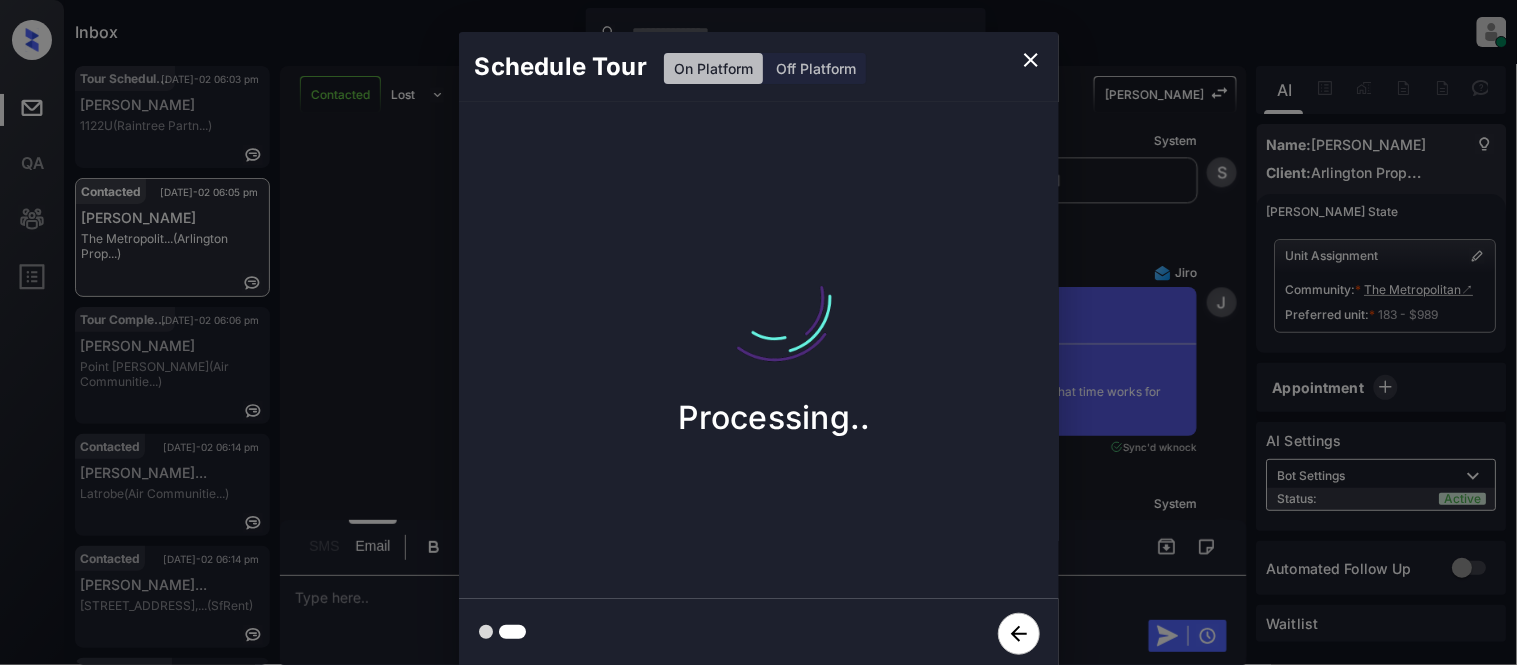click on "Schedule Tour On Platform Off Platform Processing.." at bounding box center (758, 350) 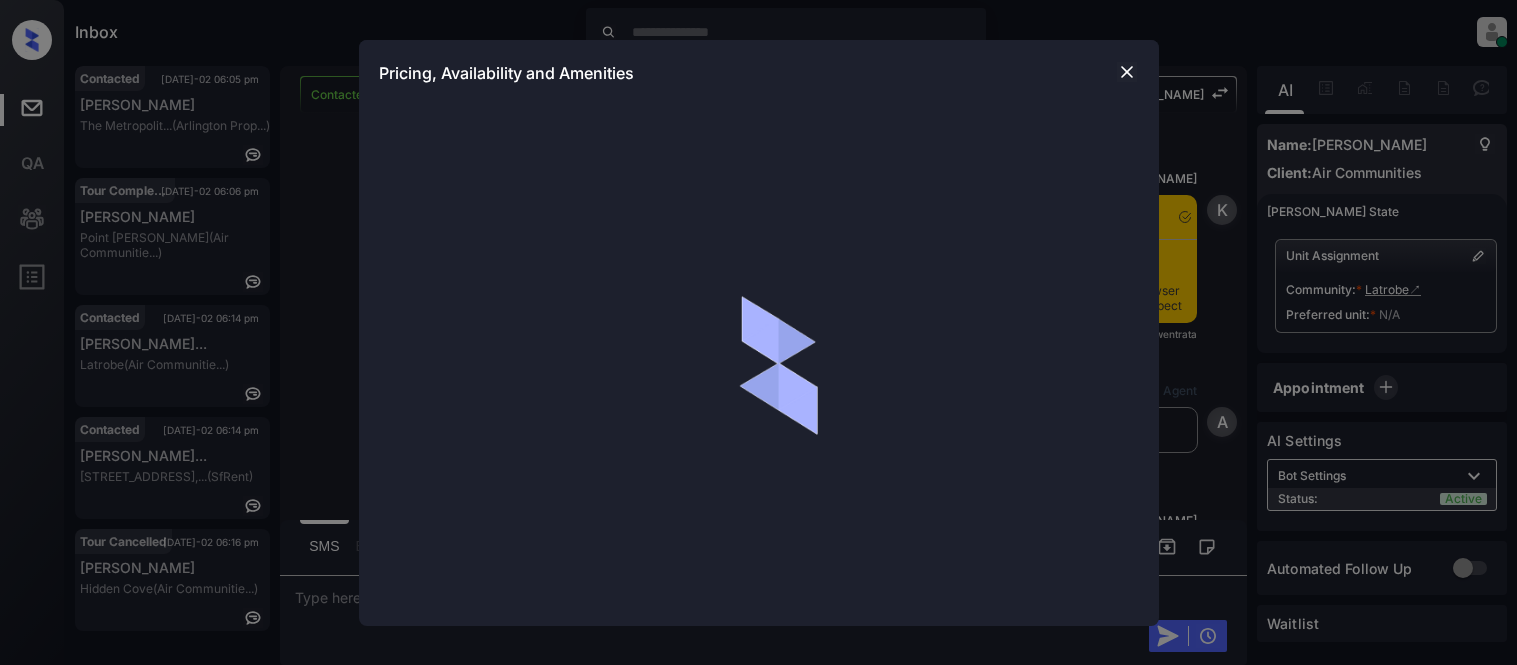 scroll, scrollTop: 0, scrollLeft: 0, axis: both 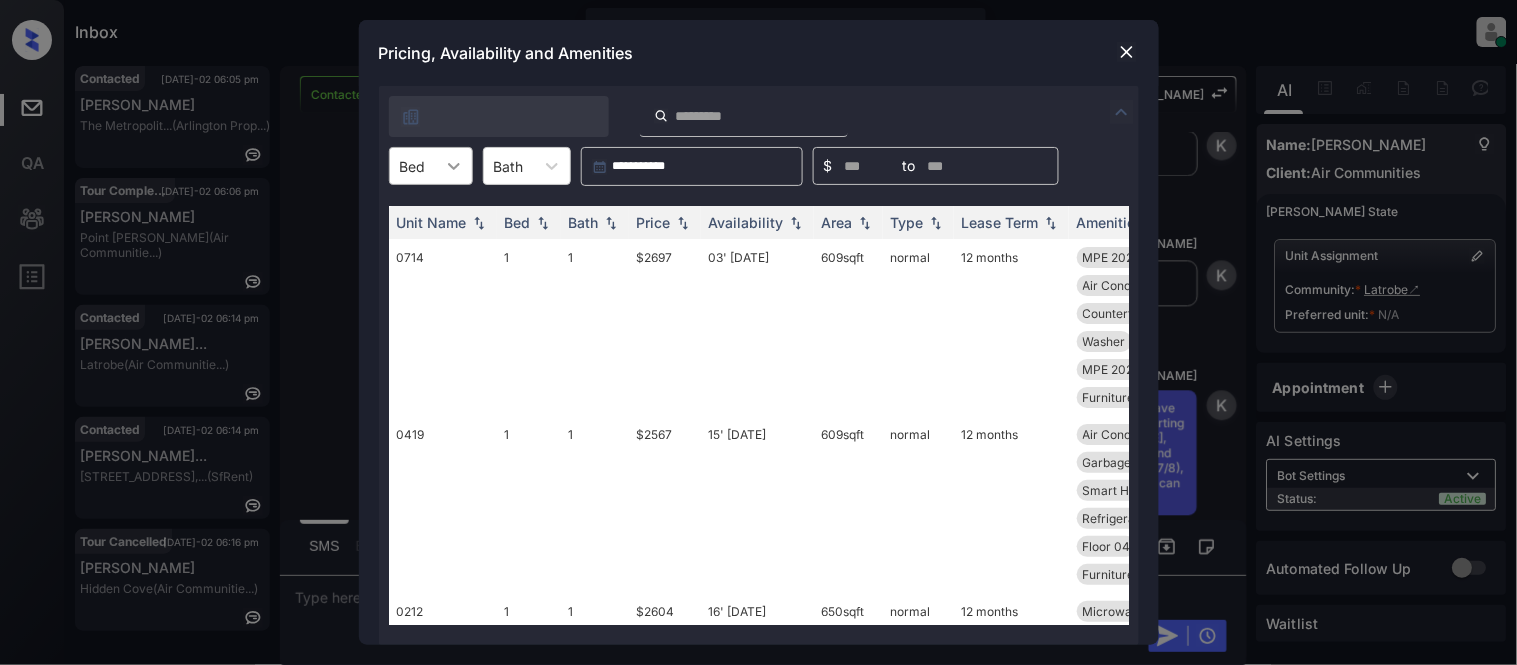 click 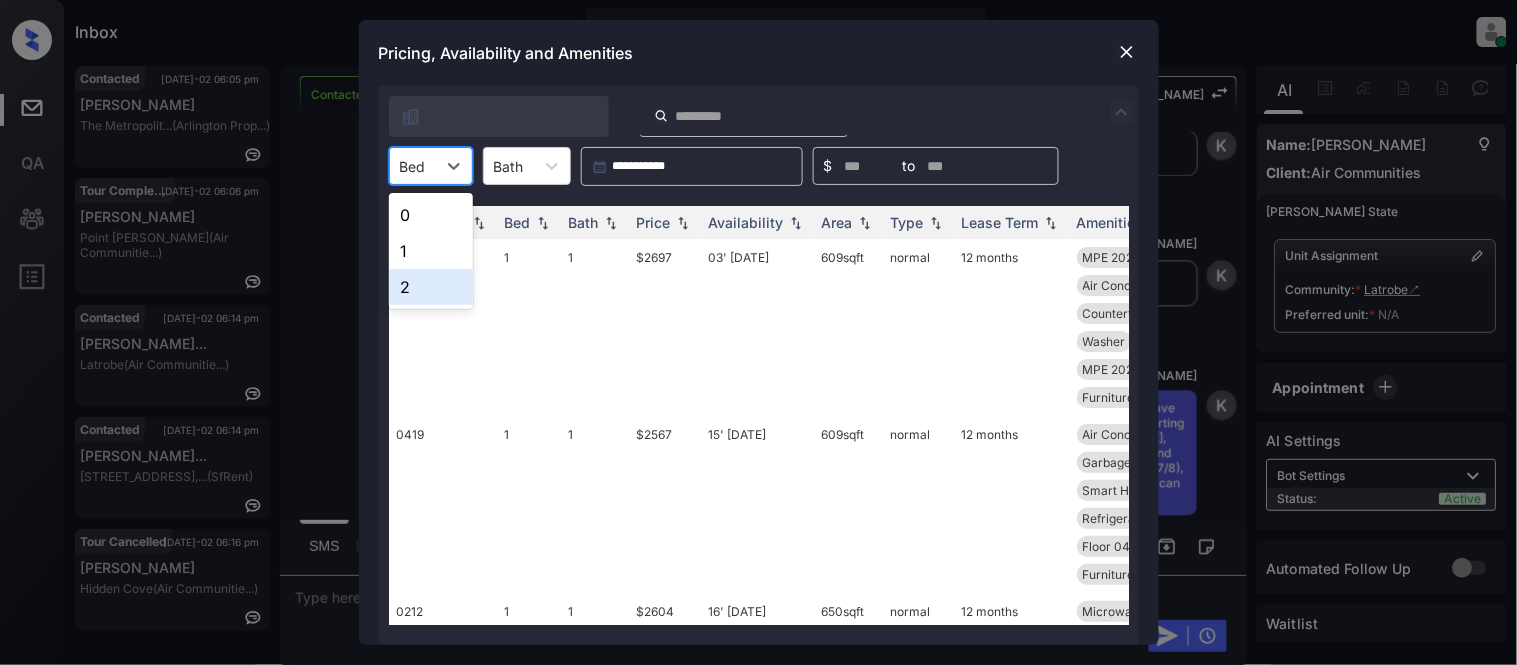 click on "2" at bounding box center [431, 287] 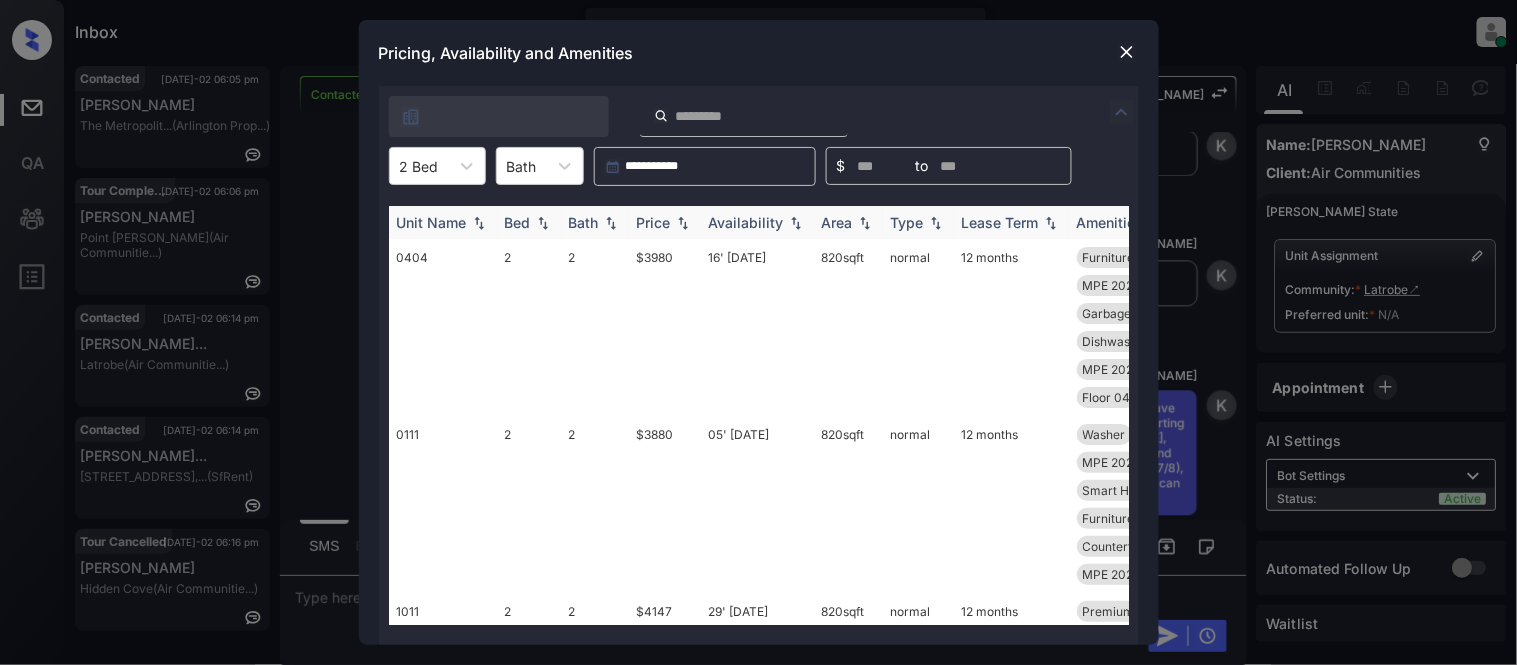 click at bounding box center (683, 223) 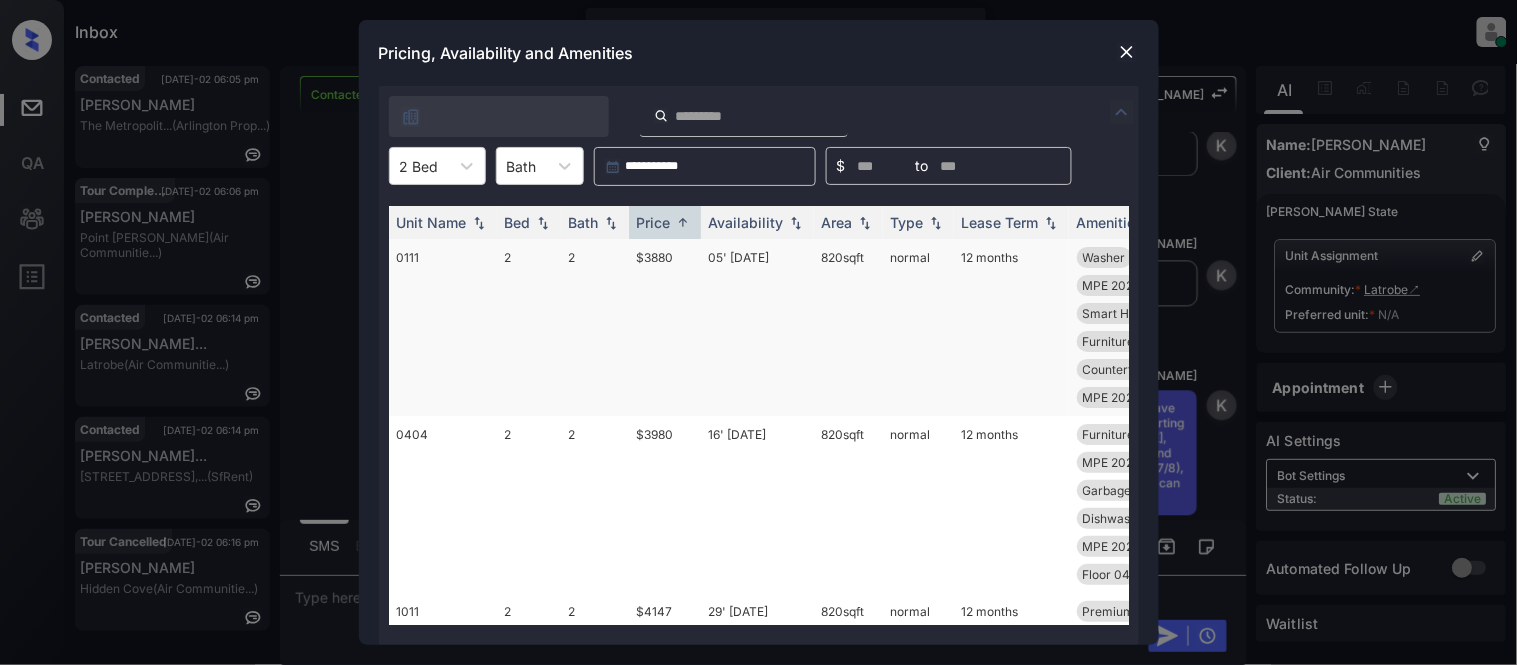 click on "$3880" at bounding box center (665, 327) 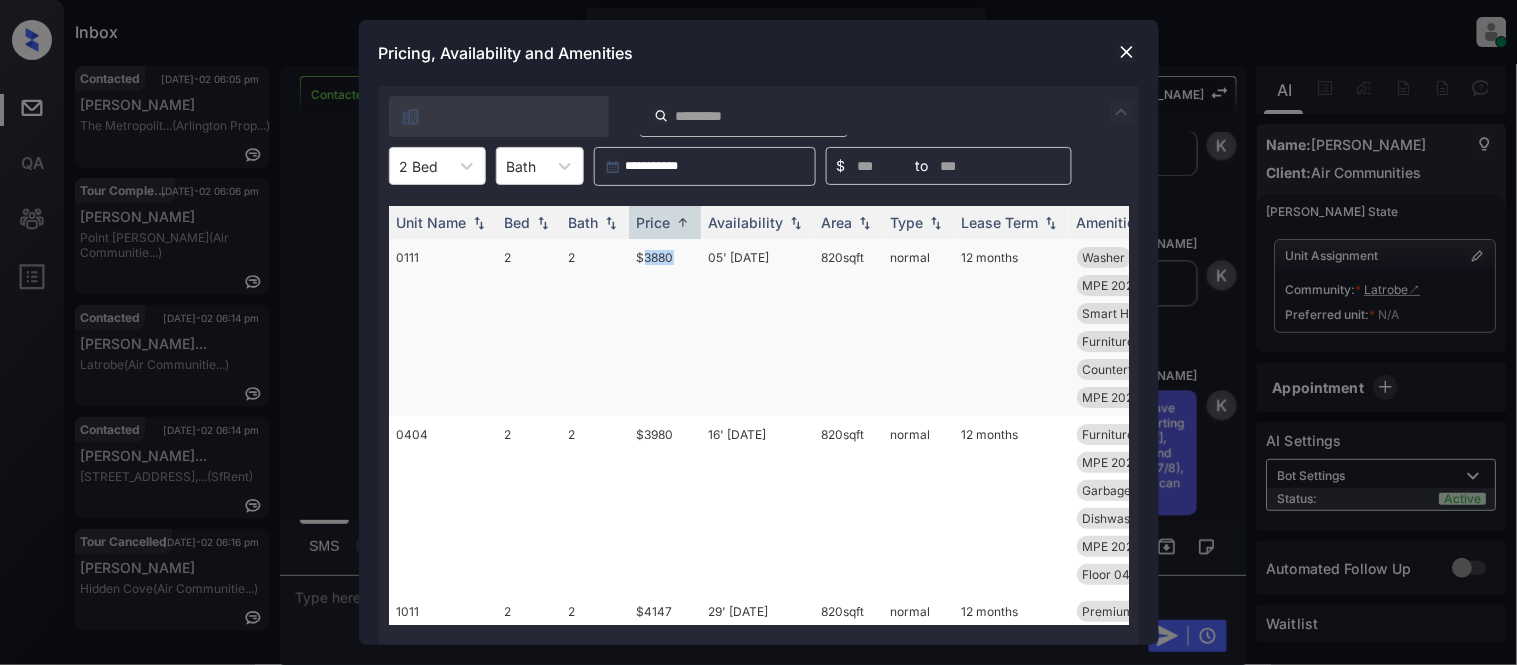 click on "$3880" at bounding box center (665, 327) 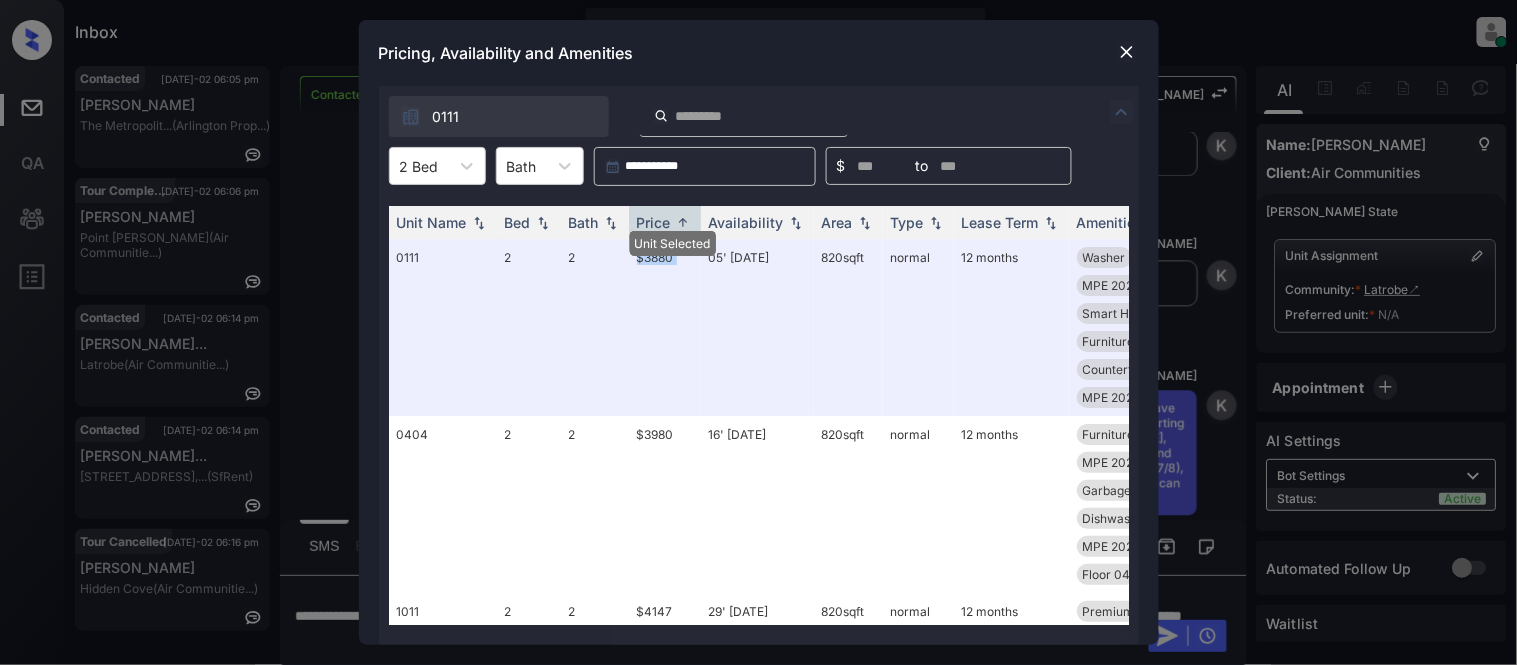 click at bounding box center [1127, 52] 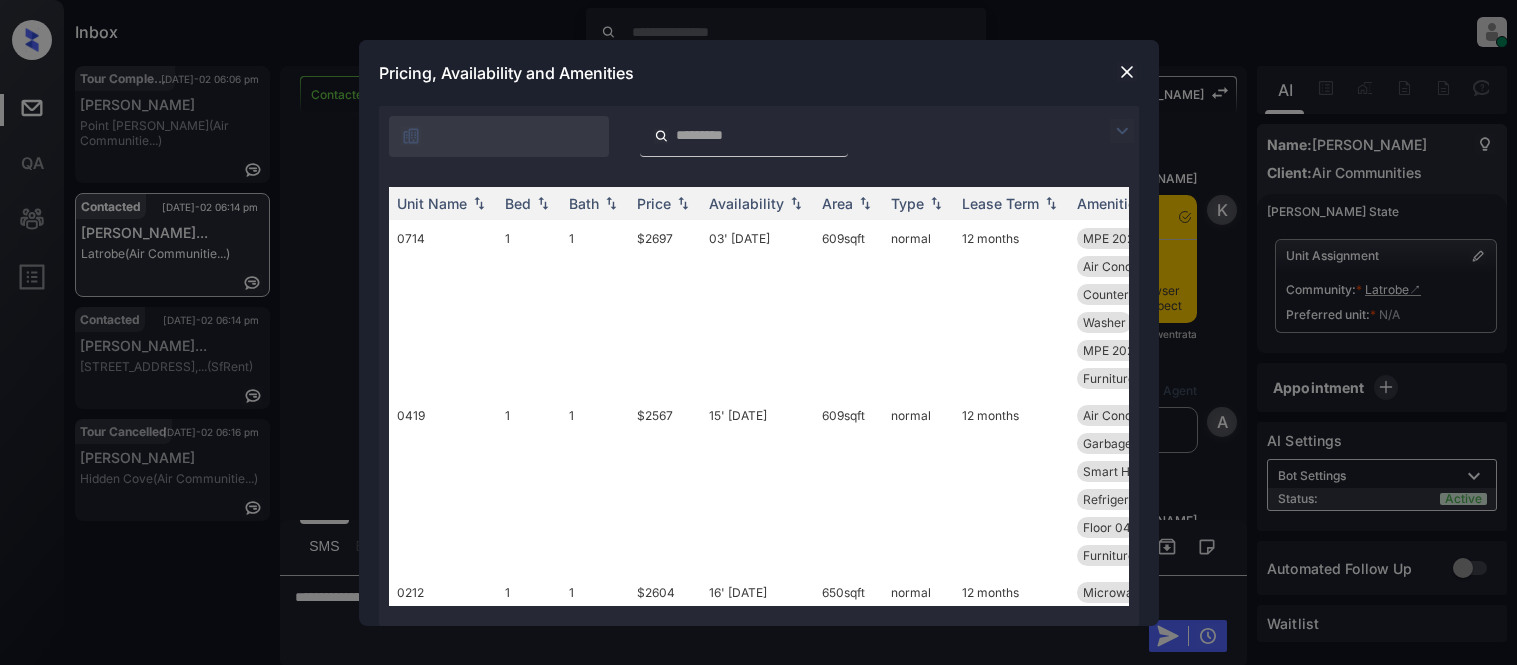 click at bounding box center [1122, 131] 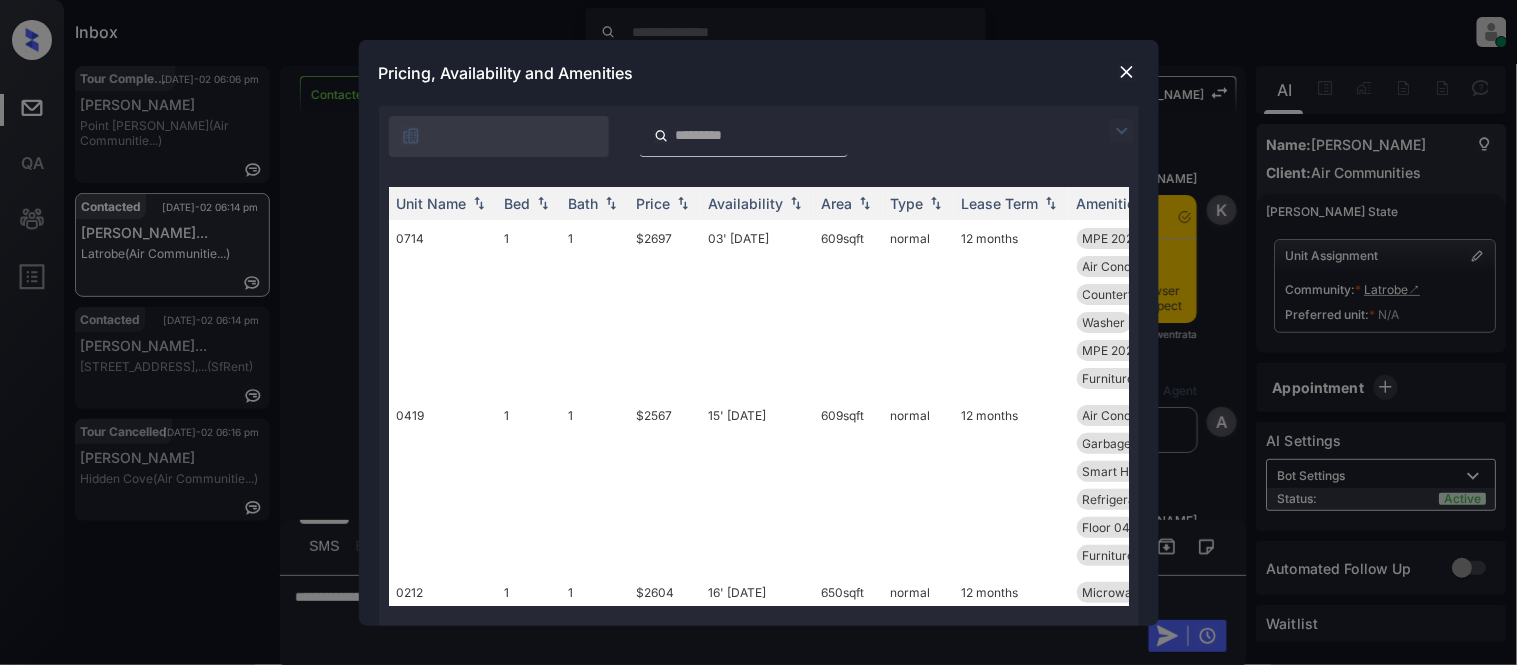 click on "**********" at bounding box center [759, 167] 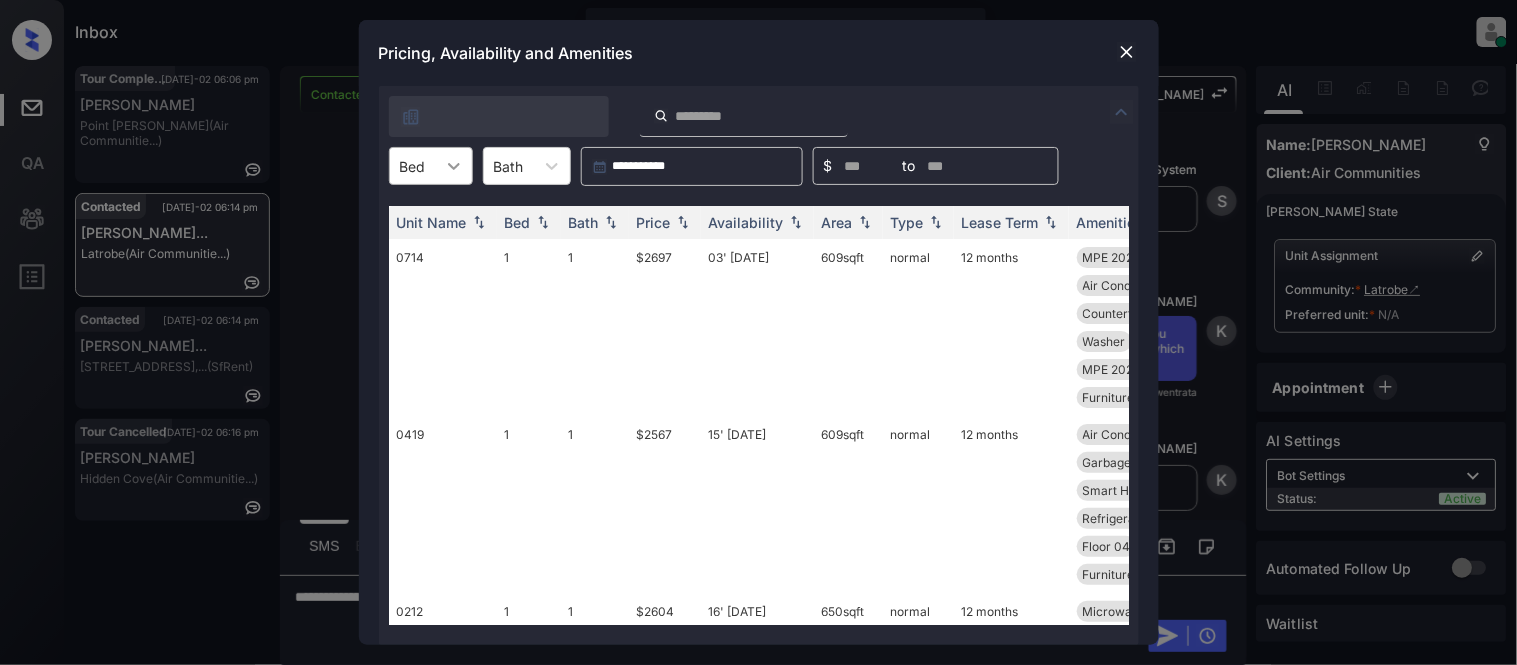 click 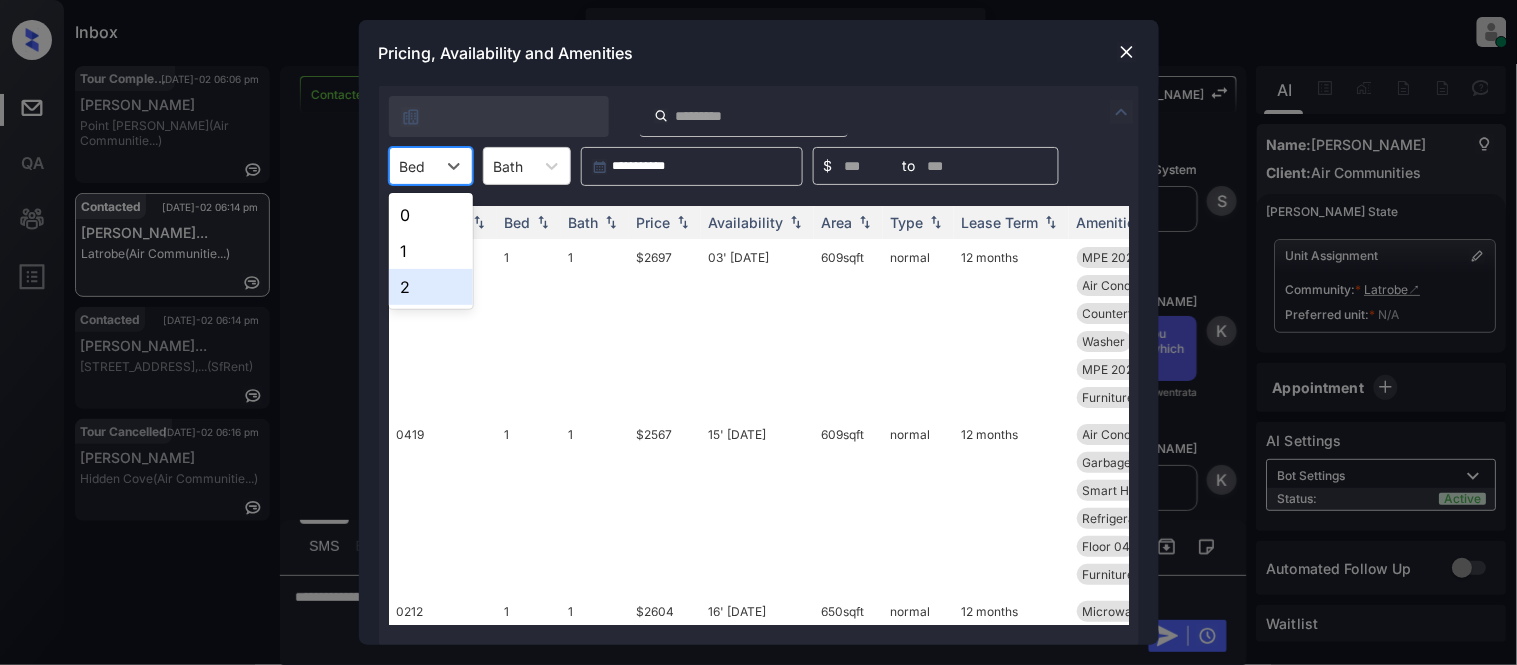 click on "2" at bounding box center (431, 287) 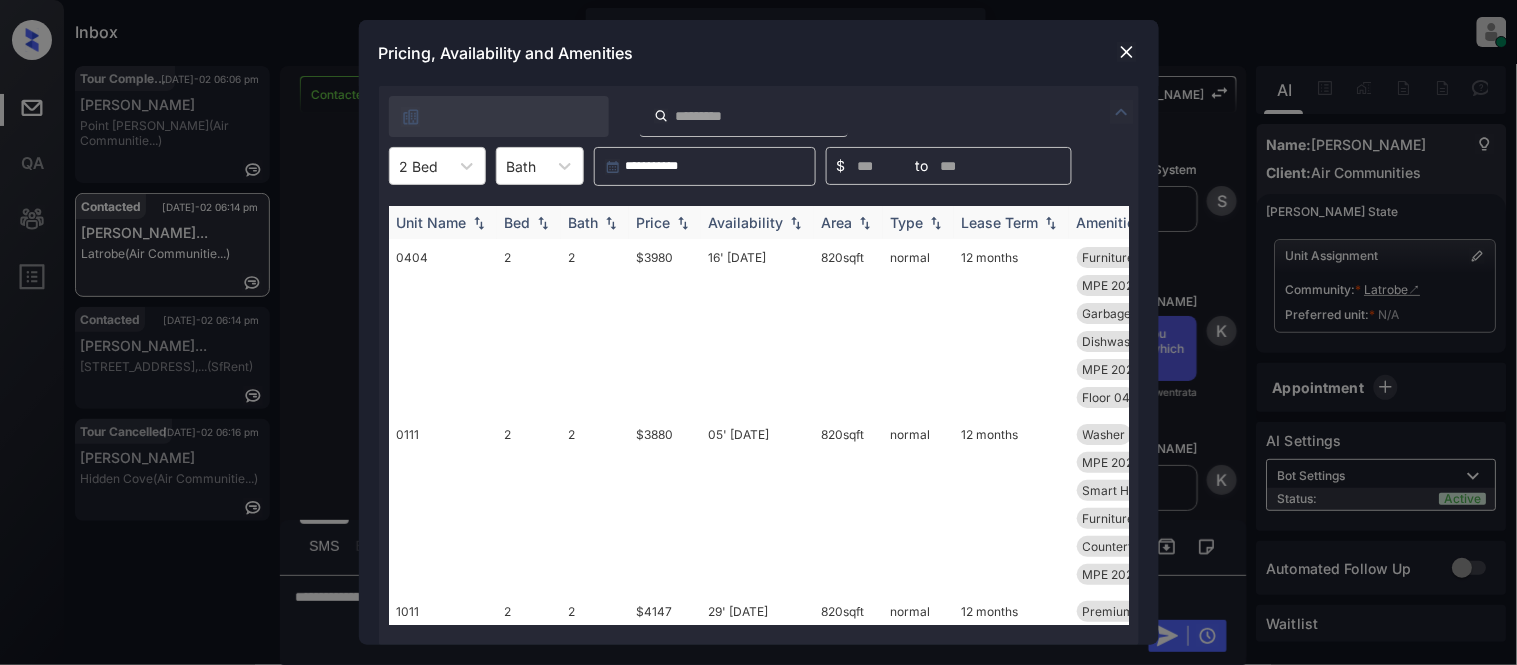 click at bounding box center (683, 223) 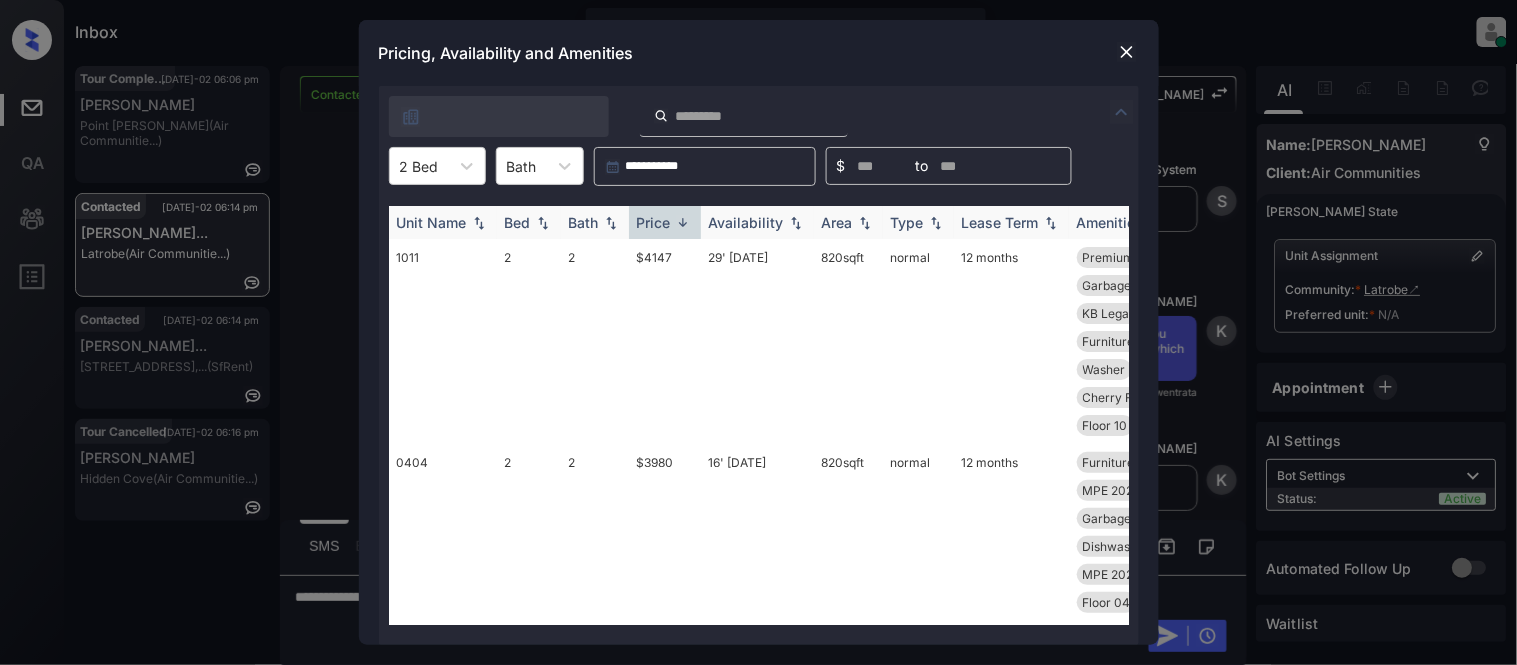 click at bounding box center [683, 222] 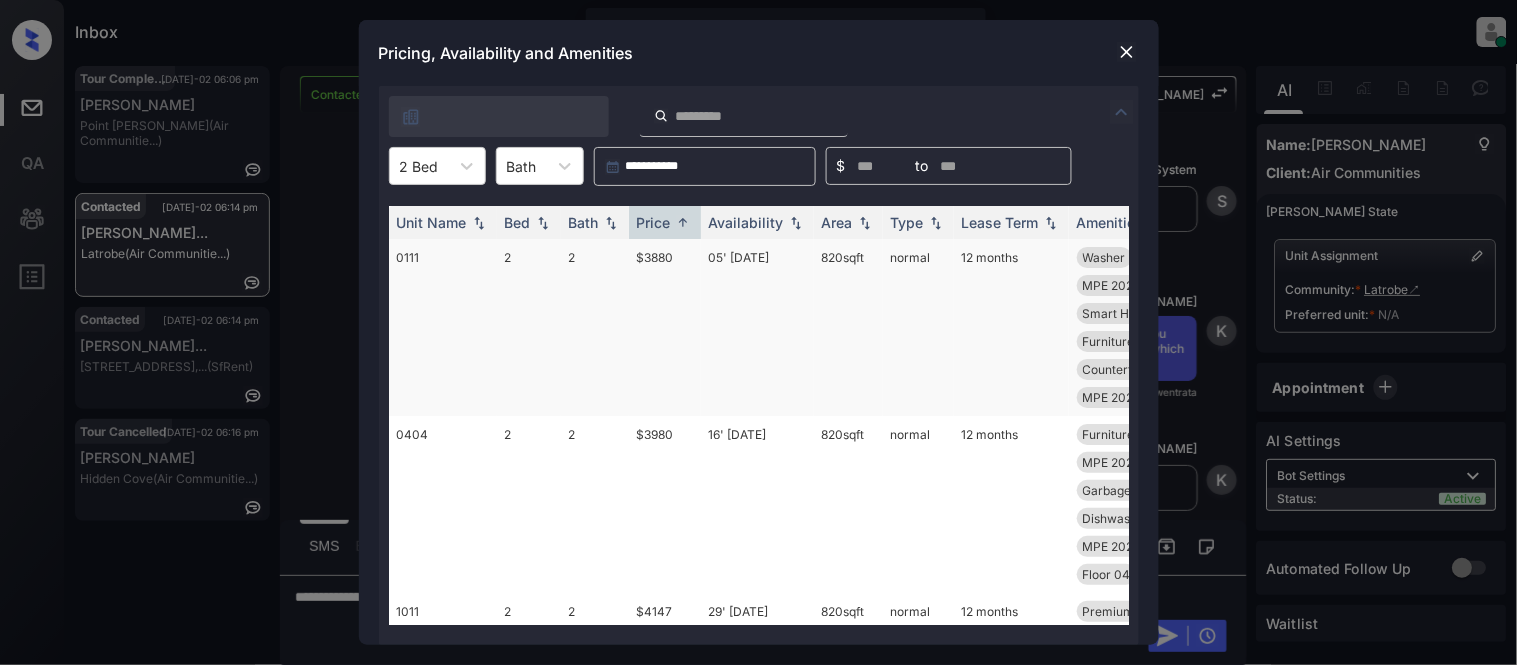 click on "$3880" at bounding box center [665, 327] 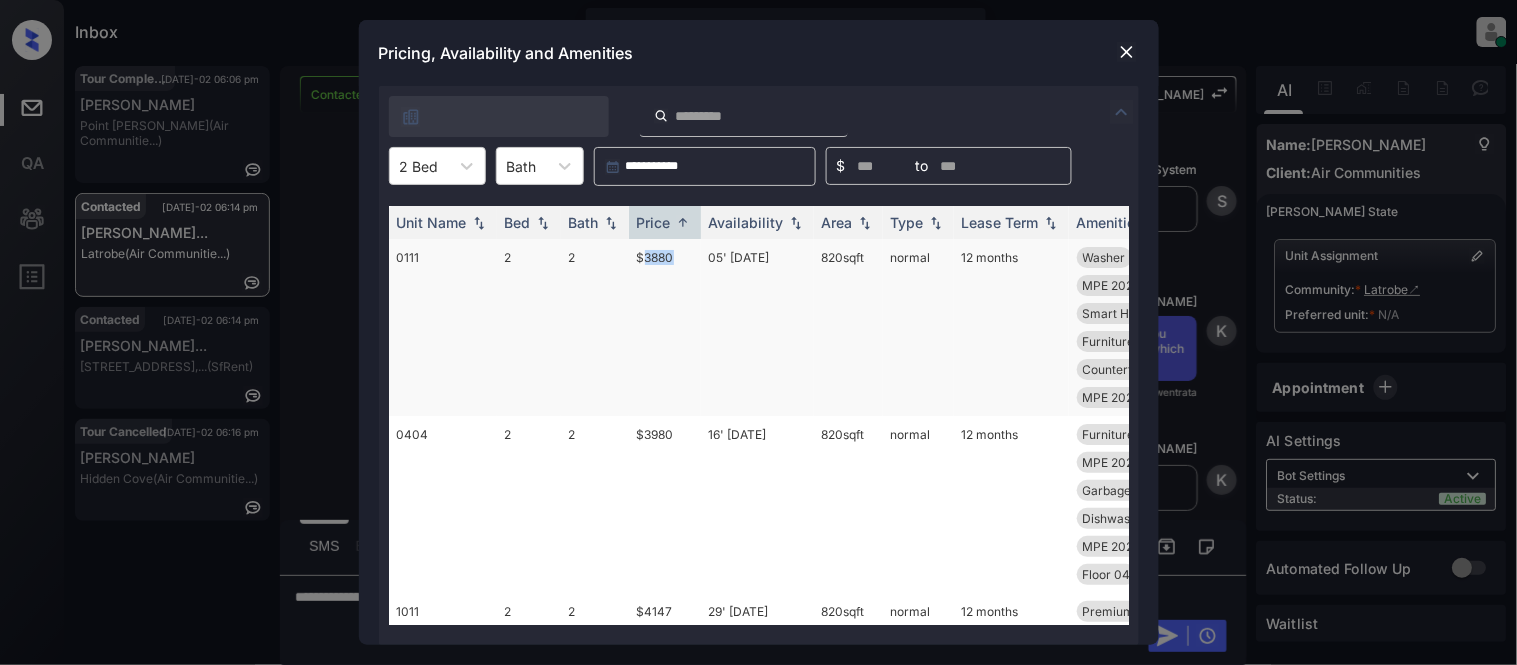 click on "$3880" at bounding box center (665, 327) 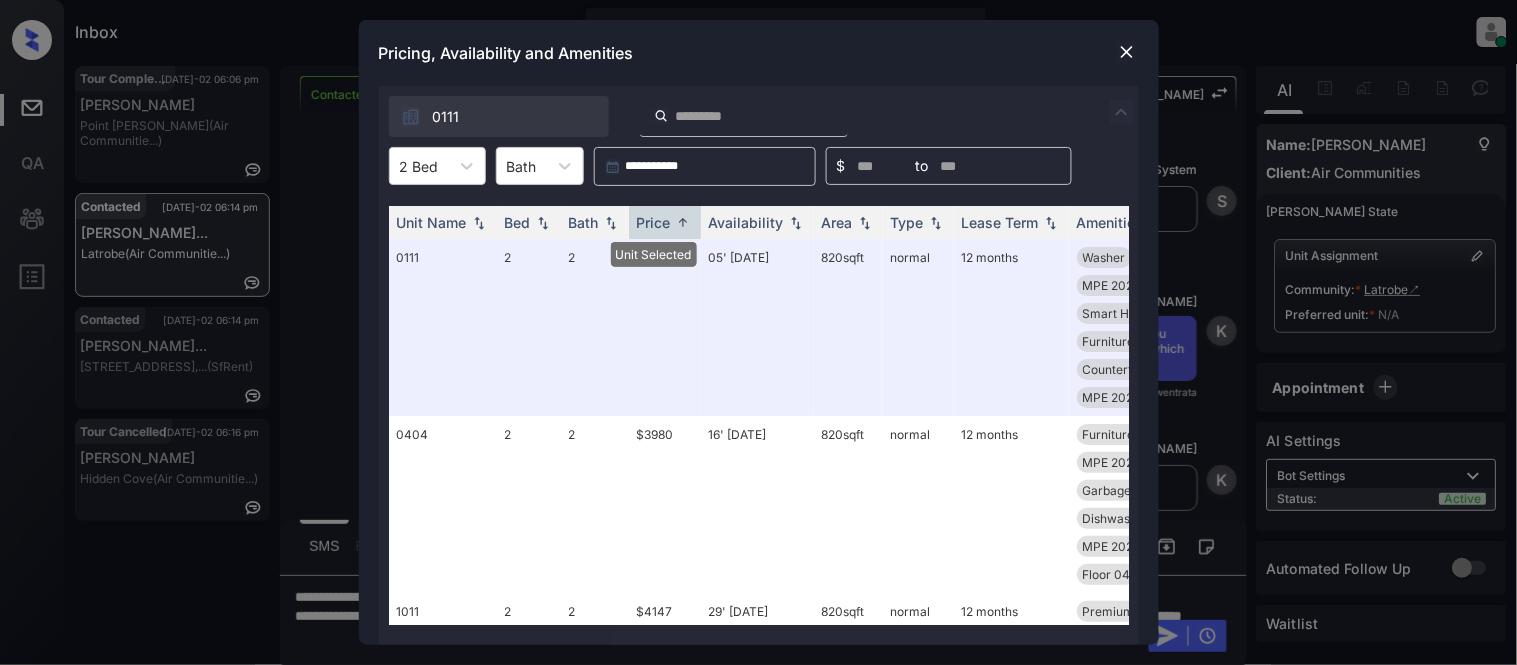 click at bounding box center (1127, 52) 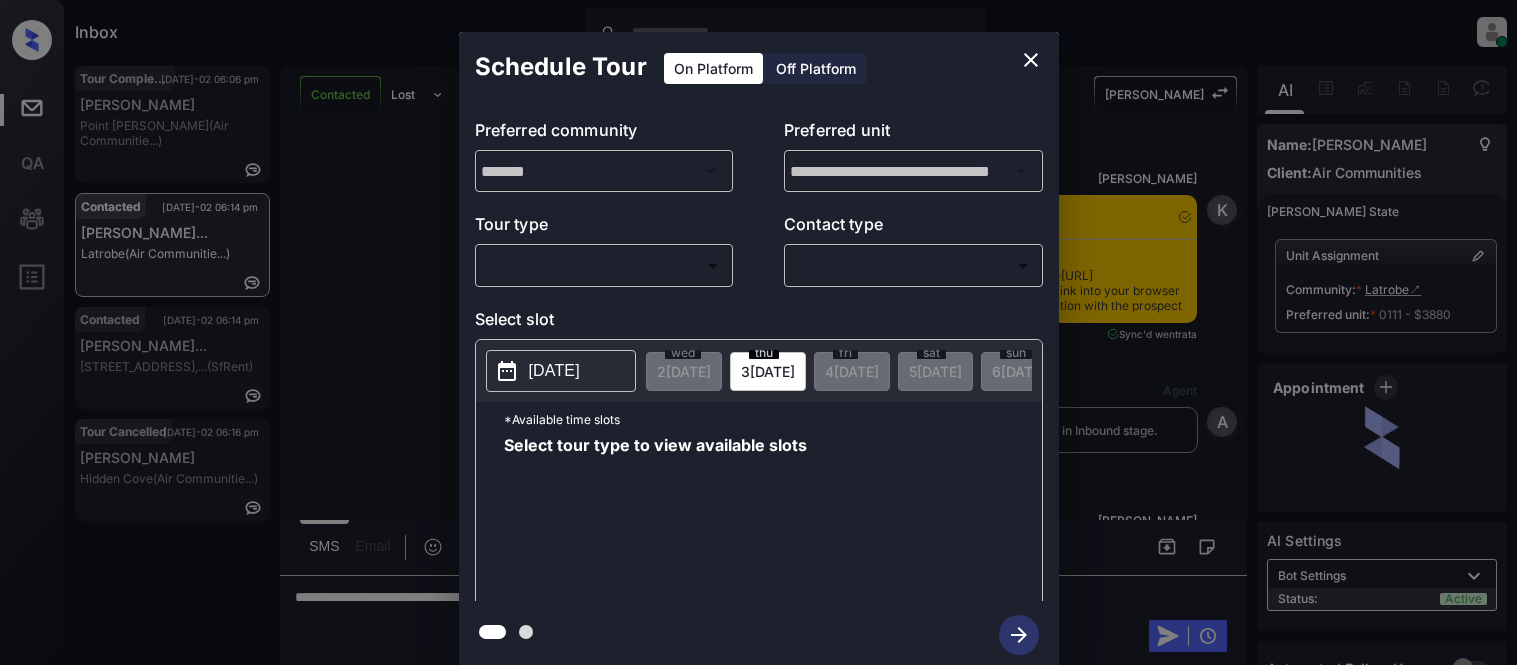 scroll, scrollTop: 0, scrollLeft: 0, axis: both 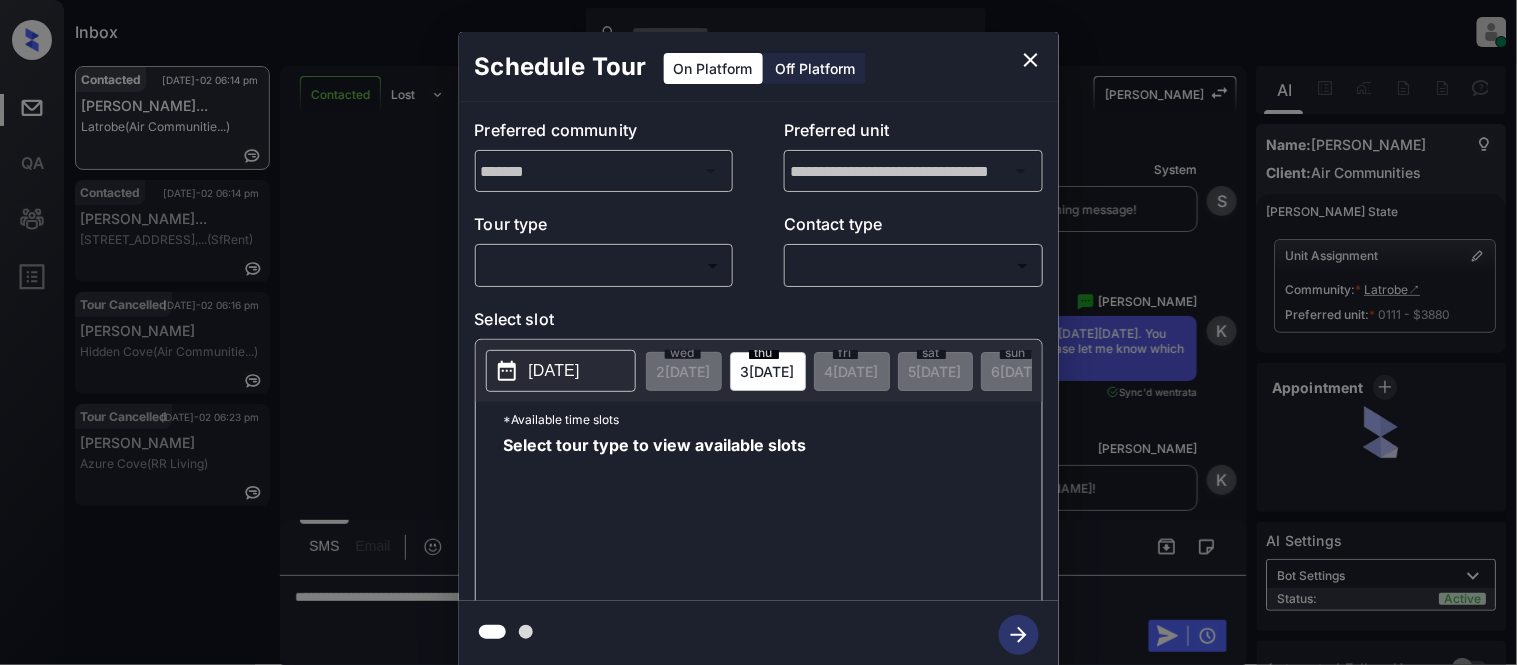 click on "Inbox Kristina Cataag Online Set yourself   offline Set yourself   on break Profile Switch to  light  mode Sign out Contacted Jul-02 06:14 pm   Charlotte Hill... Latrobe  (Air Communitie...) Contacted Jul-02 06:14 pm   lenette brinkl... 2210 10th Ave,...  (SfRent) Tour Cancelled Jul-02 06:16 pm   Melodie Elalie Hidden Cove  (Air Communitie...) Tour Cancelled Jul-02 06:23 pm   Crystal Miller Azure Cove  (RR Living) Contacted Lost Lead Sentiment: Angry Upon sliding the acknowledgement:  Lead will move to lost stage. * ​ SMS and call option will be set to opt out. AFM will be turned off for the lead. Kelsey New Message Kelsey Notes Note: <a href="https://conversation.getzuma.com/68636dc4fef7a71b9b6e70ca">https://conversation.getzuma.com/68636dc4fef7a71b9b6e70ca</a> - Paste this link into your browser to view Kelsey’s conversation with the prospect Jun 30, 2025 10:10 pm  Sync'd w  entrata K New Message Agent Lead created via emailParser in Inbound stage. Jun 30, 2025 10:10 pm A New Message Kelsey K Zuma Z A A" at bounding box center [758, 332] 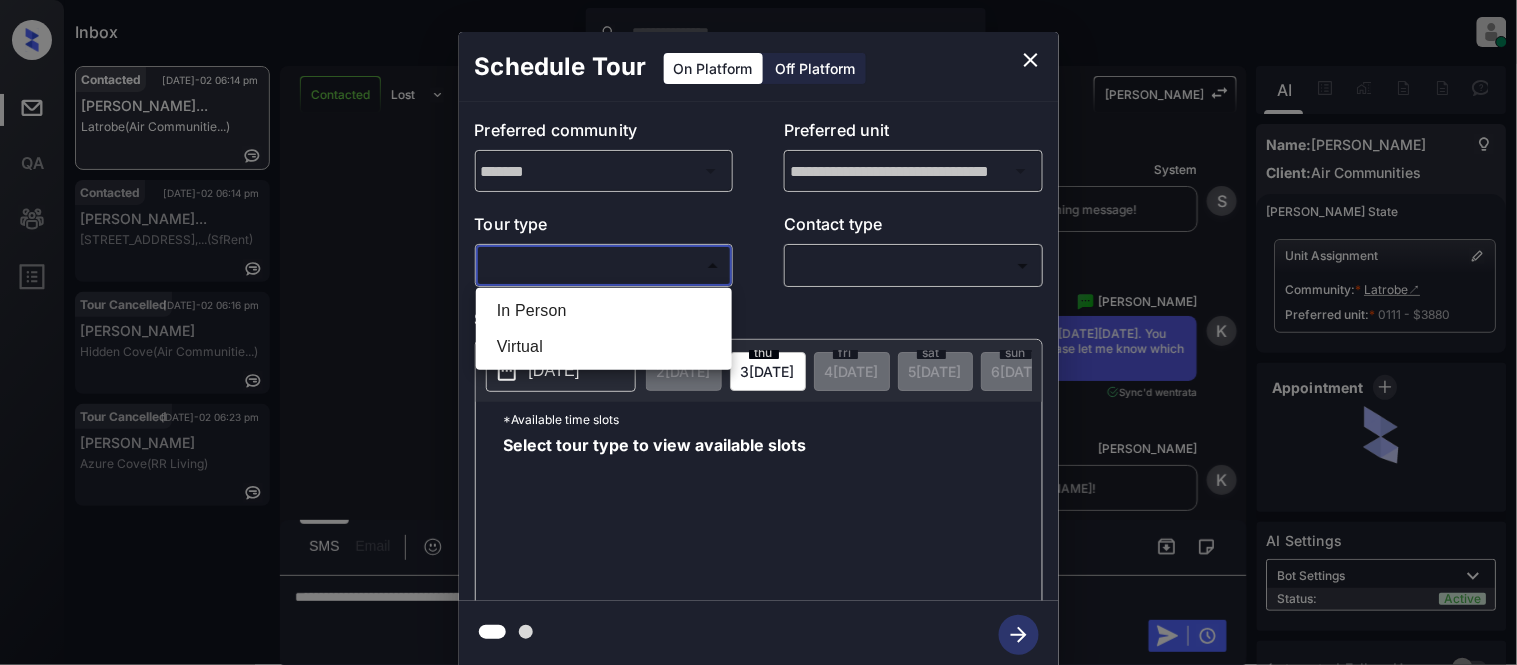 click on "In Person" at bounding box center (604, 311) 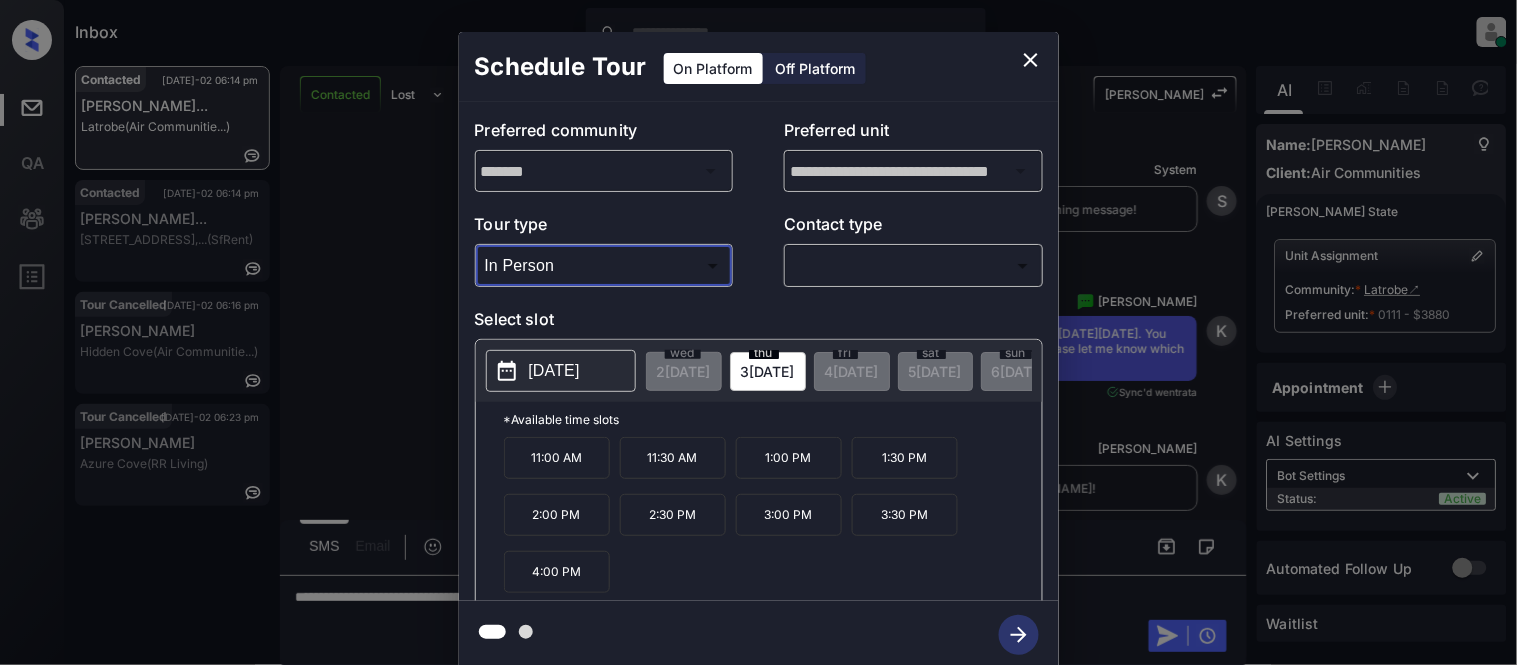 click at bounding box center [758, 332] 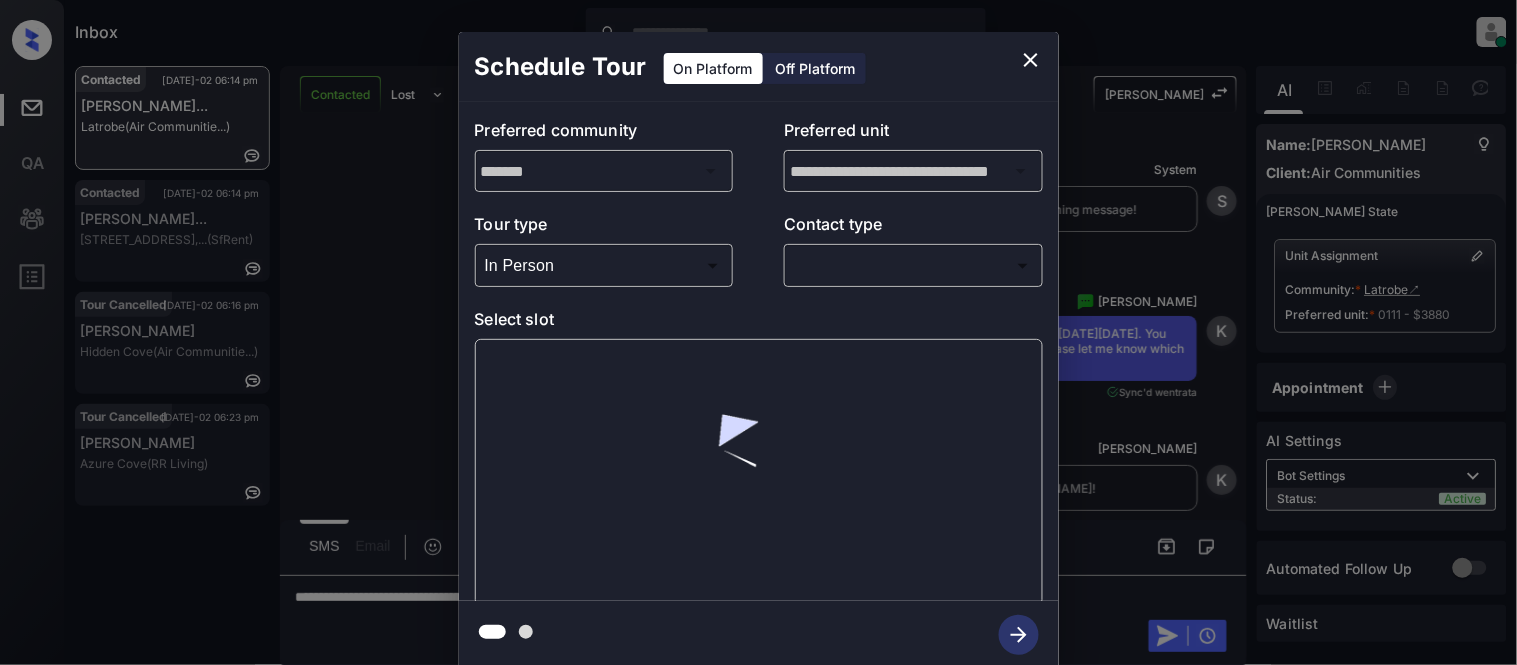 click on "Inbox Kristina Cataag Online Set yourself   offline Set yourself   on break Profile Switch to  light  mode Sign out Contacted Jul-02 06:14 pm   Charlotte Hill... Latrobe  (Air Communitie...) Contacted Jul-02 06:14 pm   lenette brinkl... 2210 10th Ave,...  (SfRent) Tour Cancelled Jul-02 06:16 pm   Melodie Elalie Hidden Cove  (Air Communitie...) Tour Cancelled Jul-02 06:23 pm   Crystal Miller Azure Cove  (RR Living) Contacted Lost Lead Sentiment: Angry Upon sliding the acknowledgement:  Lead will move to lost stage. * ​ SMS and call option will be set to opt out. AFM will be turned off for the lead. Kelsey New Message Kelsey Notes Note: <a href="https://conversation.getzuma.com/68636dc4fef7a71b9b6e70ca">https://conversation.getzuma.com/68636dc4fef7a71b9b6e70ca</a> - Paste this link into your browser to view Kelsey’s conversation with the prospect Jun 30, 2025 10:10 pm  Sync'd w  entrata K New Message Agent Lead created via emailParser in Inbound stage. Jun 30, 2025 10:10 pm A New Message Kelsey K Zuma Z A A" at bounding box center [758, 332] 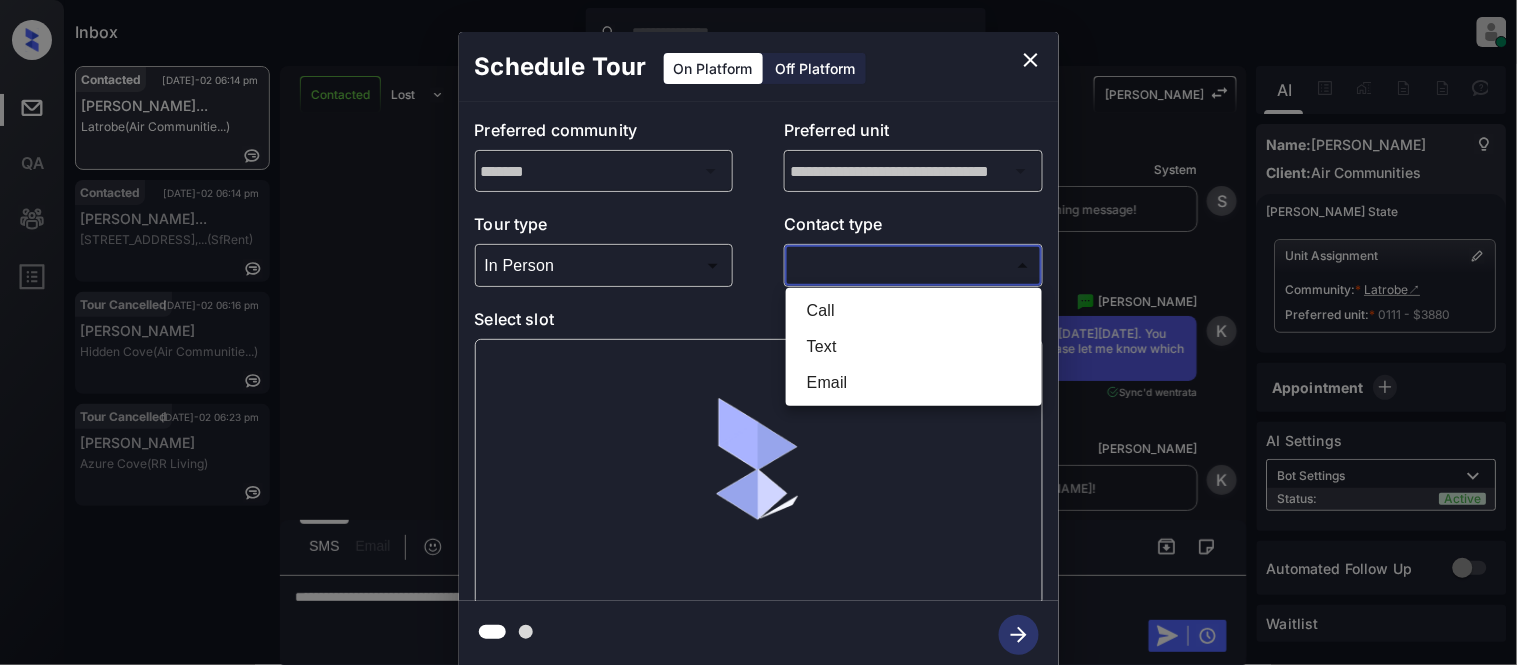 click on "Text" at bounding box center (914, 347) 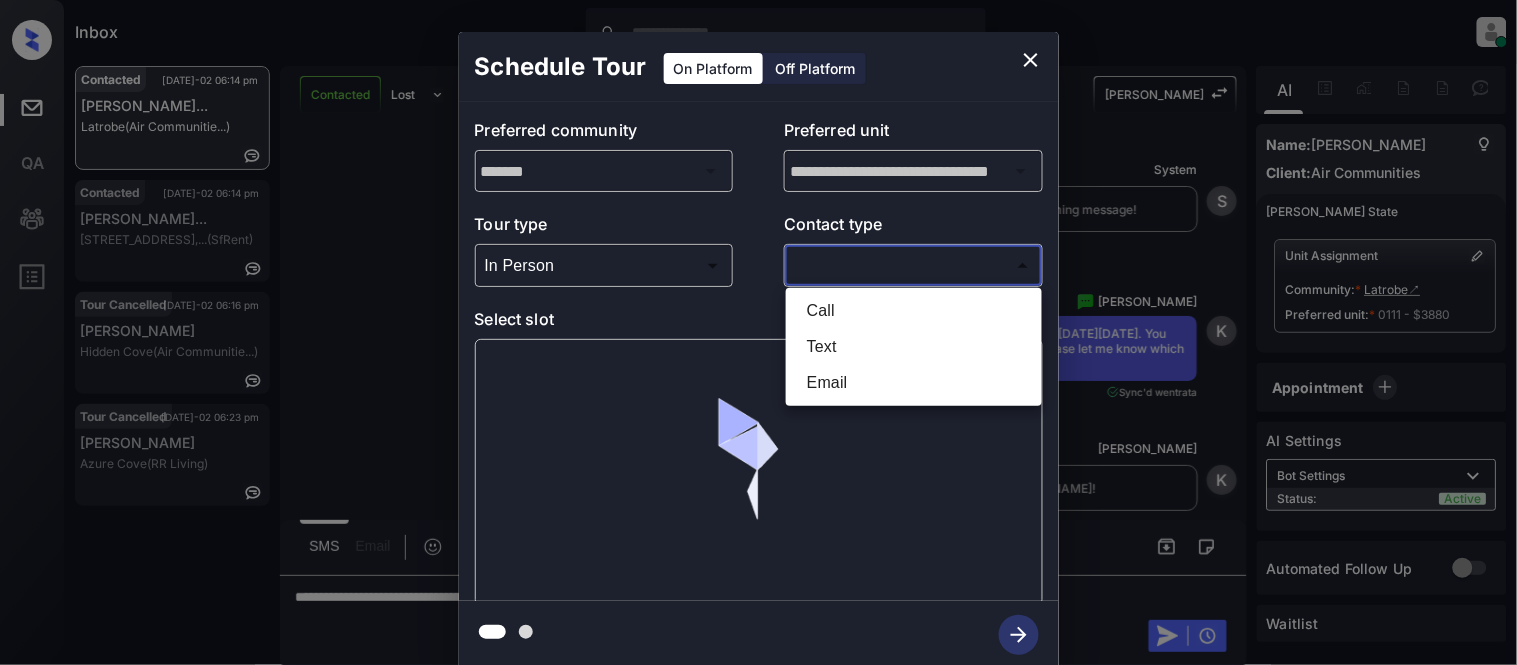 type on "****" 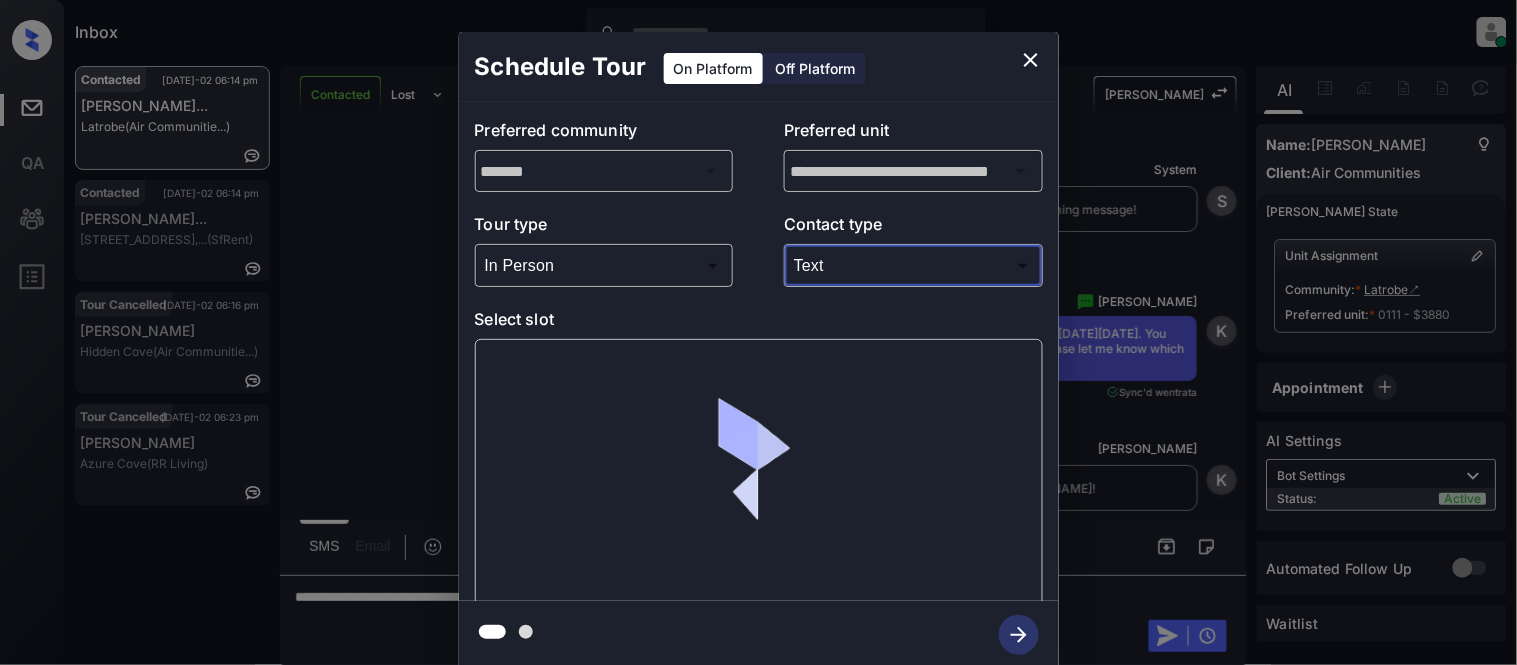 click at bounding box center (759, 472) 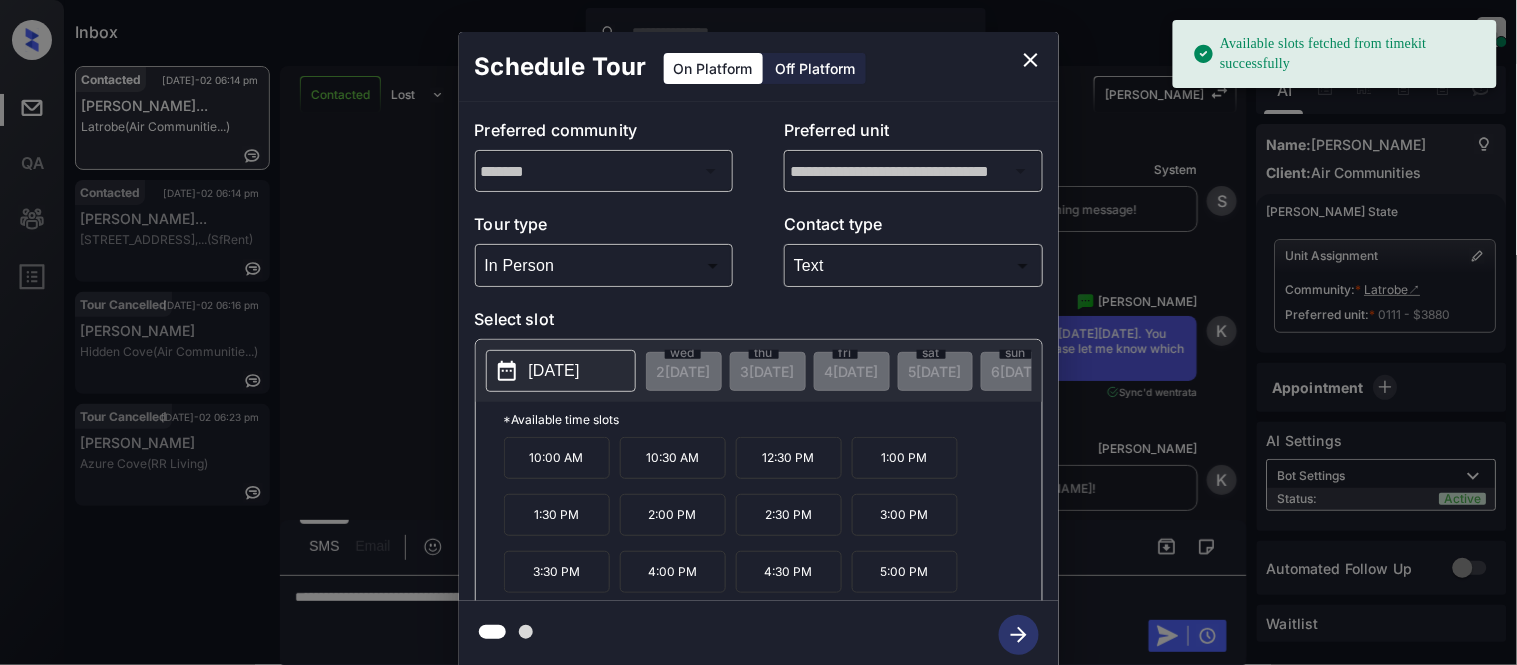 click on "2025-07-07" at bounding box center (554, 371) 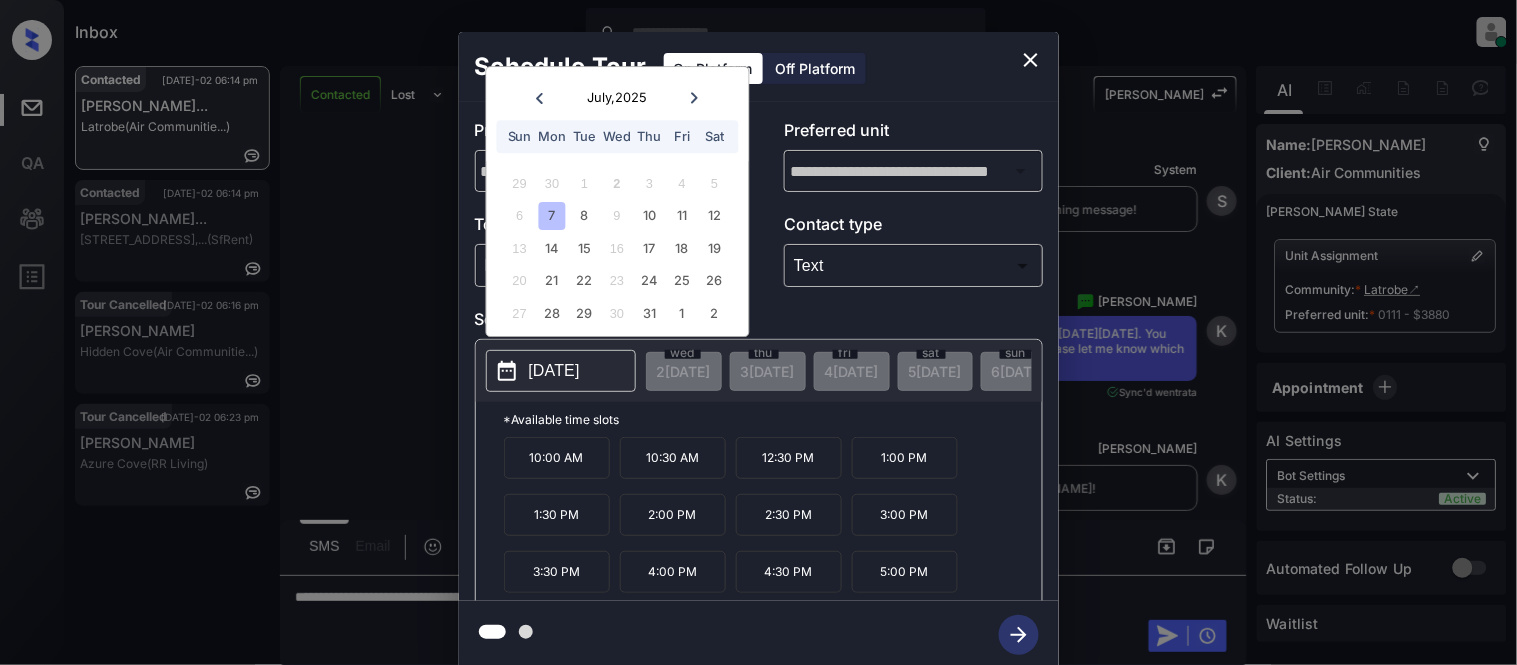click on "12:30 PM" at bounding box center [789, 458] 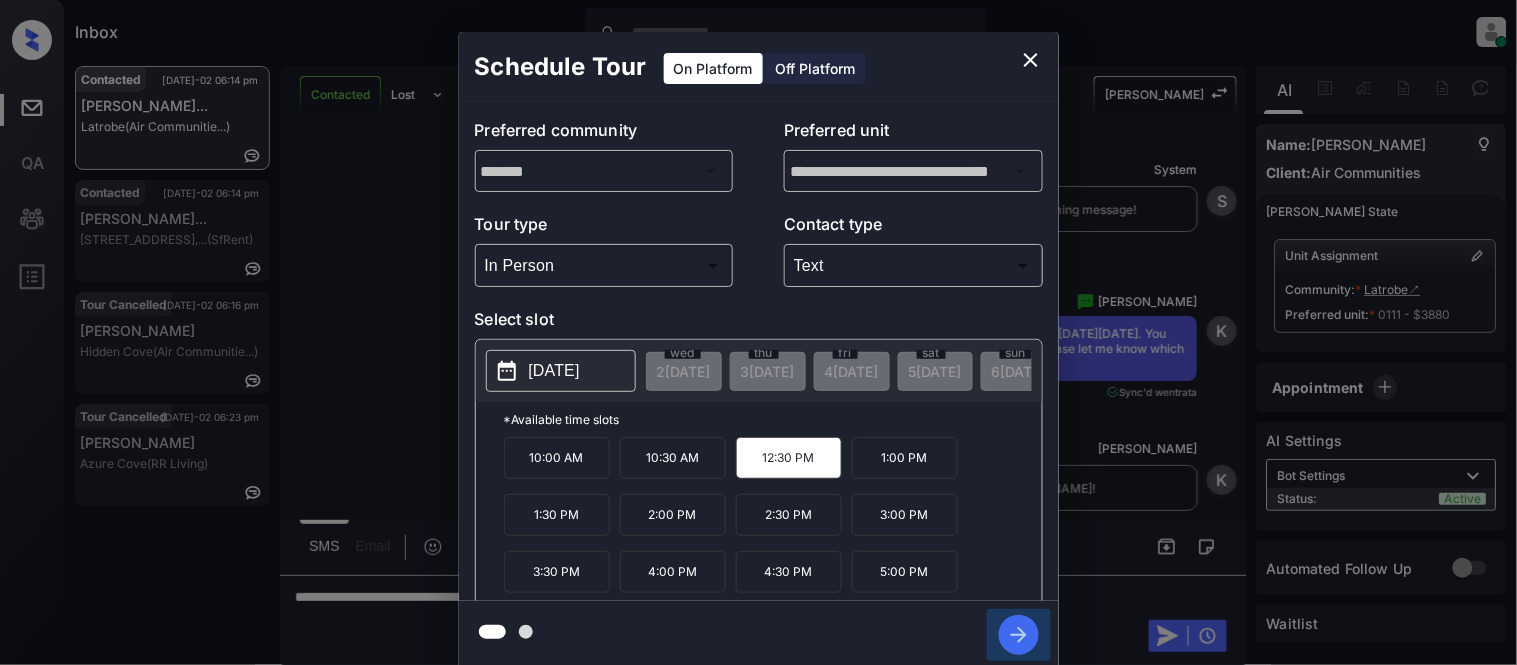 click 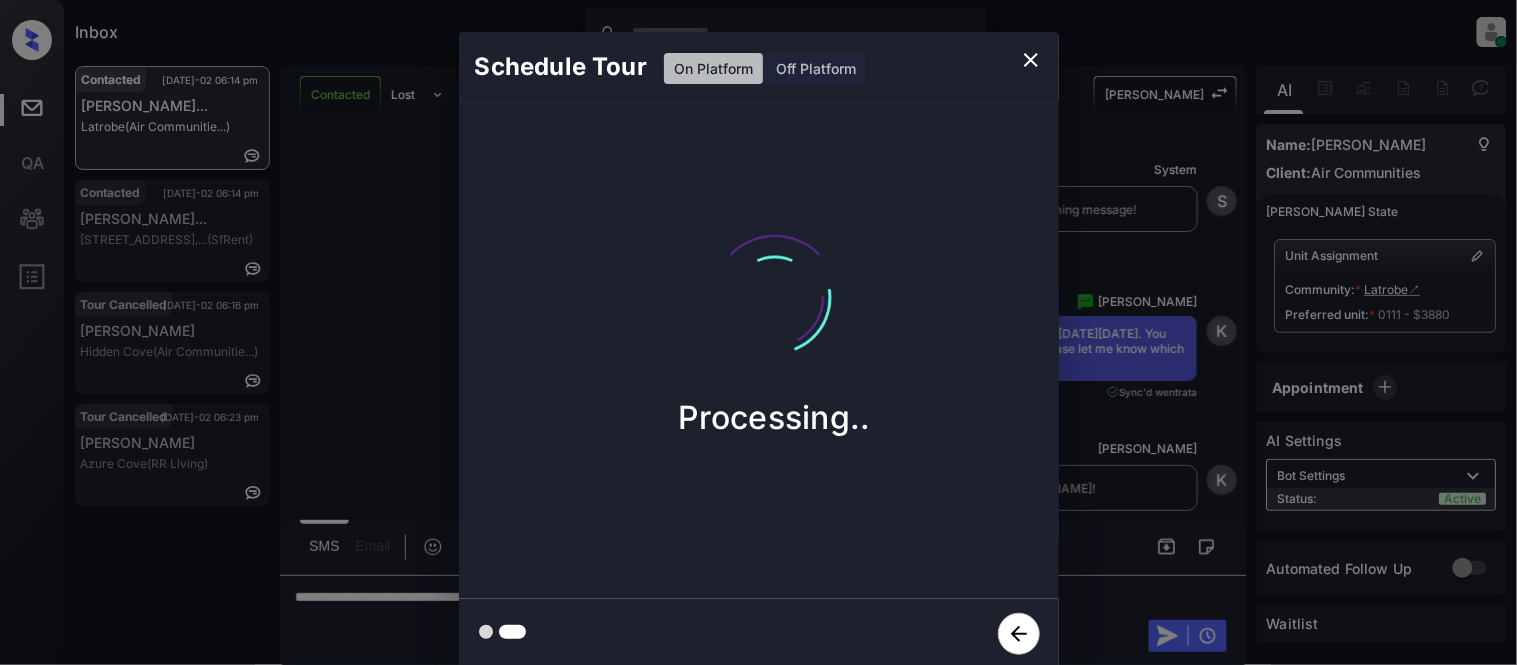 click on "Schedule Tour On Platform Off Platform Processing.." at bounding box center (758, 350) 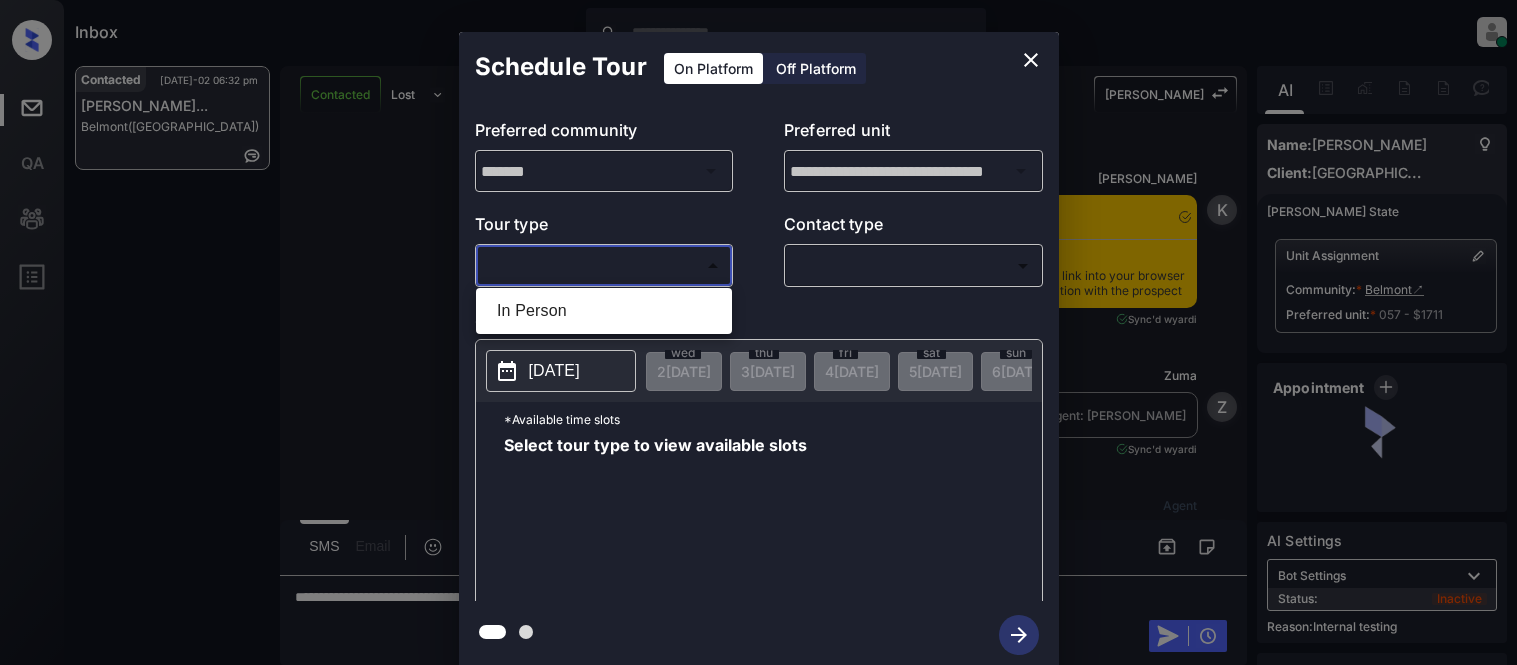 scroll, scrollTop: 0, scrollLeft: 0, axis: both 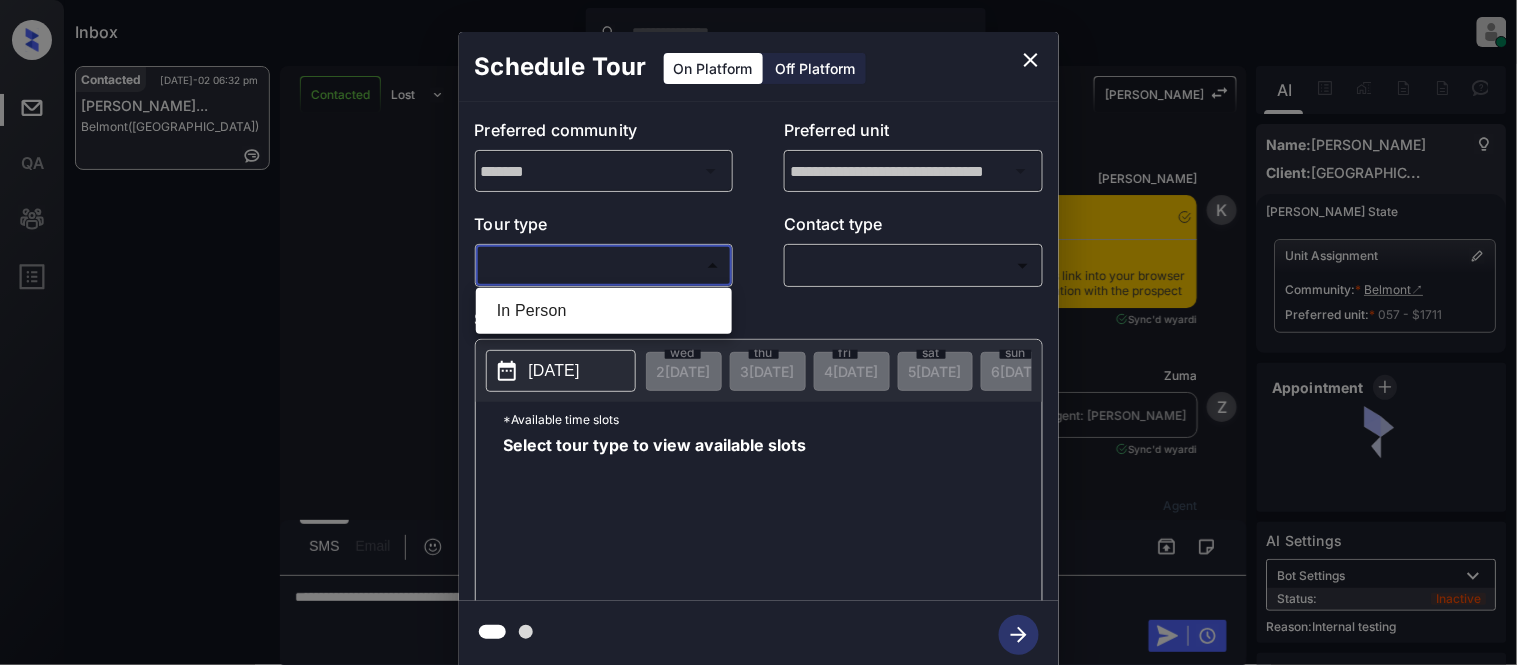 click on "In Person" at bounding box center [604, 311] 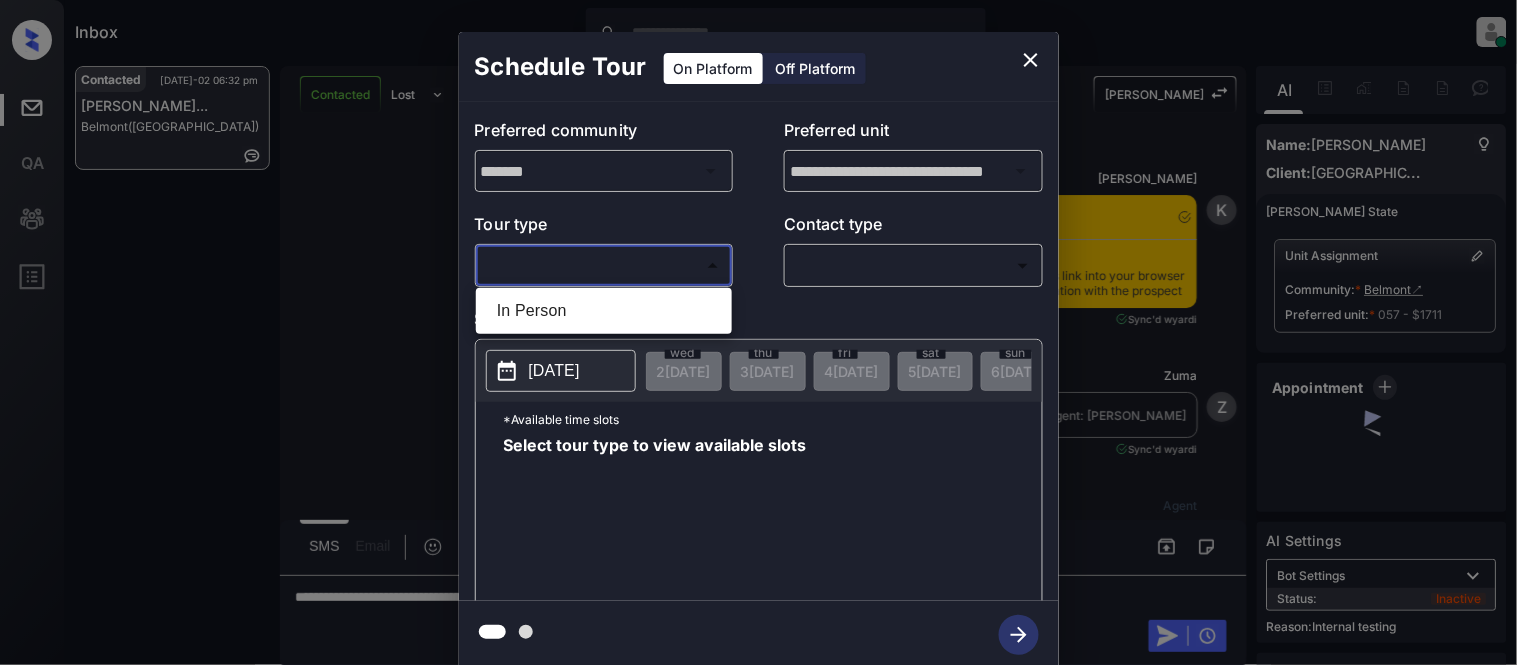 type on "********" 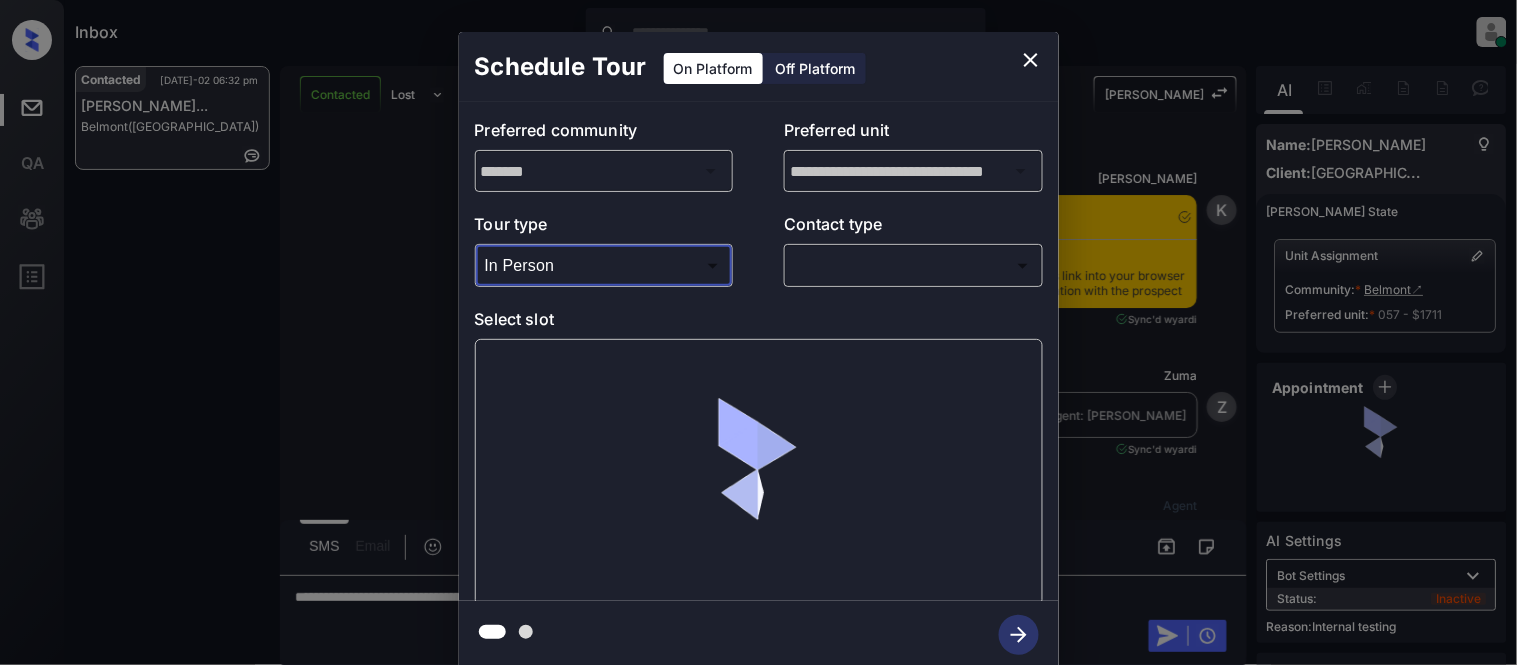 scroll, scrollTop: 3283, scrollLeft: 0, axis: vertical 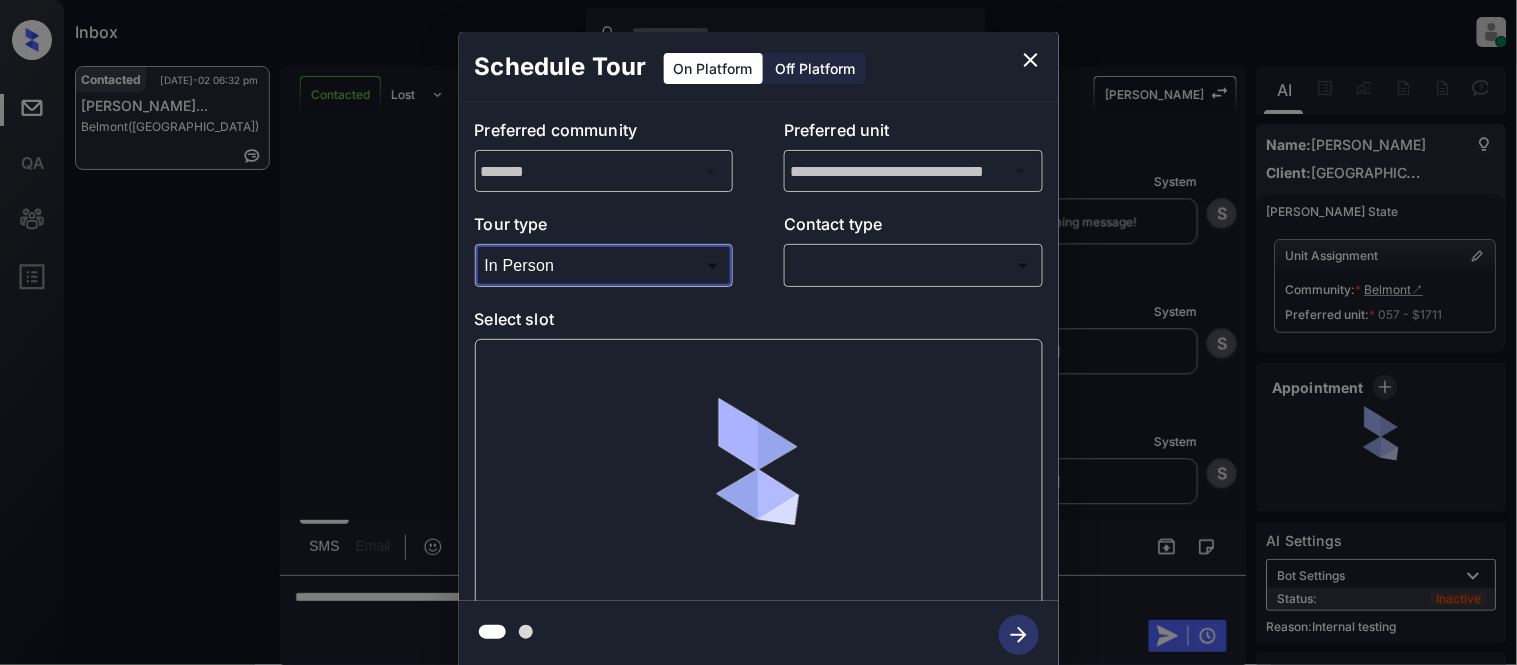 click on "**********" at bounding box center [759, 351] 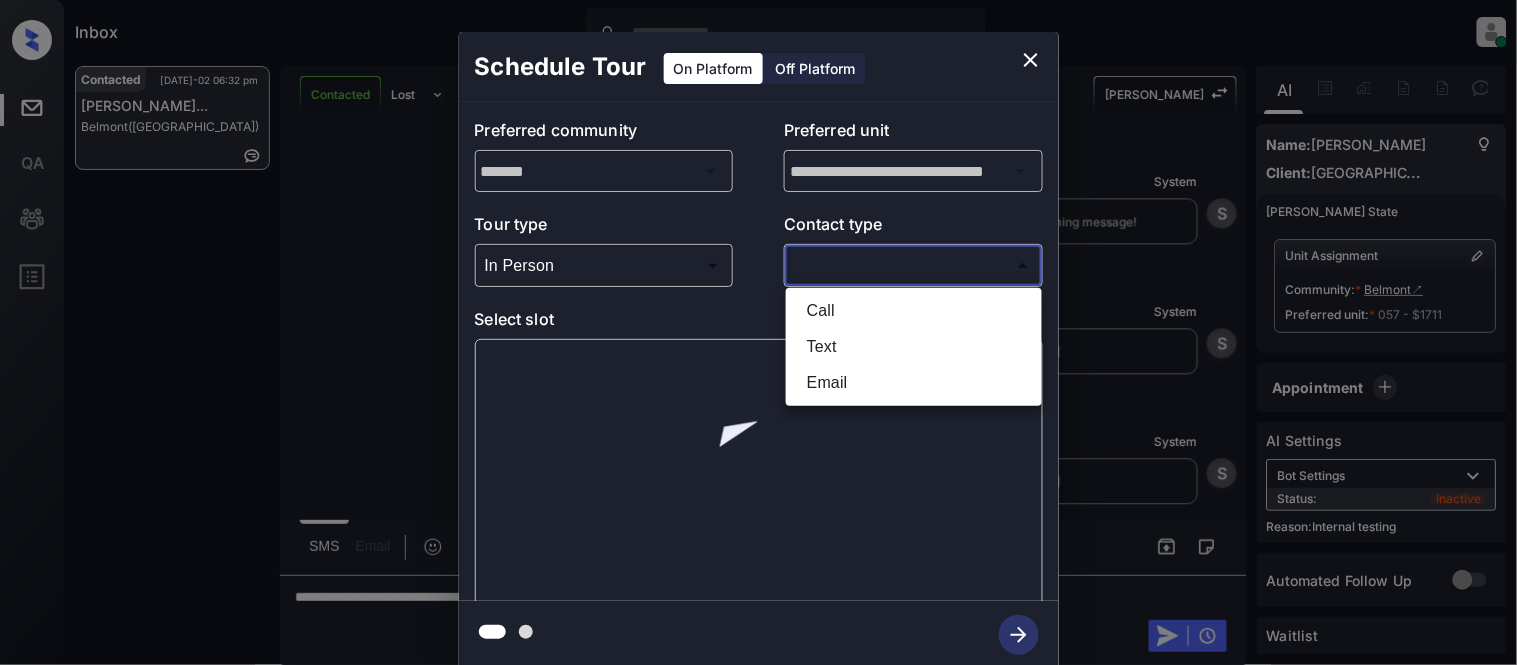 click on "Inbox Kristina Cataag Online Set yourself   offline Set yourself   on break Profile Switch to  light  mode Sign out Contacted Jul-02 06:32 pm   Antyone Collin... Belmont  (Fairfield) Contacted Lost Lead Sentiment: Angry Upon sliding the acknowledgement:  Lead will move to lost stage. * ​ SMS and call option will be set to opt out. AFM will be turned off for the lead. Kelsey New Message Kelsey Notes Note: https://conversation.getzuma.com/6865dc3fc9a0344f0b983b6c - Paste this link into your browser to view Kelsey’s conversation with the prospect Jul 02, 2025 06:26 pm  Sync'd w  yardi K New Message Zuma Lead transferred to leasing agent: kelsey Jul 02, 2025 06:26 pm  Sync'd w  yardi Z New Message Agent Lead created via leadPoller in Inbound stage. Jul 02, 2025 06:26 pm A New Message Agent AFM Request sent to Kelsey. Jul 02, 2025 06:26 pm A New Message Agent Notes Note: Jul 02, 2025 06:26 pm A New Message Kelsey Lead Details Updated
BedRoom: 1
Jul 02, 2025 06:26 pm K New Message Kelsey K New Message K K" at bounding box center (758, 332) 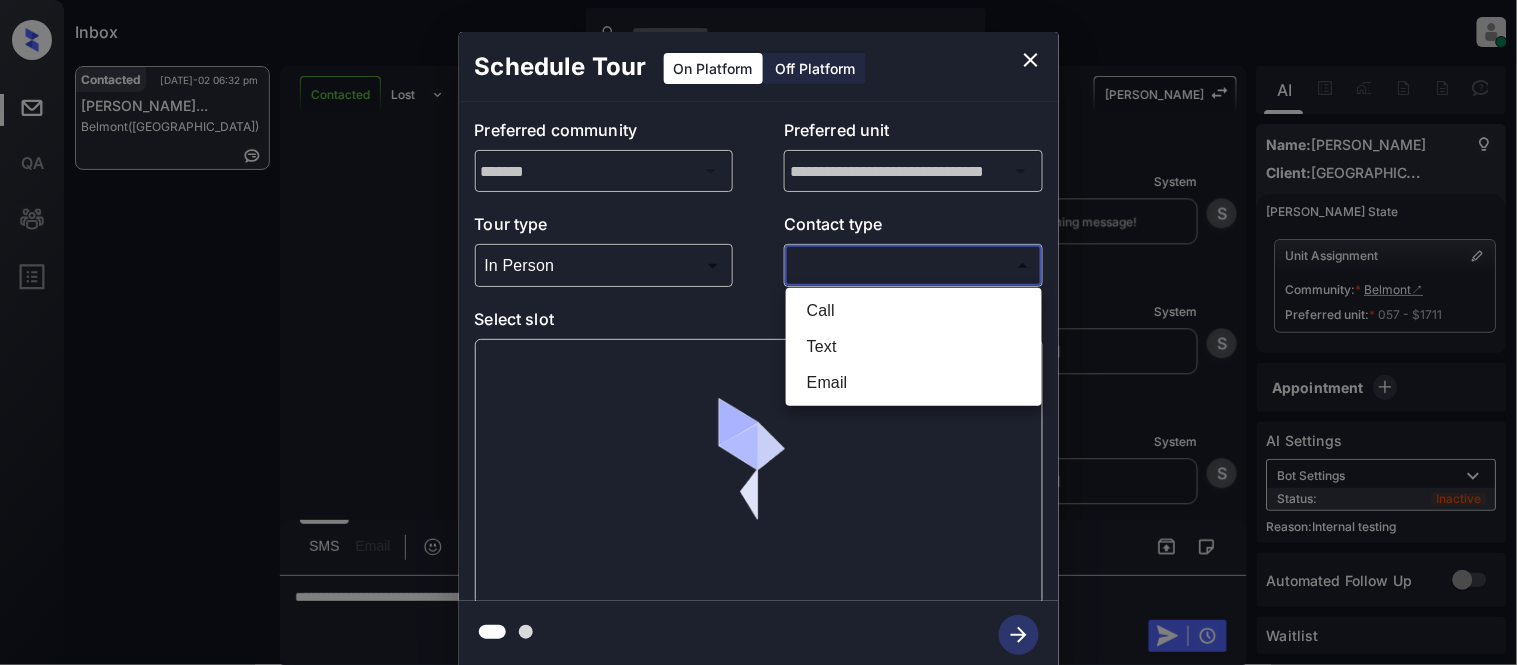 click on "Text" at bounding box center [914, 347] 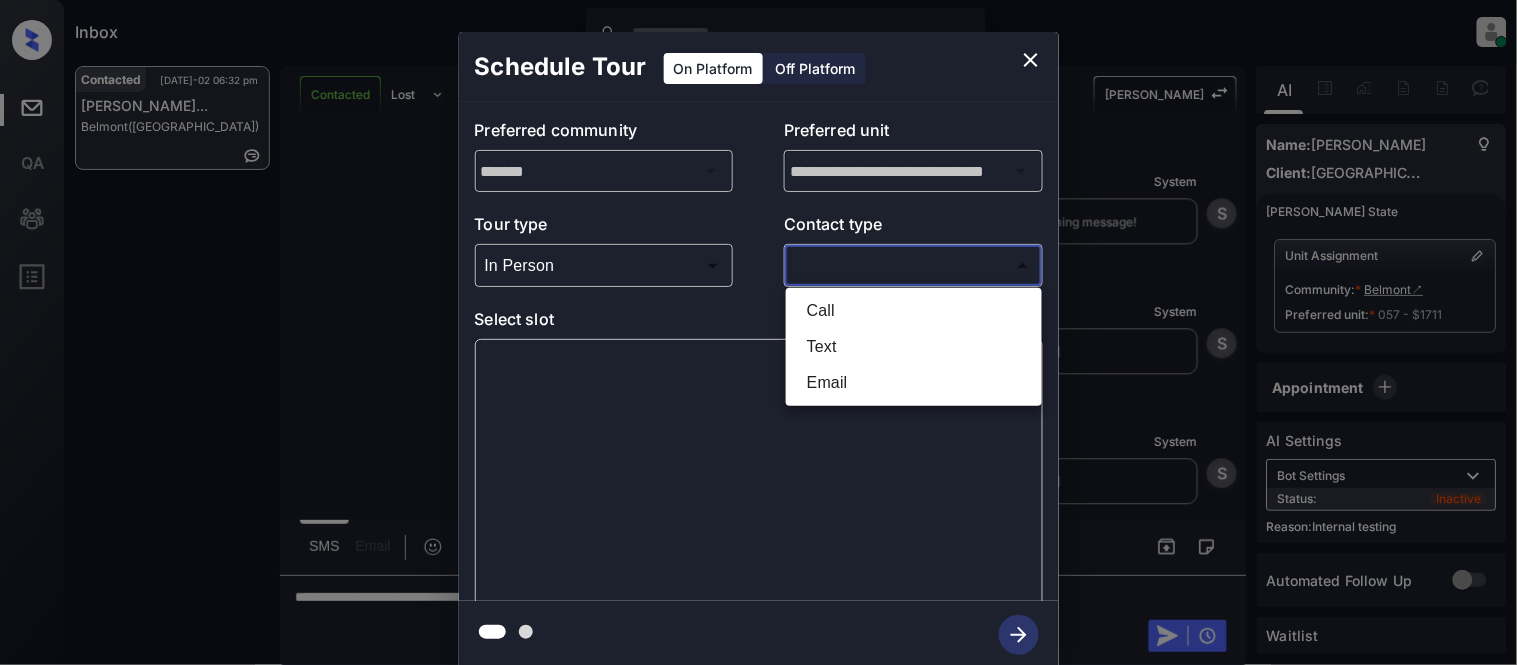 type on "****" 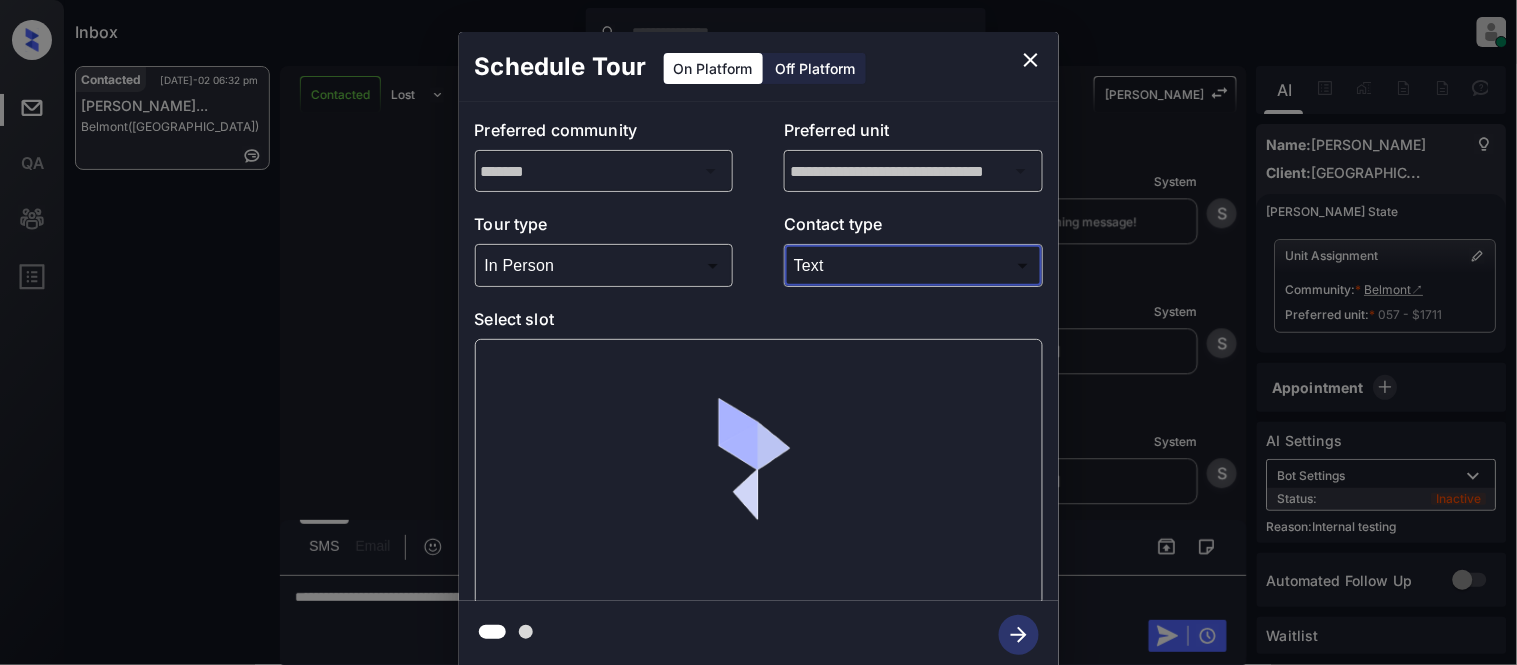 click at bounding box center [759, 472] 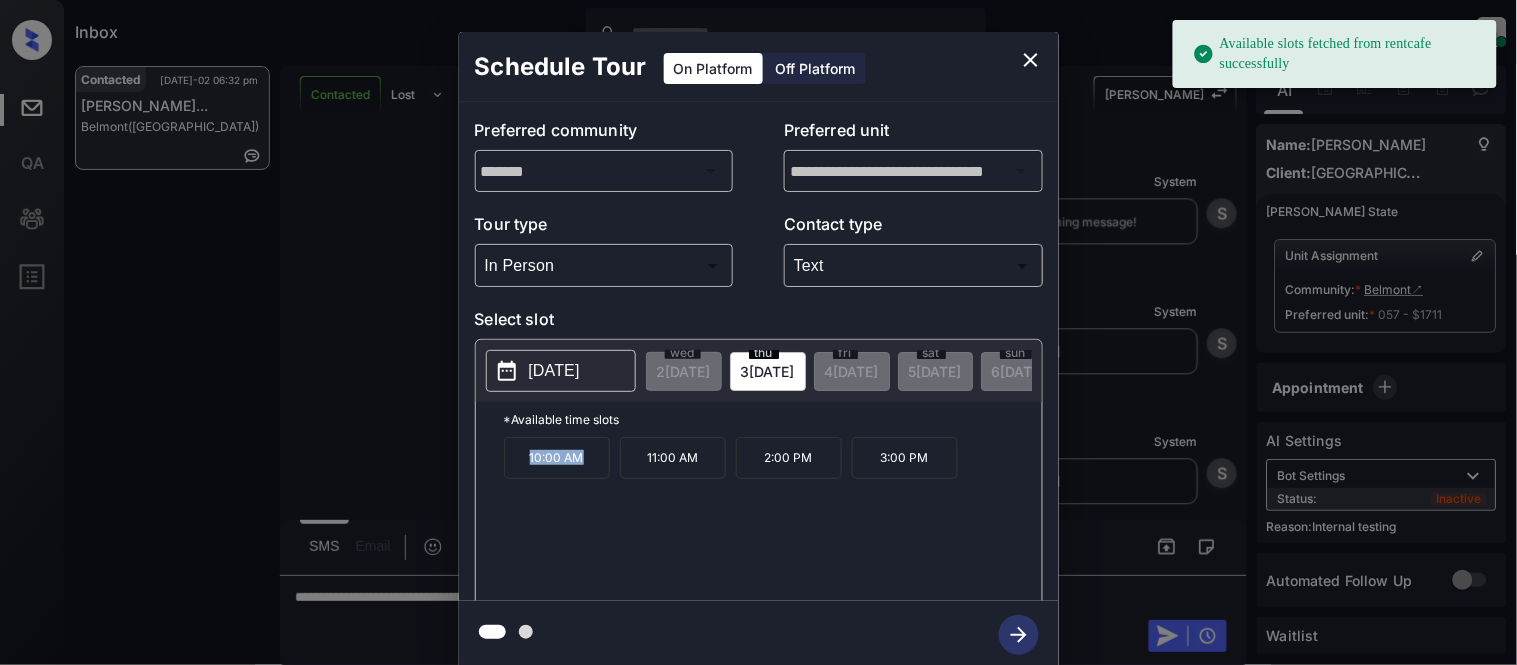drag, startPoint x: 528, startPoint y: 473, endPoint x: 608, endPoint y: 474, distance: 80.00625 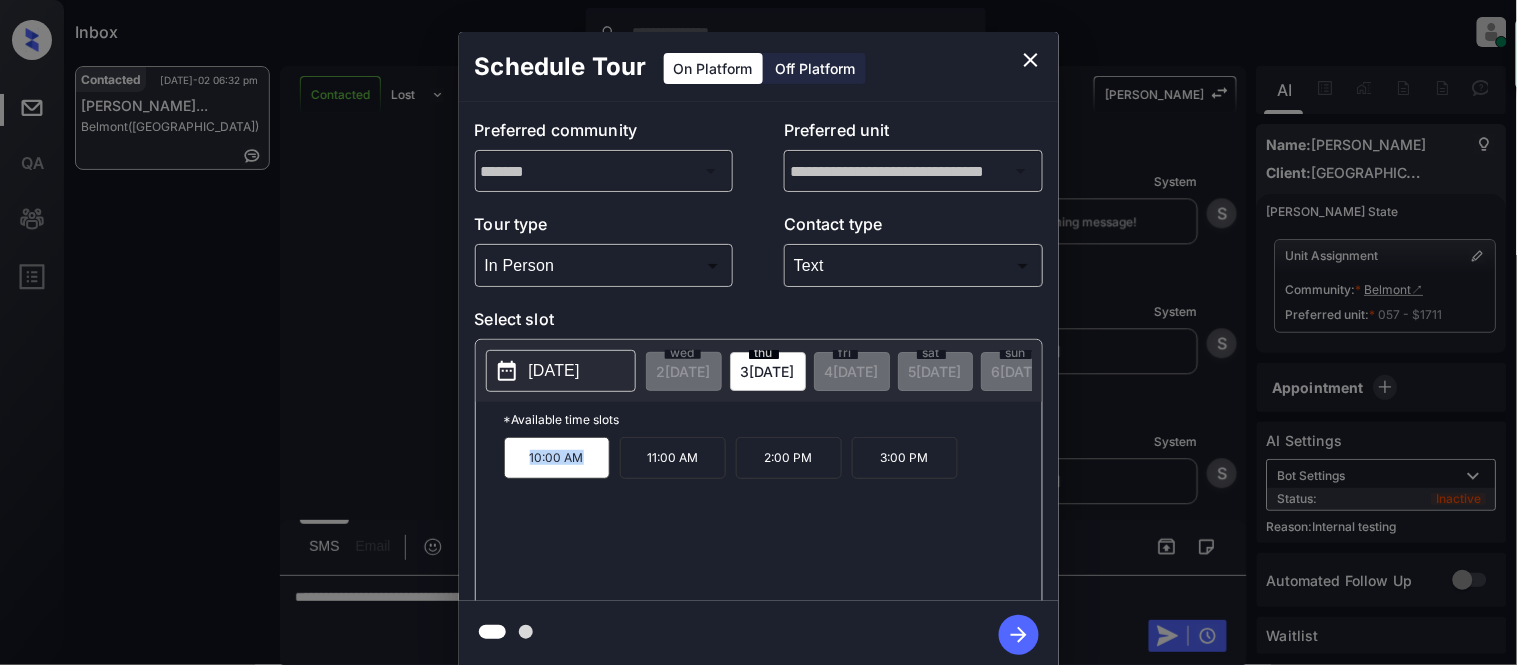 copy on "10:00 AM" 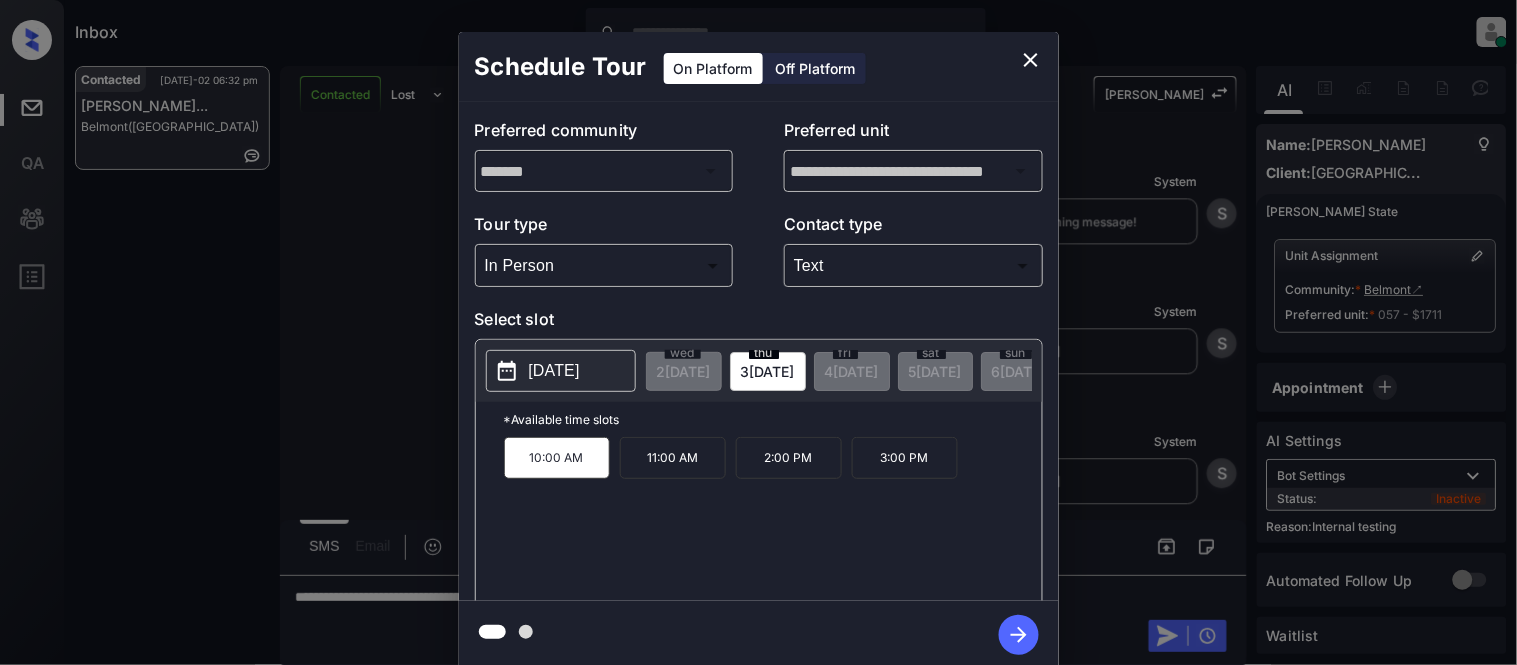 click on "**********" at bounding box center [758, 350] 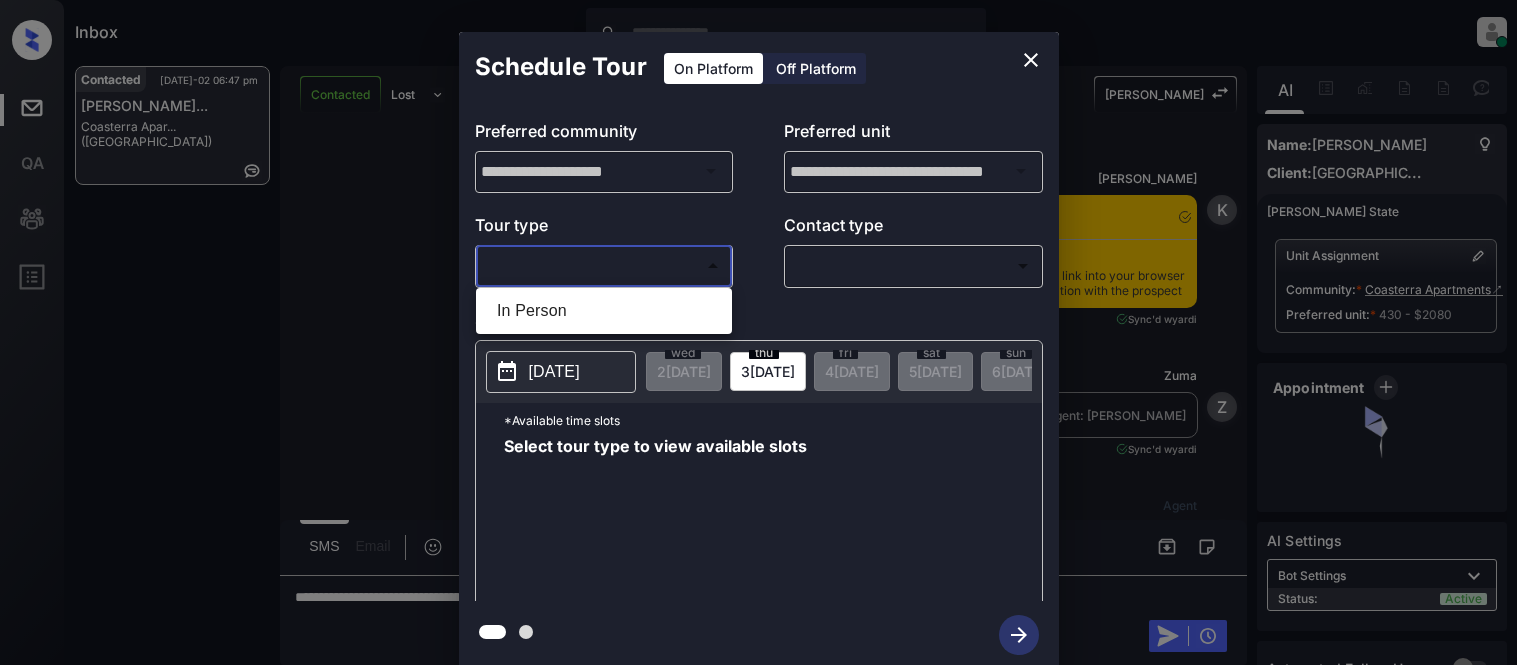 scroll, scrollTop: 0, scrollLeft: 0, axis: both 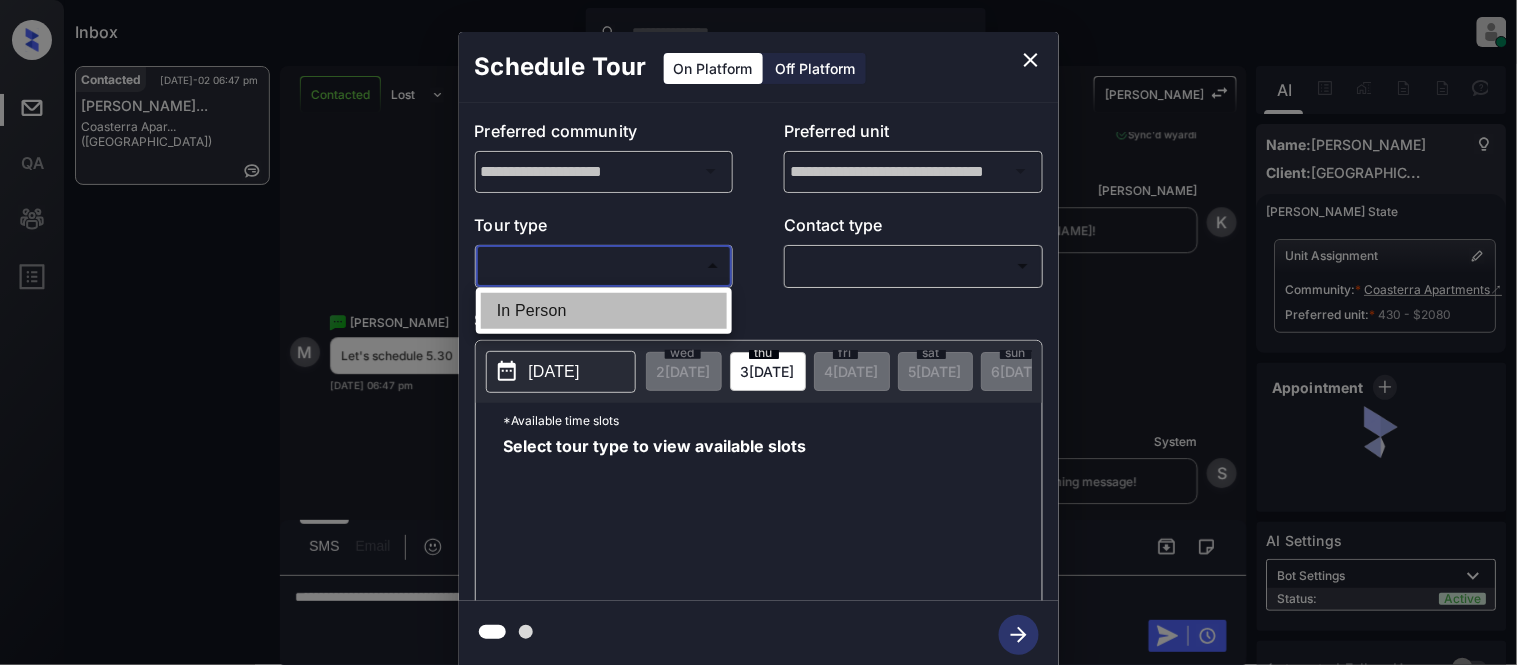 click on "In Person" at bounding box center [604, 311] 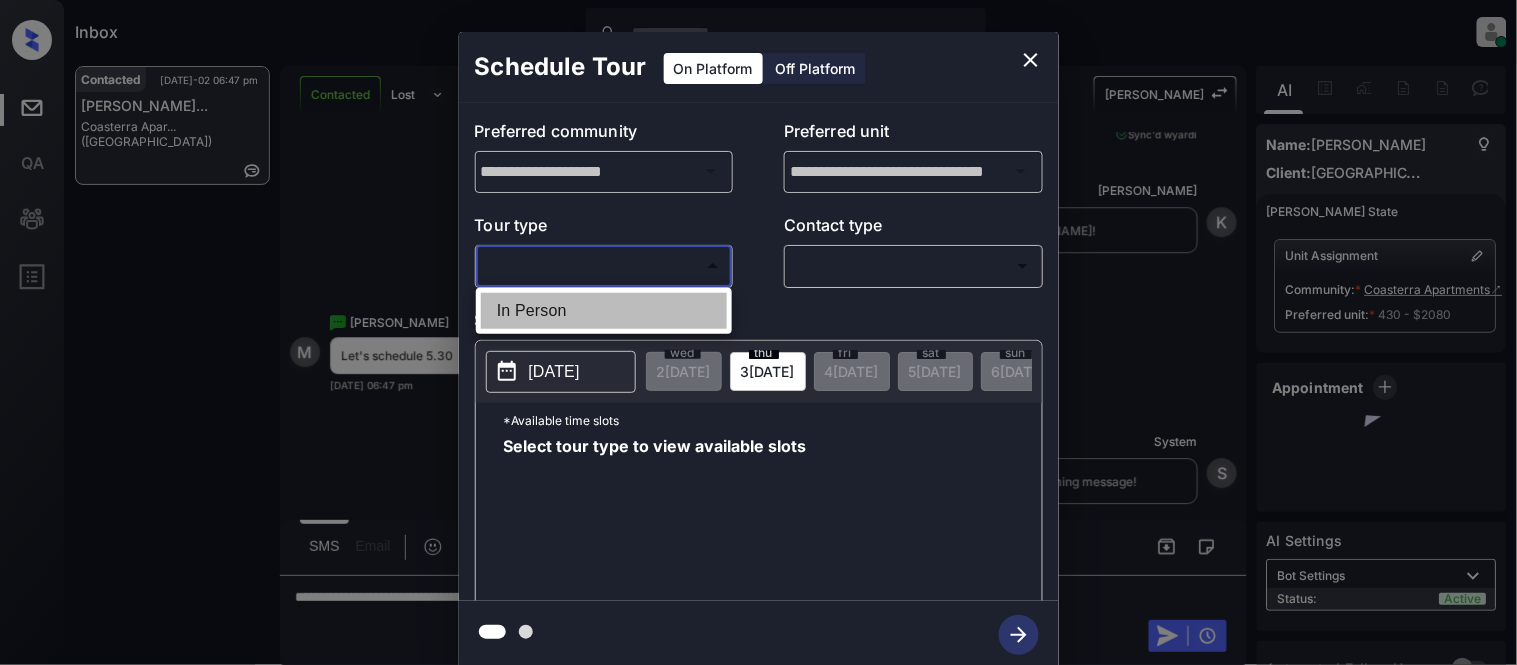 type on "********" 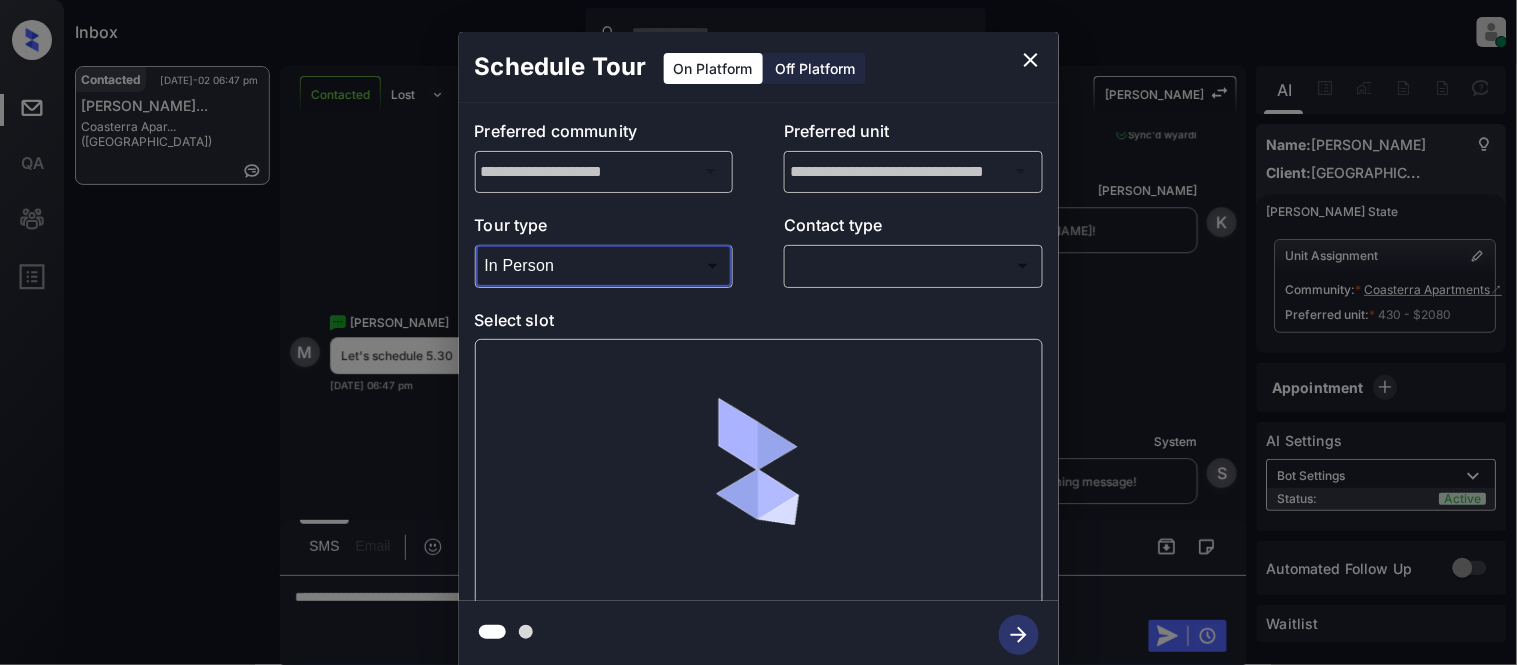 click on "​ ​" at bounding box center (913, 265) 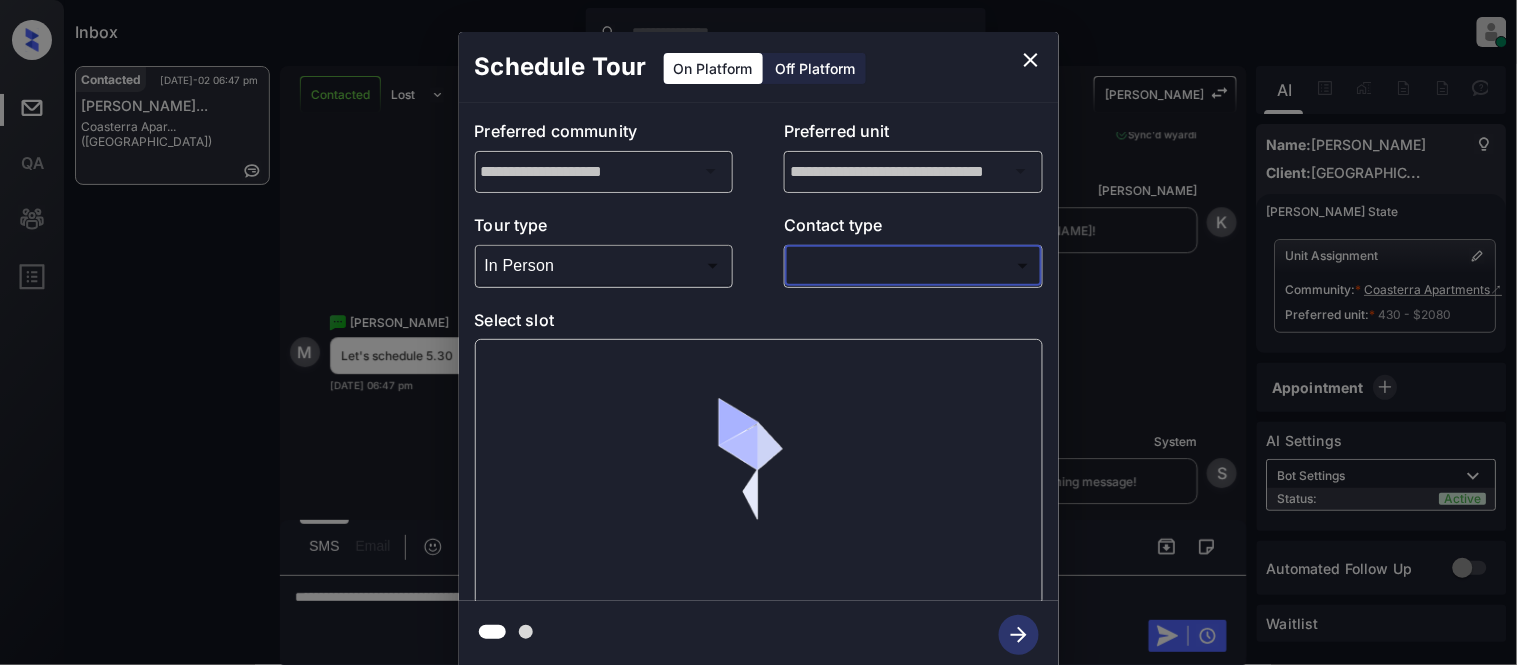 click on "Inbox Kristina Cataag Online Set yourself   offline Set yourself   on break Profile Switch to  light  mode Sign out Contacted Jul-02 06:47 pm   Melissa Lawhor... Coasterra Apar...  (Fairfield) Contacted Lost Lead Sentiment: Angry Upon sliding the acknowledgement:  Lead will move to lost stage. * ​ SMS and call option will be set to opt out. AFM will be turned off for the lead. Kelsey New Message Kelsey Notes Note: https://conversation.getzuma.com/6865dc2362dfe6812110b39b - Paste this link into your browser to view Kelsey’s conversation with the prospect Jul 02, 2025 06:25 pm  Sync'd w  yardi K New Message Zuma Lead transferred to leasing agent: kelsey Jul 02, 2025 06:25 pm  Sync'd w  yardi Z New Message Agent Lead created via leadPoller in Inbound stage. Jul 02, 2025 06:25 pm A New Message Agent AFM Request sent to Kelsey. Jul 02, 2025 06:25 pm A New Message Agent Notes Note: Jul 02, 2025 06:25 pm A New Message Kelsey Jul 02, 2025 06:26 pm   | TemplateAFMSms  Sync'd w  yardi K New Message Kelsey K   yardi" at bounding box center [758, 332] 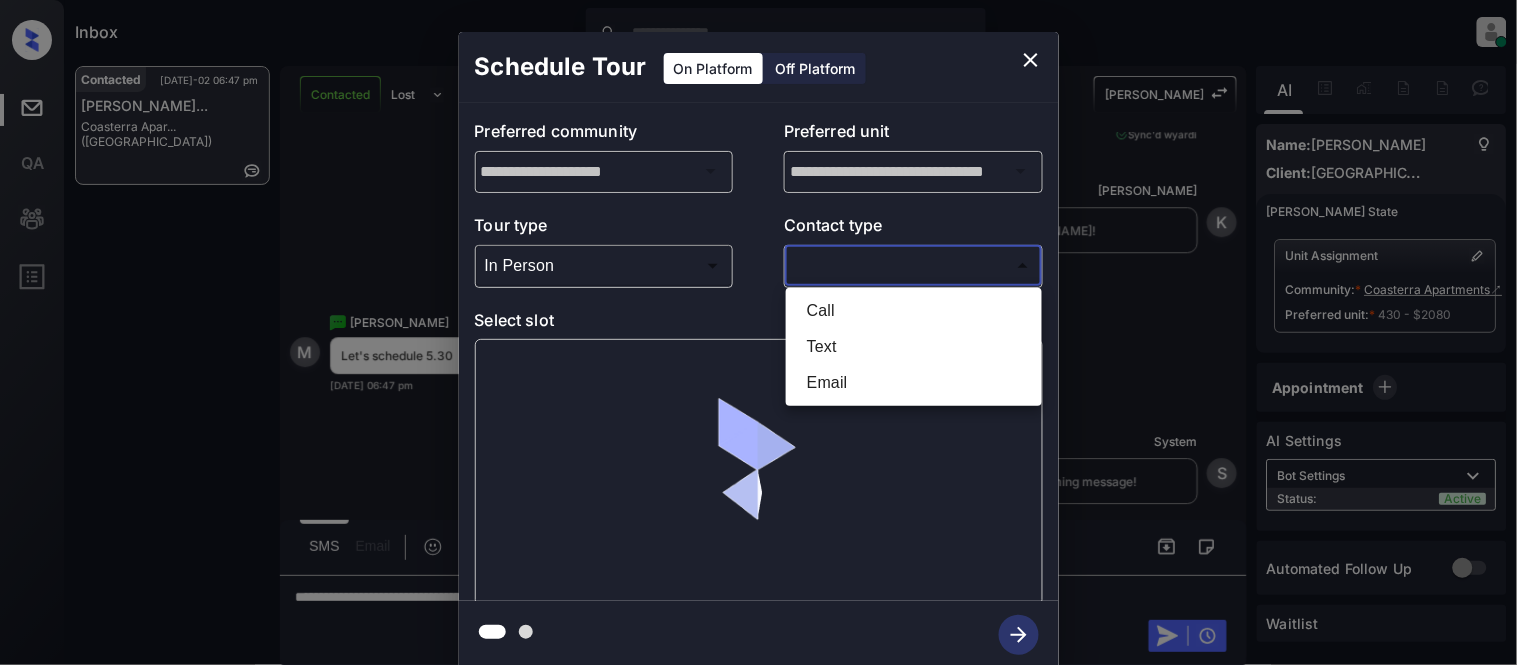 click on "Text" at bounding box center [914, 347] 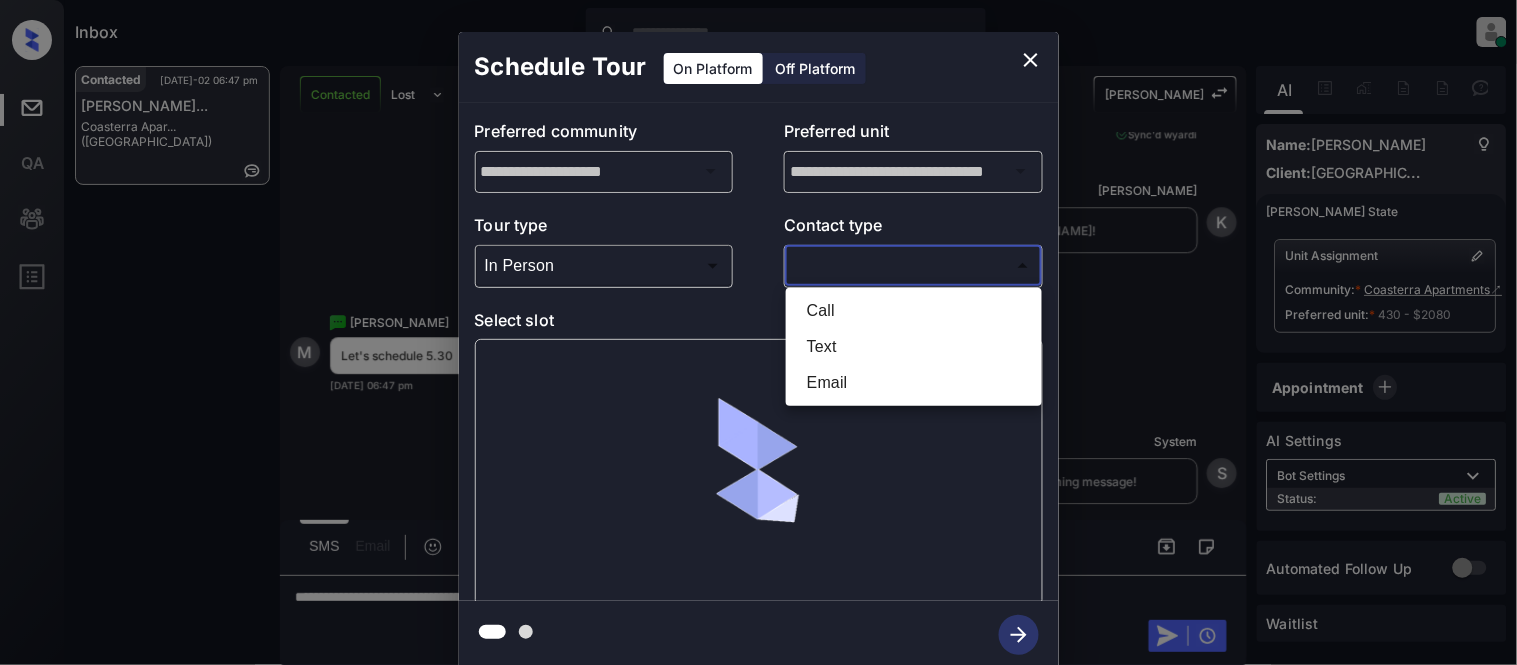type on "****" 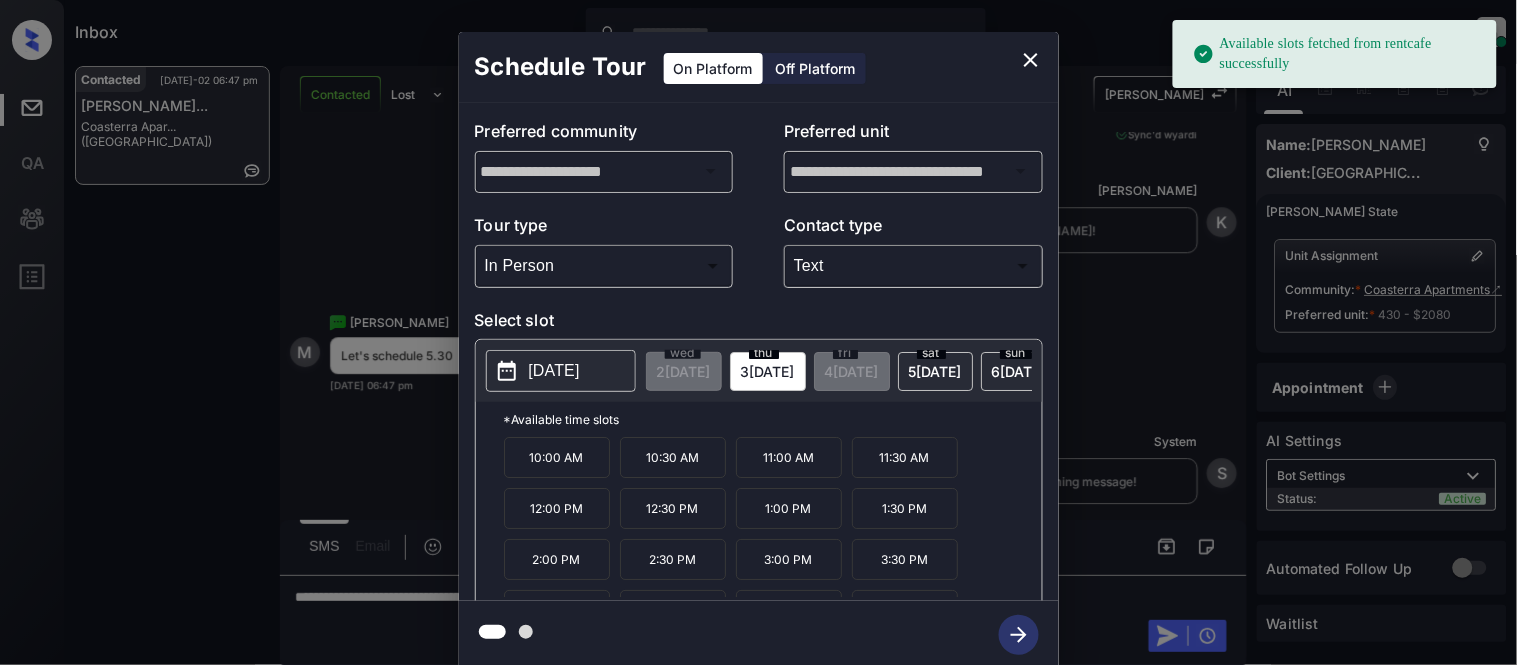 click on "[DATE]" at bounding box center [554, 371] 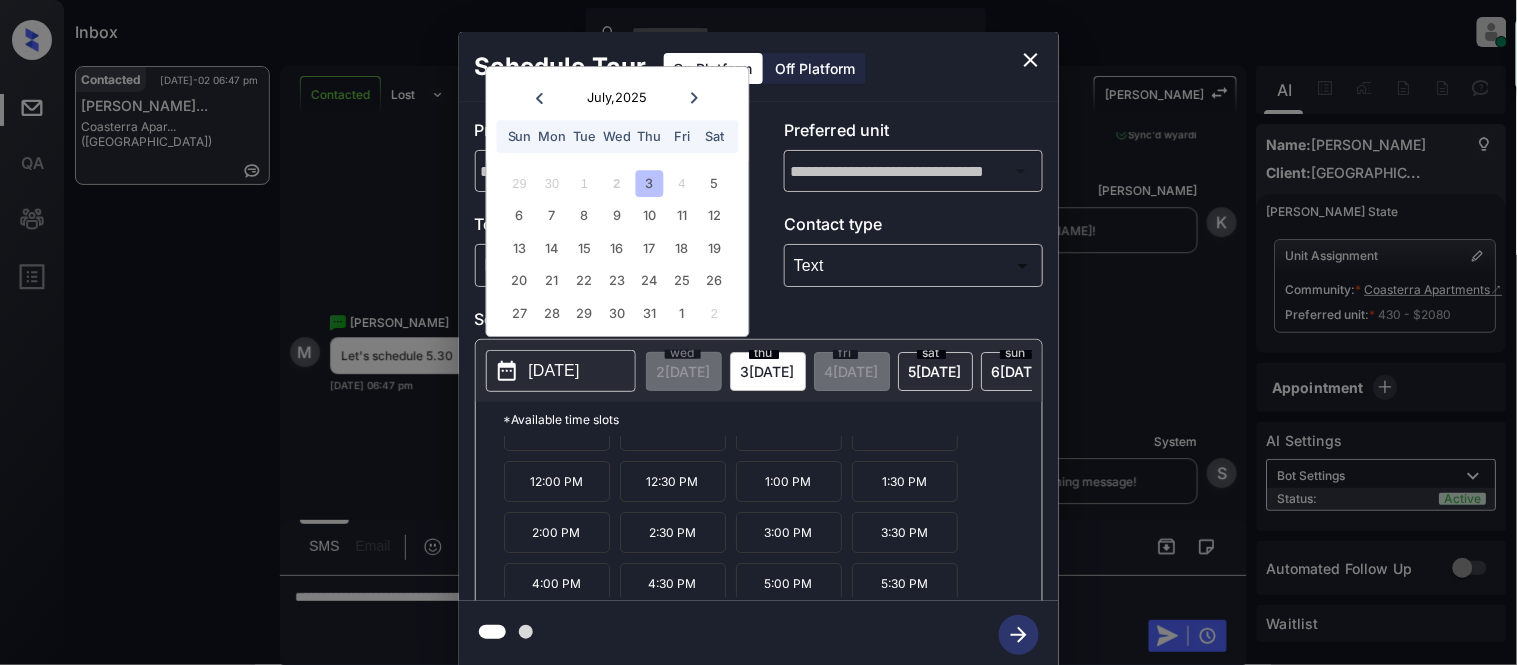 scroll, scrollTop: 34, scrollLeft: 0, axis: vertical 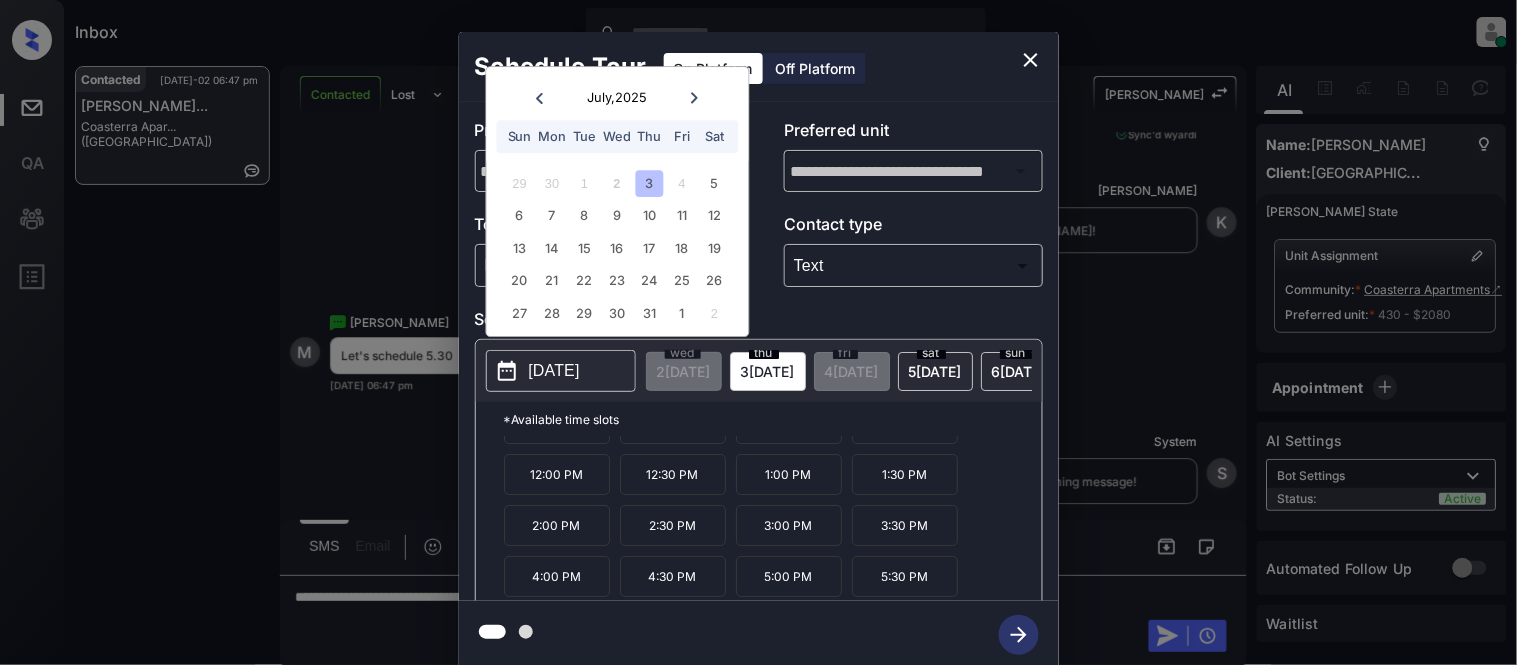 click on "10:00 AM 10:30 AM 11:00 AM 11:30 AM 12:00 PM 12:30 PM 1:00 PM 1:30 PM 2:00 PM 2:30 PM 3:00 PM 3:30 PM 4:00 PM 4:30 PM 5:00 PM 5:30 PM" at bounding box center [773, 517] 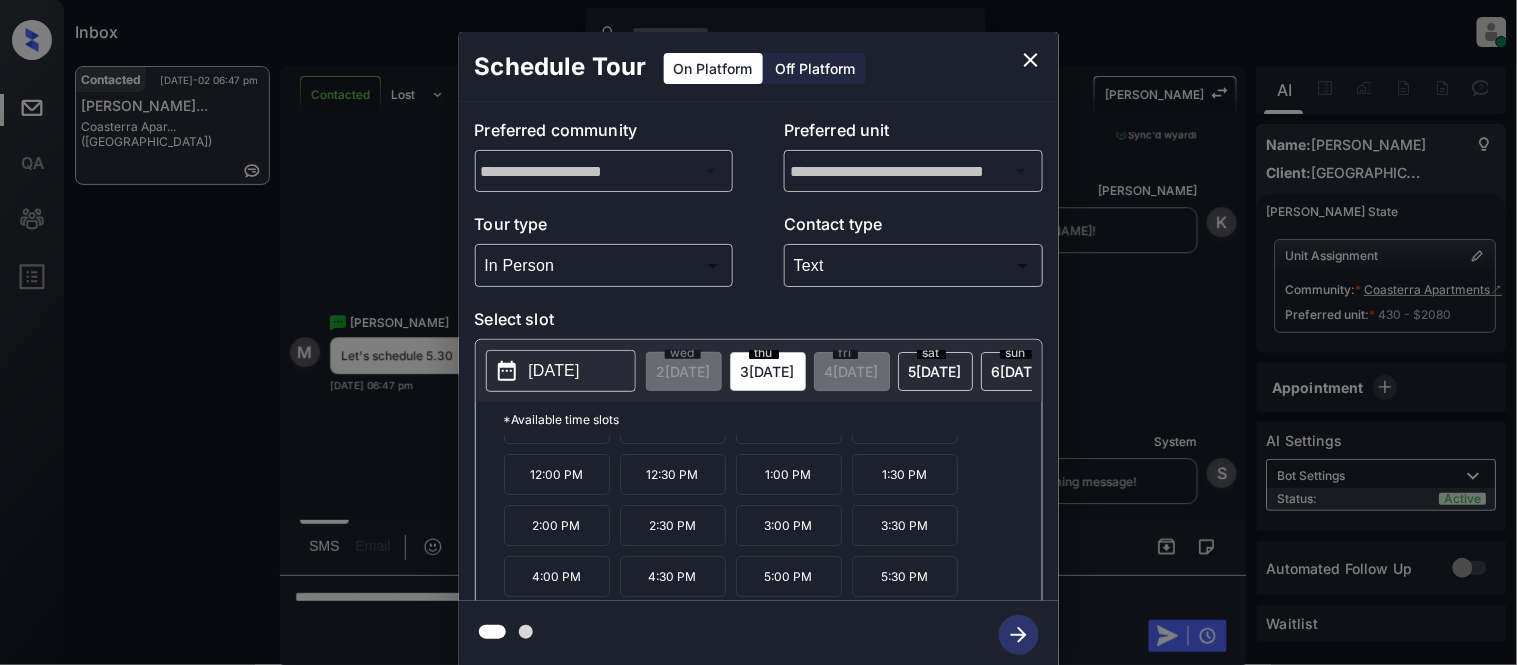 click on "5:30 PM" at bounding box center [905, 576] 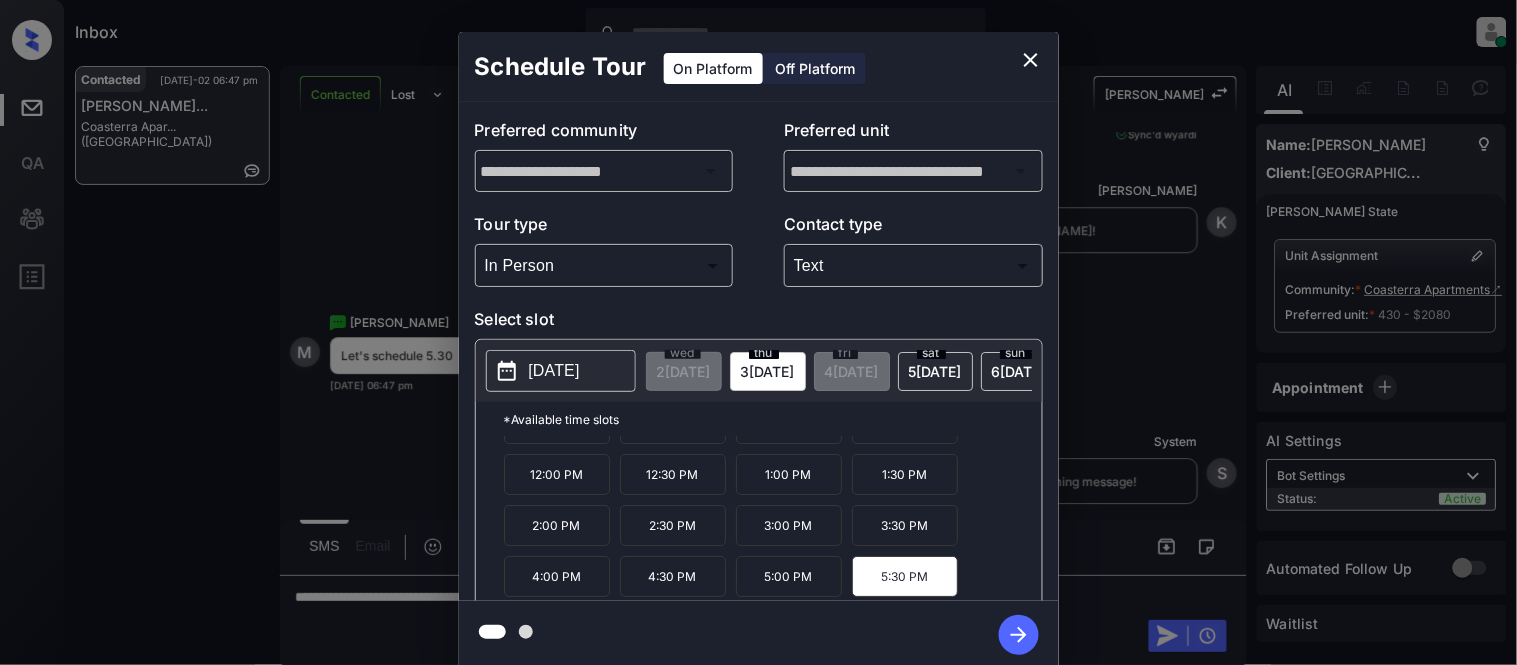 click 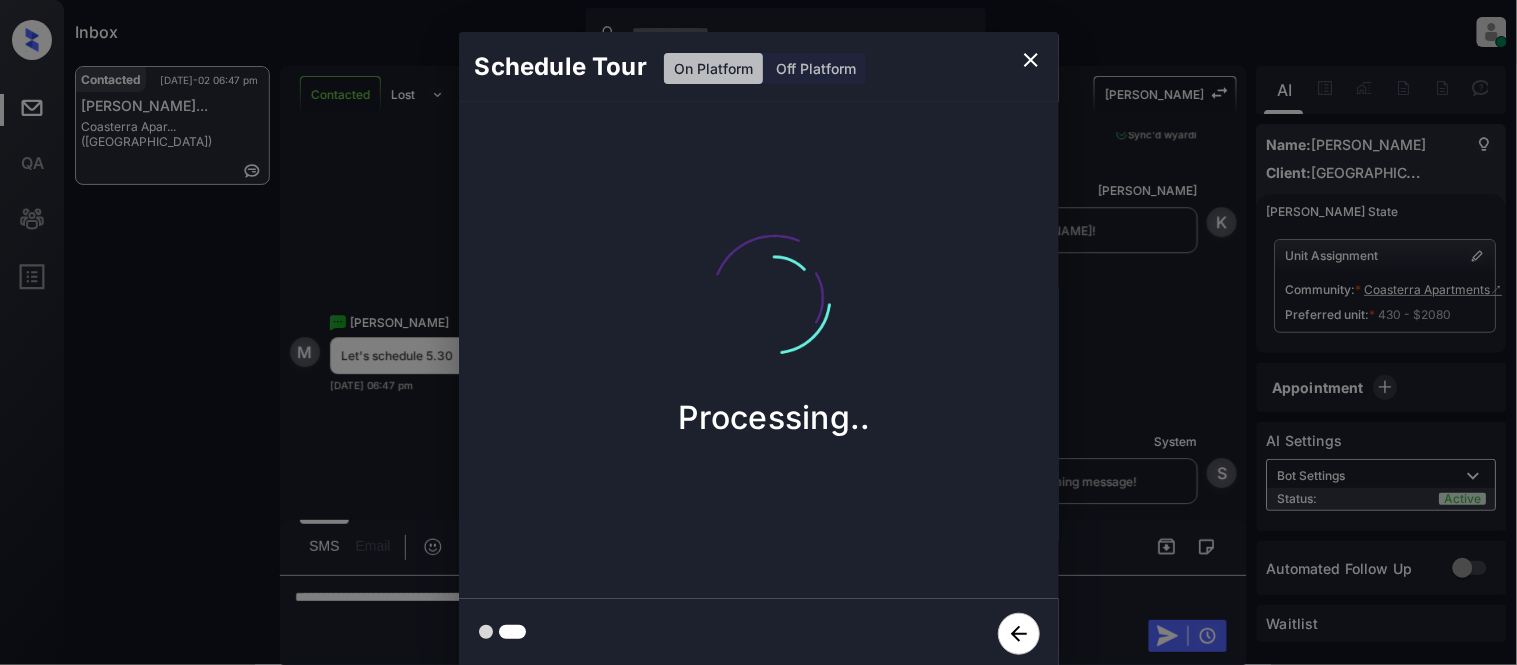 click on "Schedule Tour On Platform Off Platform Processing.." at bounding box center [758, 350] 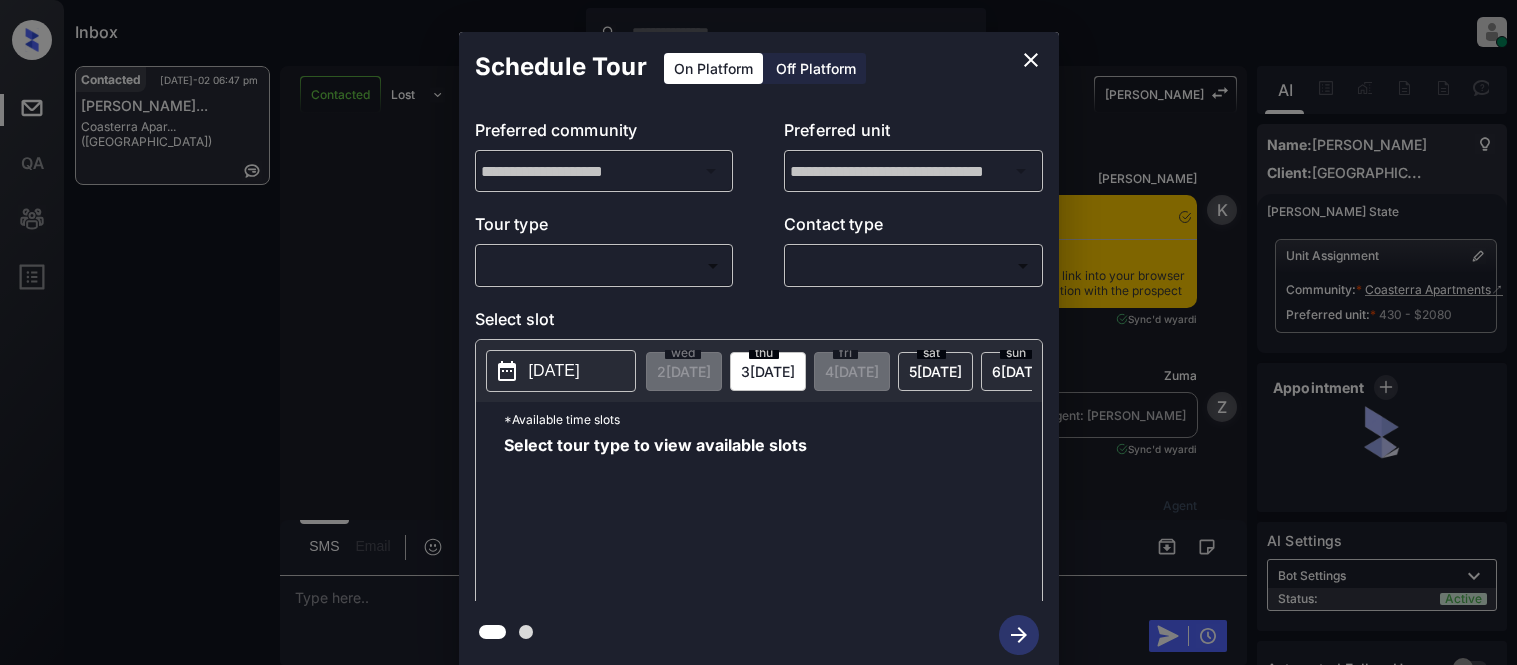 scroll, scrollTop: 0, scrollLeft: 0, axis: both 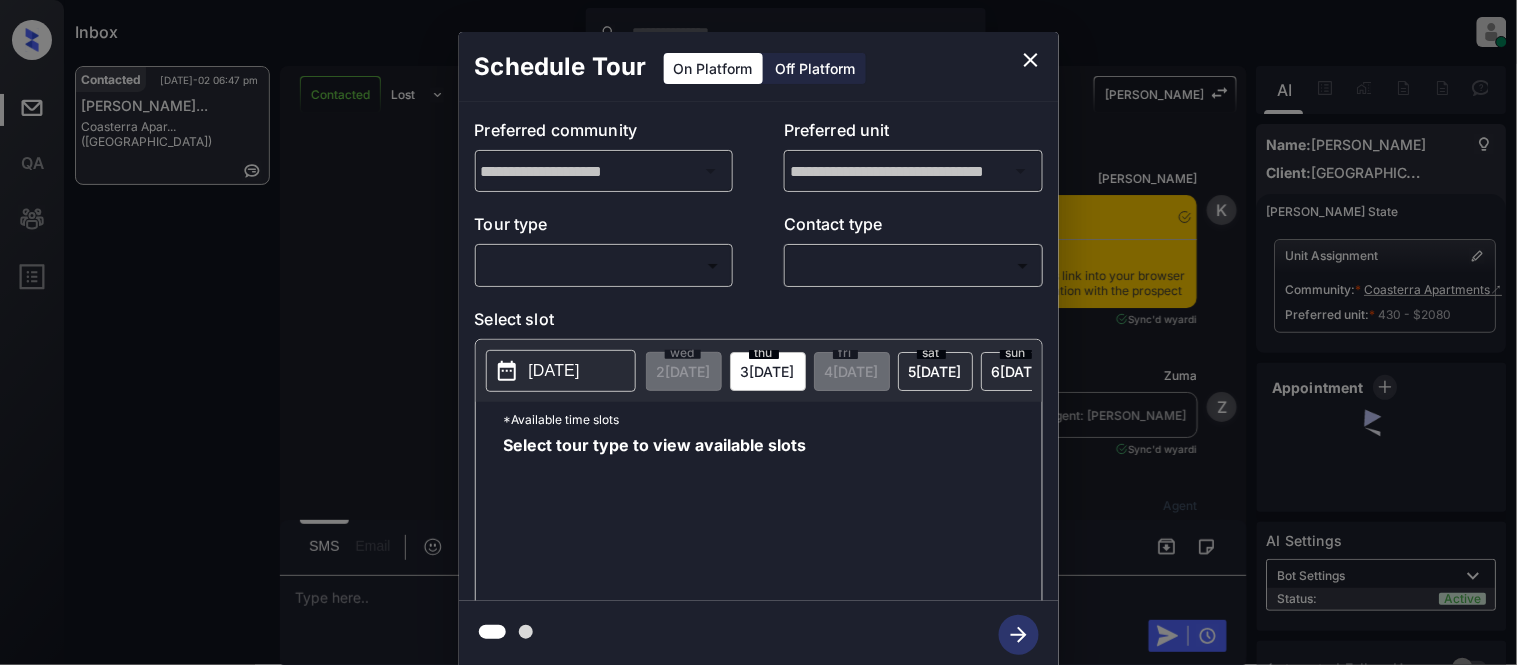 click on "Inbox [PERSON_NAME] Cataag Online Set yourself   offline Set yourself   on break Profile Switch to  light  mode Sign out Contacted [DATE]-02 06:47 pm   [PERSON_NAME]... Coasterra Apar...  ([GEOGRAPHIC_DATA]) Contacted Lost Lead Sentiment: Angry Upon sliding the acknowledgement:  Lead will move to lost stage. * ​ SMS and call option will be set to opt out. AFM will be turned off for the lead. Kelsey New Message Kelsey Notes Note: [URL][DOMAIN_NAME] - Paste this link into your browser to view [PERSON_NAME] conversation with the prospect [DATE] 06:25 pm  Sync'd w  yardi K New Message Zuma Lead transferred to leasing agent: [PERSON_NAME] [DATE] 06:25 pm  Sync'd w  yardi Z New Message Agent Lead created via leadPoller in Inbound stage. [DATE] 06:25 pm A New Message Agent AFM Request sent to [PERSON_NAME]. [DATE] 06:25 pm A New Message Agent Notes Note: [DATE] 06:25 pm A New Message [PERSON_NAME] [DATE] 06:26 pm   | TemplateAFMSms  Sync'd w  yardi K New Message [PERSON_NAME]   yardi" at bounding box center (758, 332) 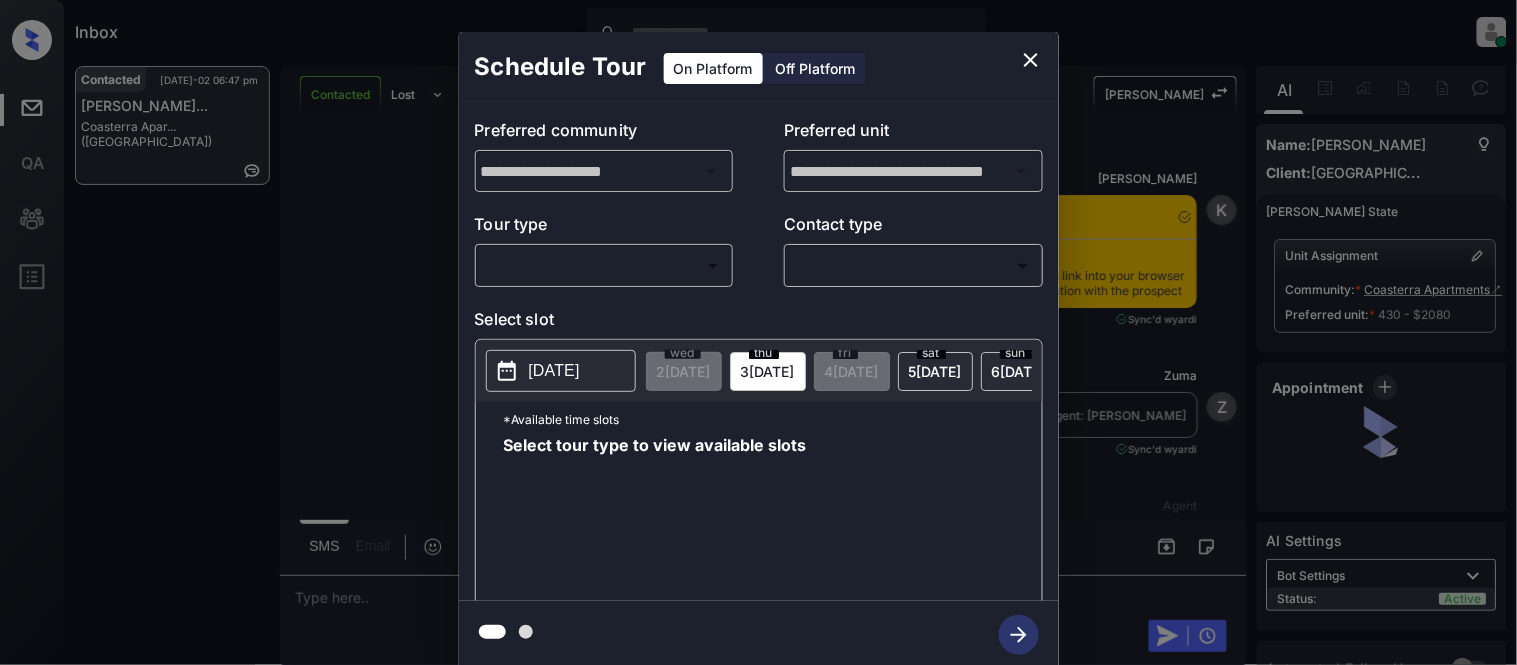 scroll, scrollTop: 3662, scrollLeft: 0, axis: vertical 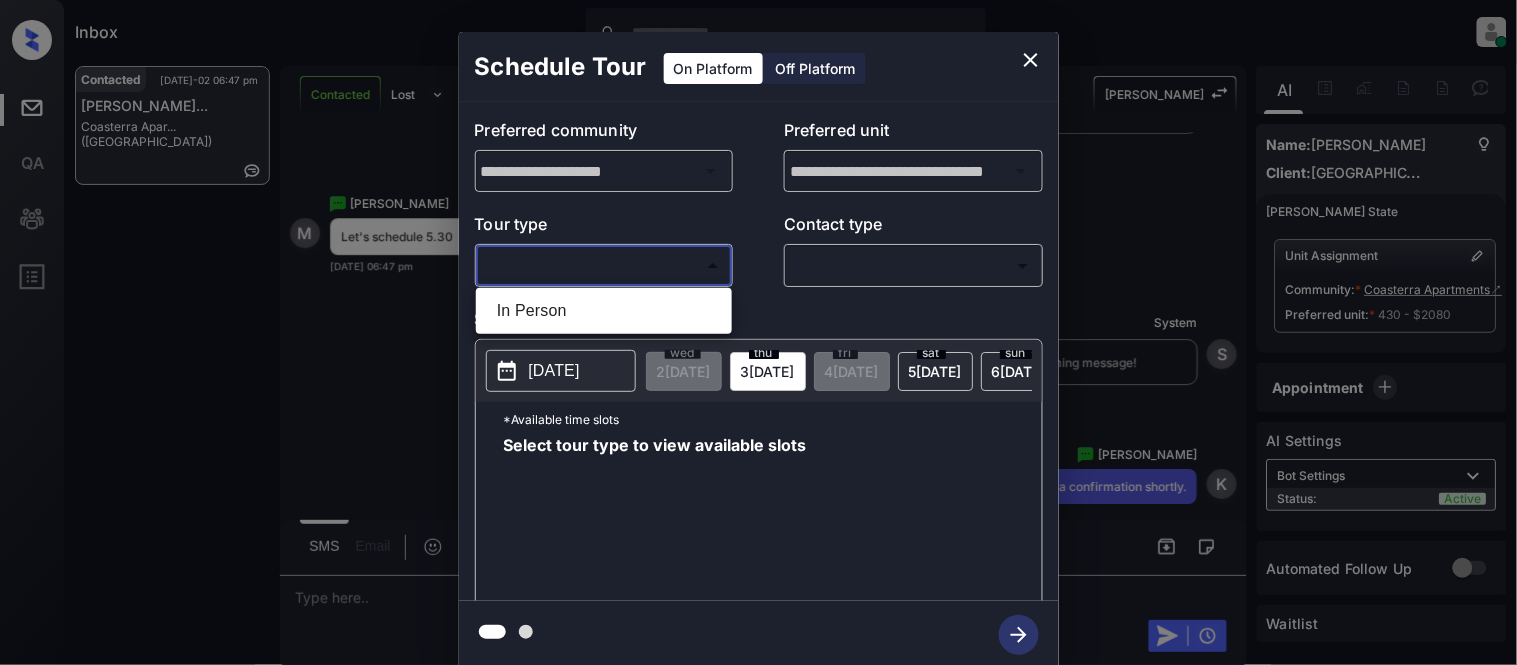 click on "In Person" at bounding box center (604, 311) 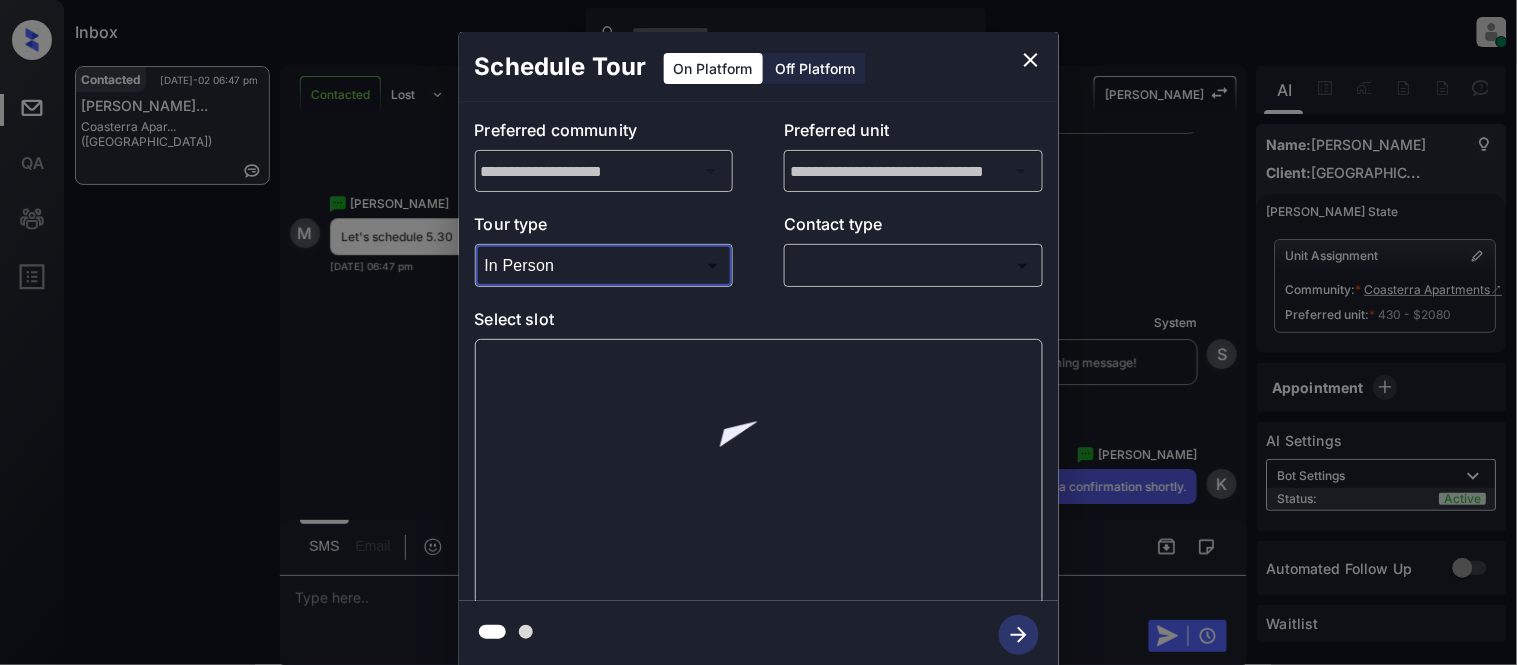 click on "Inbox [PERSON_NAME] Cataag Online Set yourself   offline Set yourself   on break Profile Switch to  light  mode Sign out Contacted [DATE]-02 06:47 pm   [PERSON_NAME]... Coasterra Apar...  ([GEOGRAPHIC_DATA]) Contacted Lost Lead Sentiment: Angry Upon sliding the acknowledgement:  Lead will move to lost stage. * ​ SMS and call option will be set to opt out. AFM will be turned off for the lead. Kelsey New Message Kelsey Notes Note: [URL][DOMAIN_NAME] - Paste this link into your browser to view [PERSON_NAME] conversation with the prospect [DATE] 06:25 pm  Sync'd w  yardi K New Message Zuma Lead transferred to leasing agent: [PERSON_NAME] [DATE] 06:25 pm  Sync'd w  yardi Z New Message Agent Lead created via leadPoller in Inbound stage. [DATE] 06:25 pm A New Message Agent AFM Request sent to [PERSON_NAME]. [DATE] 06:25 pm A New Message Agent Notes Note: [DATE] 06:25 pm A New Message [PERSON_NAME] [DATE] 06:26 pm   | TemplateAFMSms  Sync'd w  yardi K New Message [PERSON_NAME]   yardi" at bounding box center [758, 332] 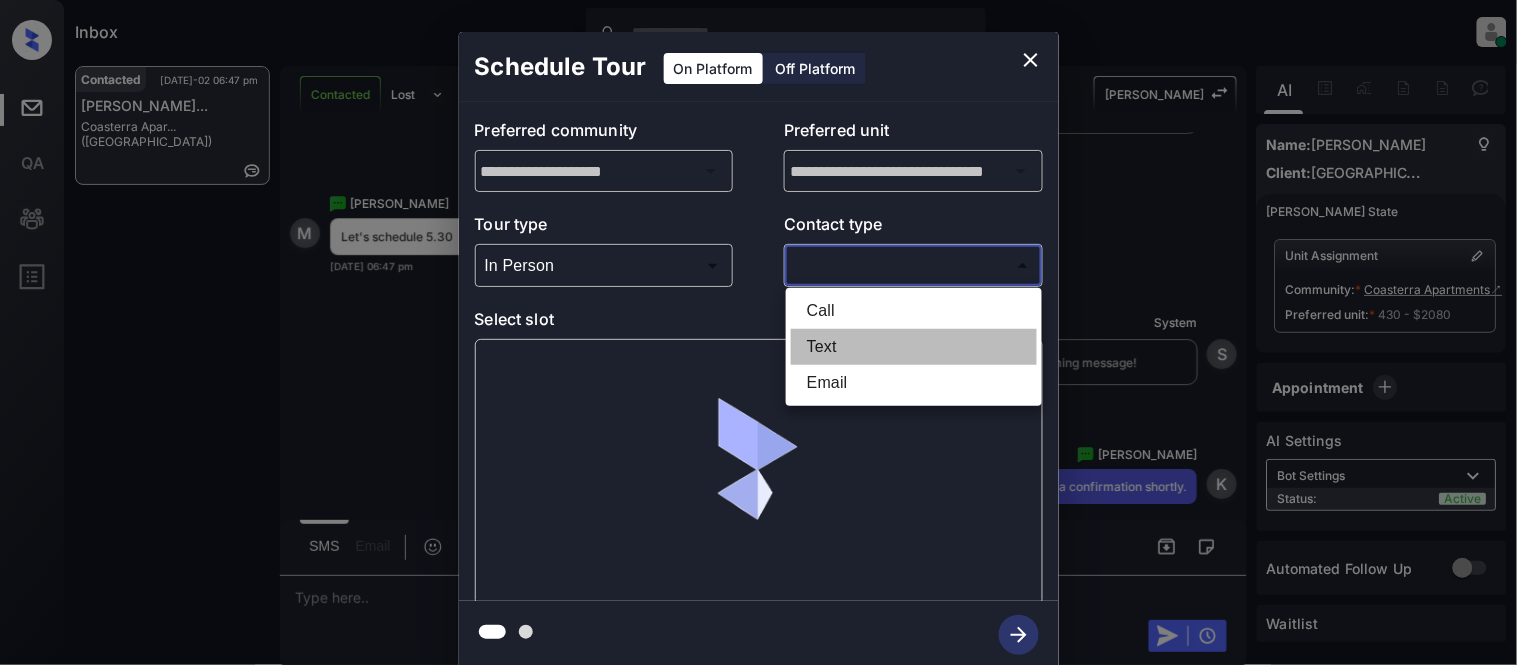 click on "Text" at bounding box center (914, 347) 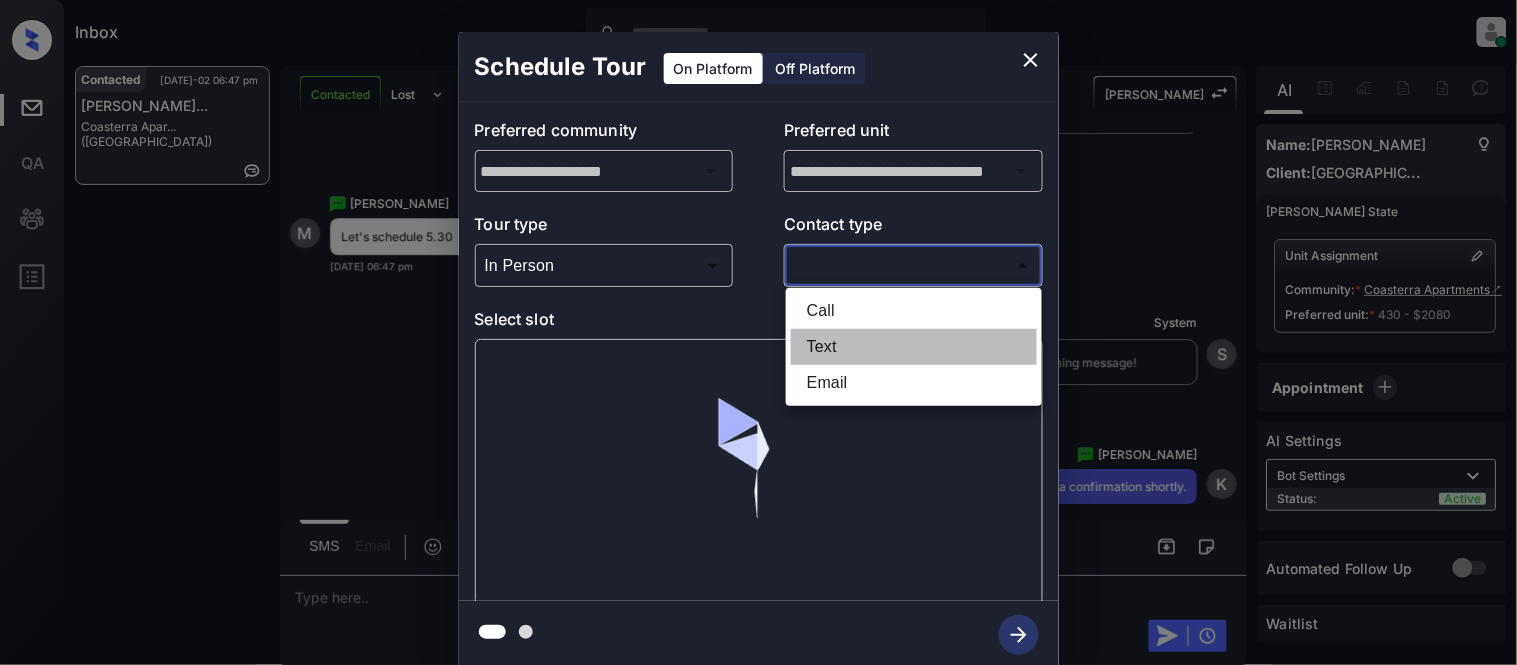 type on "****" 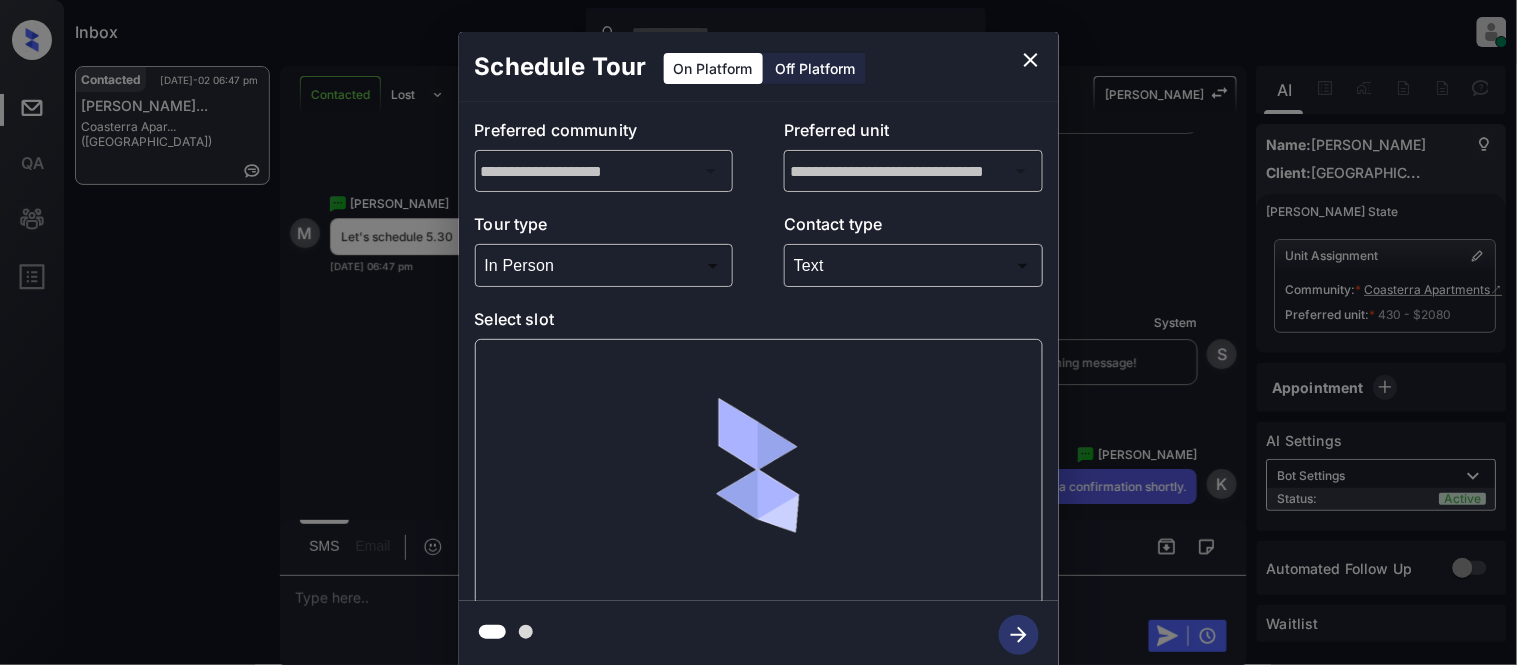 click at bounding box center (759, 472) 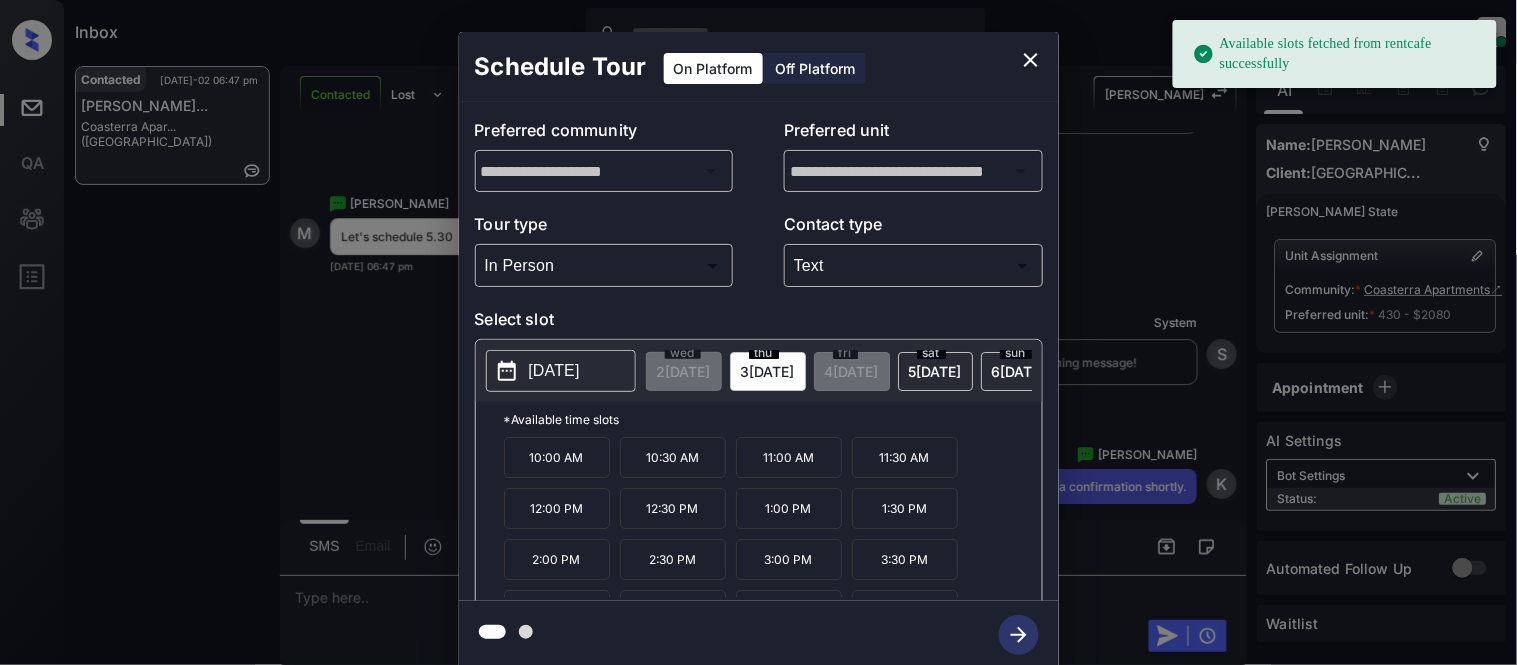 click on "[DATE]" at bounding box center [554, 371] 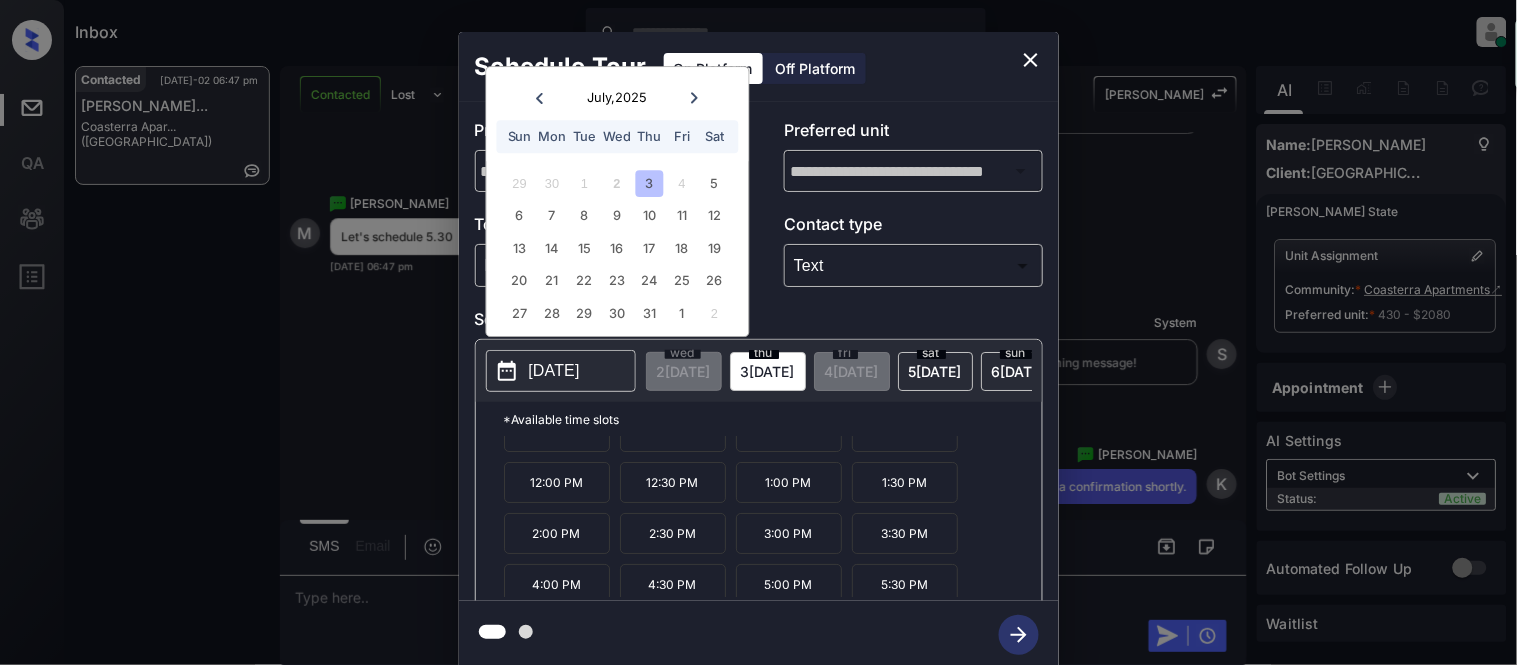 scroll, scrollTop: 34, scrollLeft: 0, axis: vertical 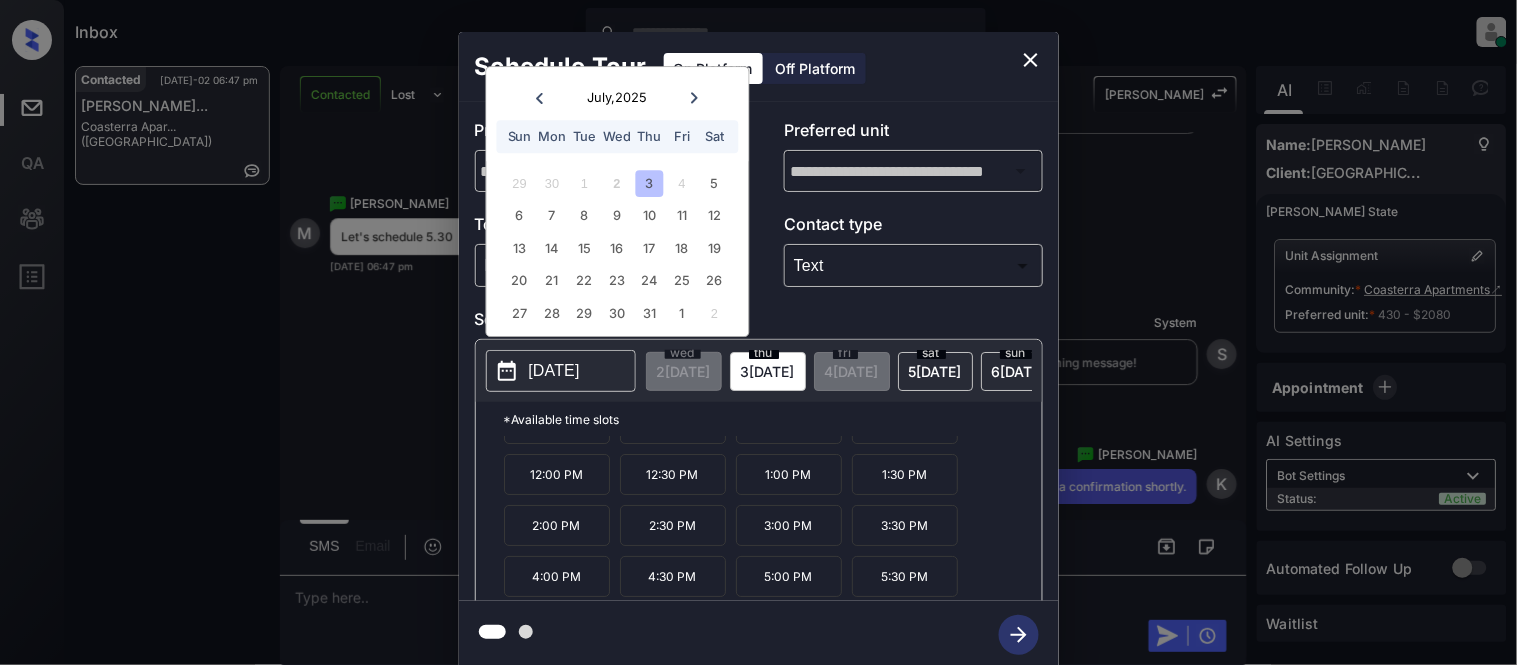 click on "5:00 PM" at bounding box center (789, 576) 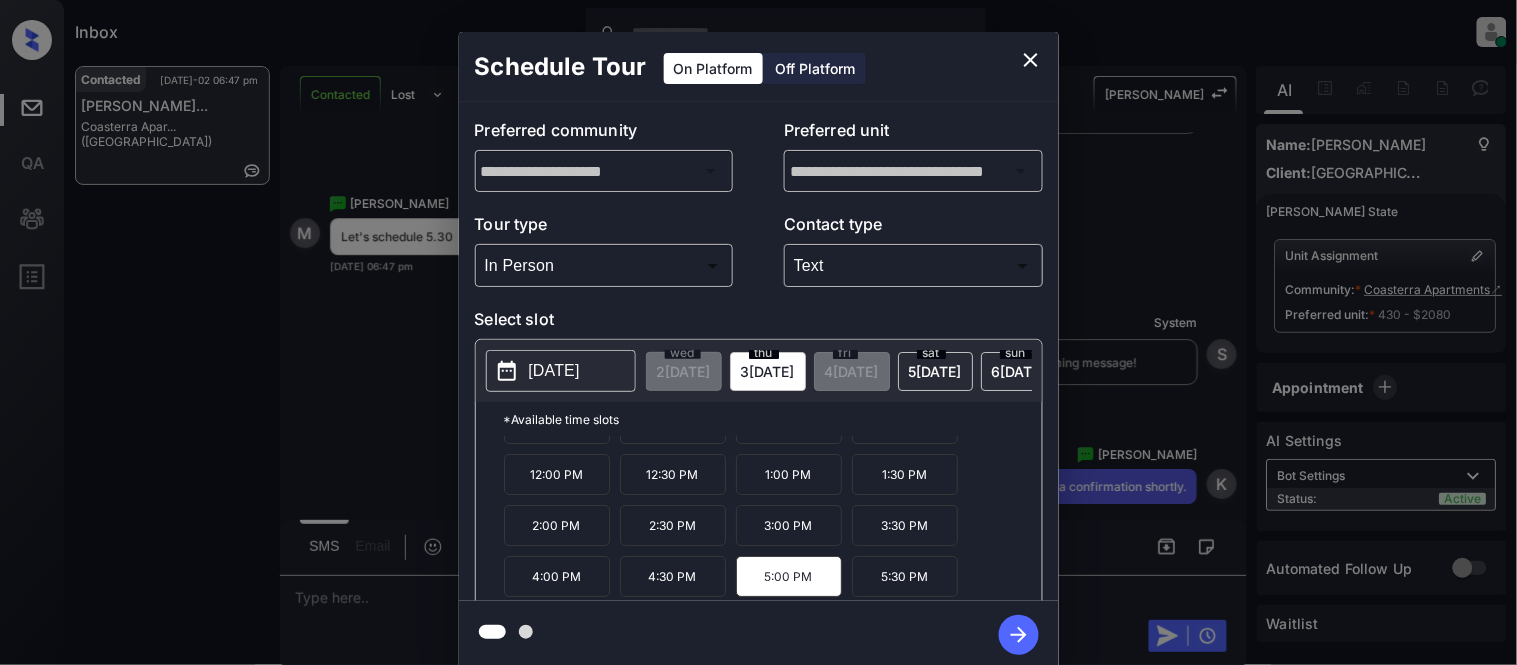 click 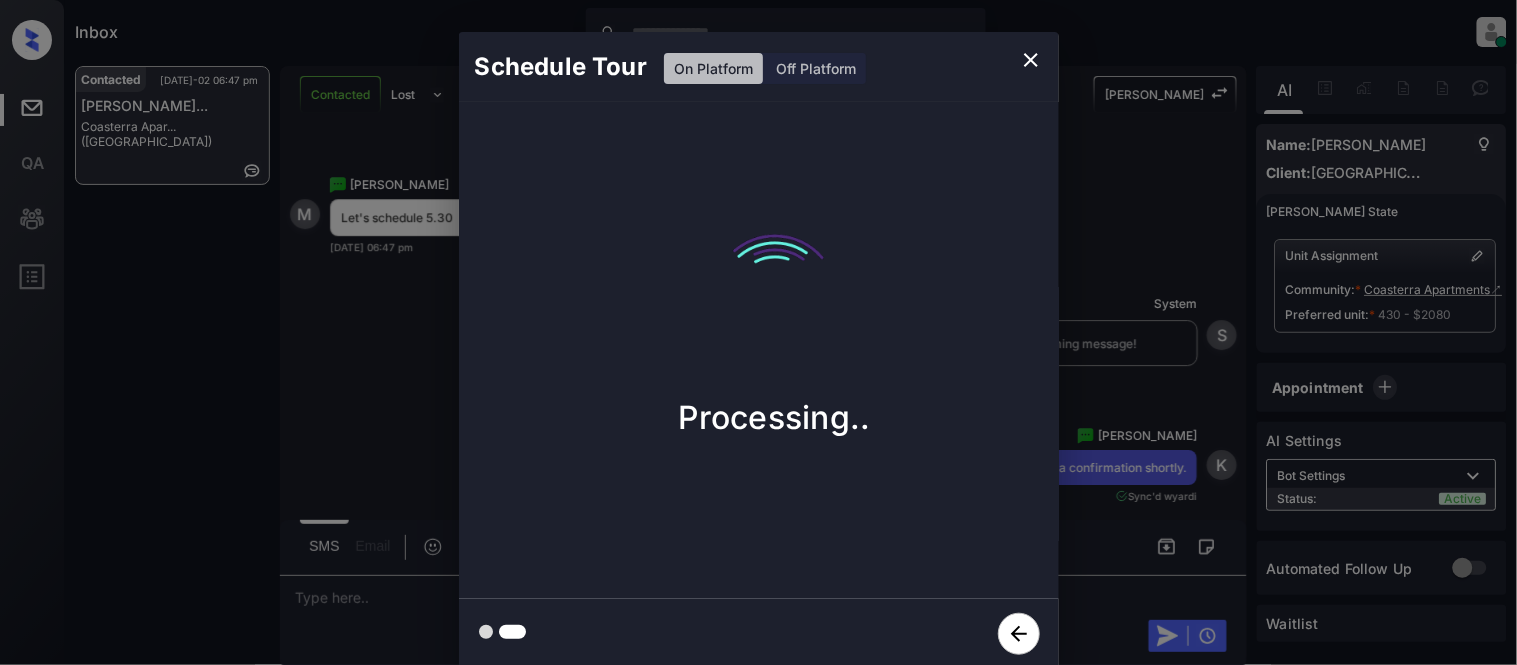 scroll, scrollTop: 3926, scrollLeft: 0, axis: vertical 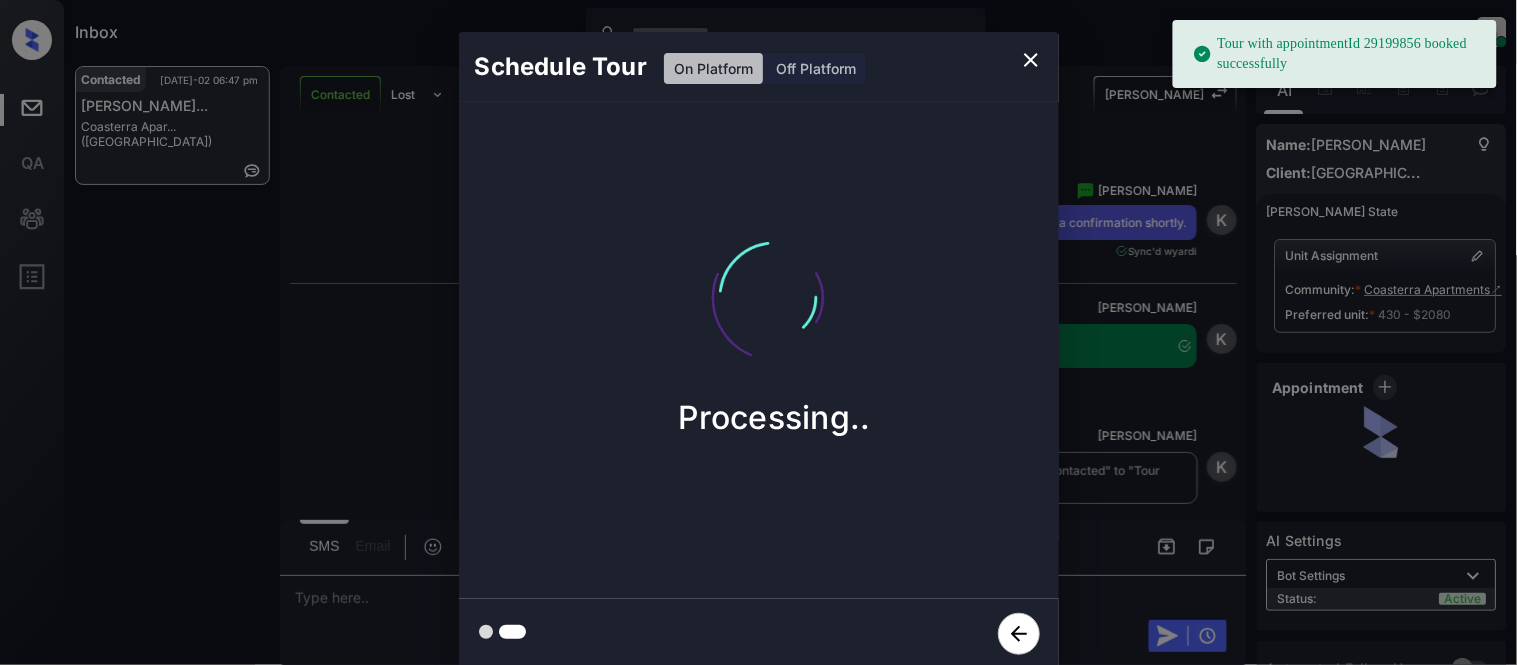 click on "Schedule Tour On Platform Off Platform Processing.." at bounding box center [758, 350] 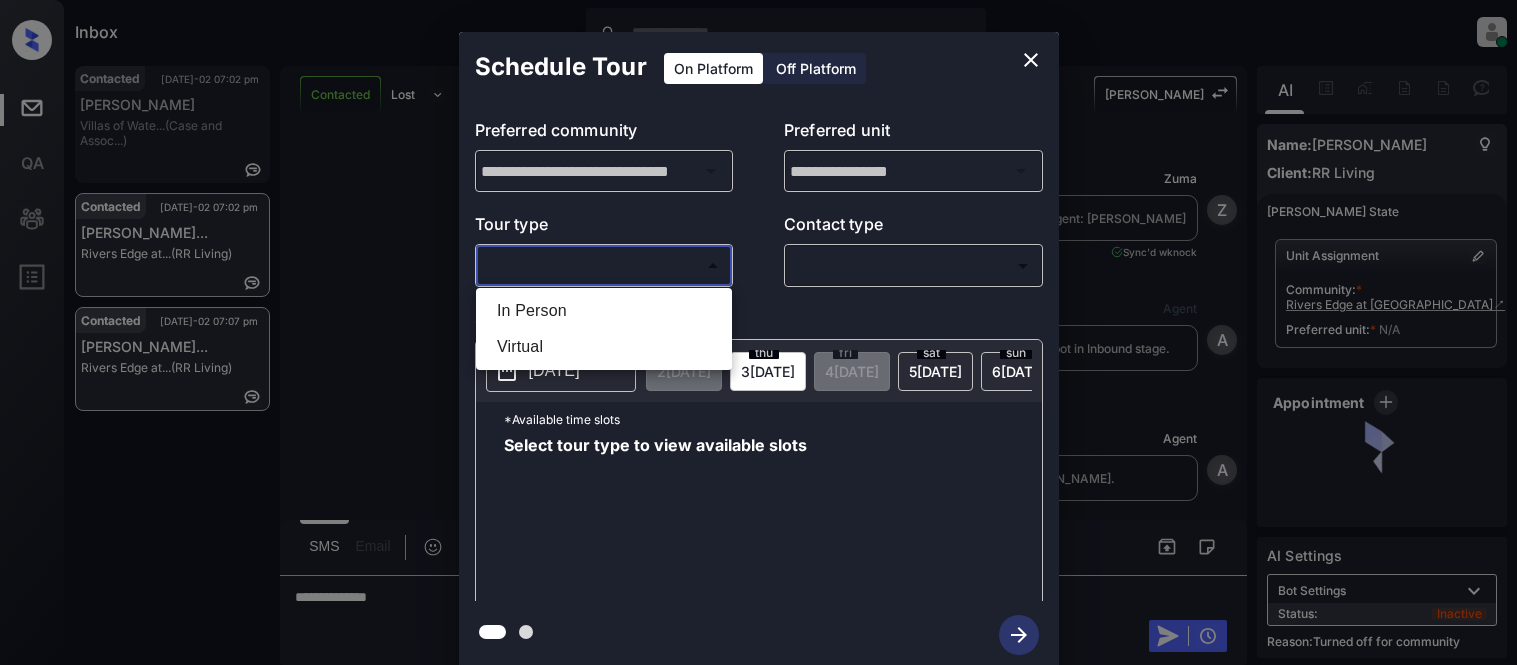 scroll, scrollTop: 0, scrollLeft: 0, axis: both 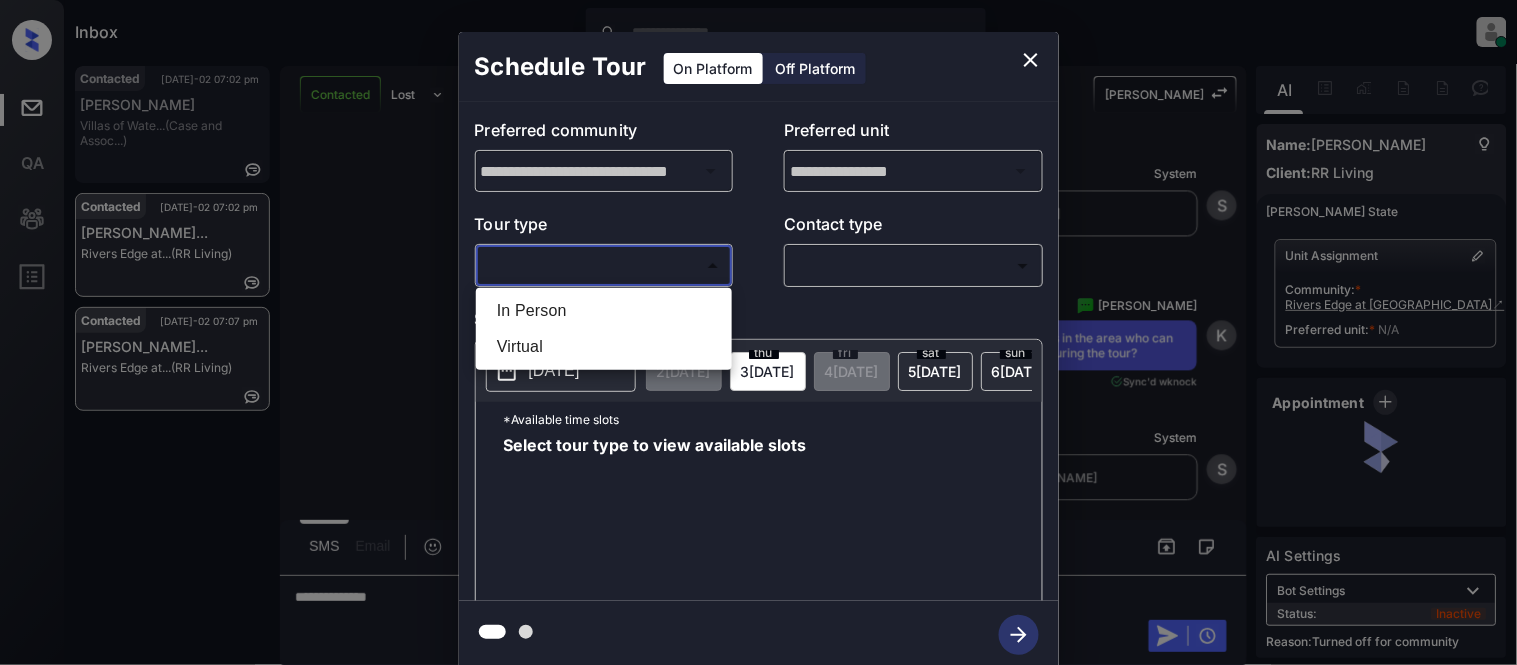 click on "In Person" at bounding box center (604, 311) 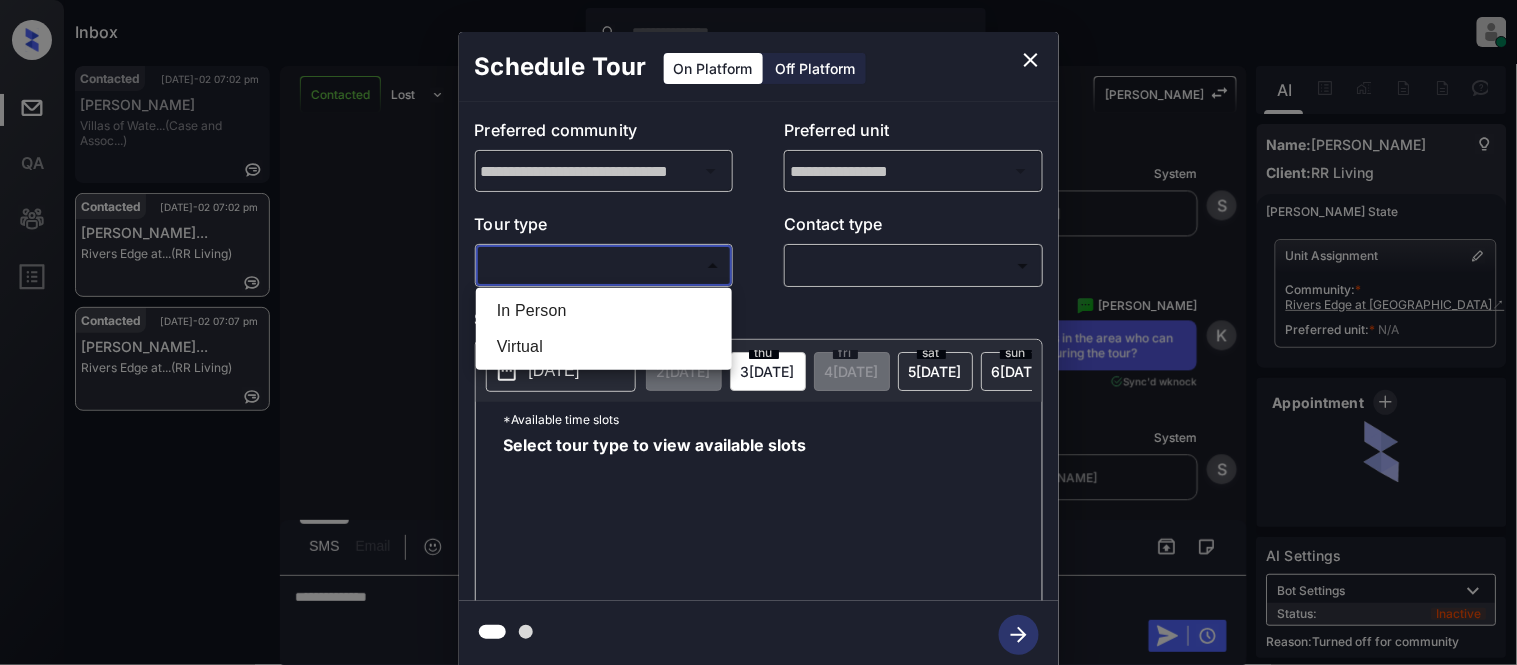 type on "********" 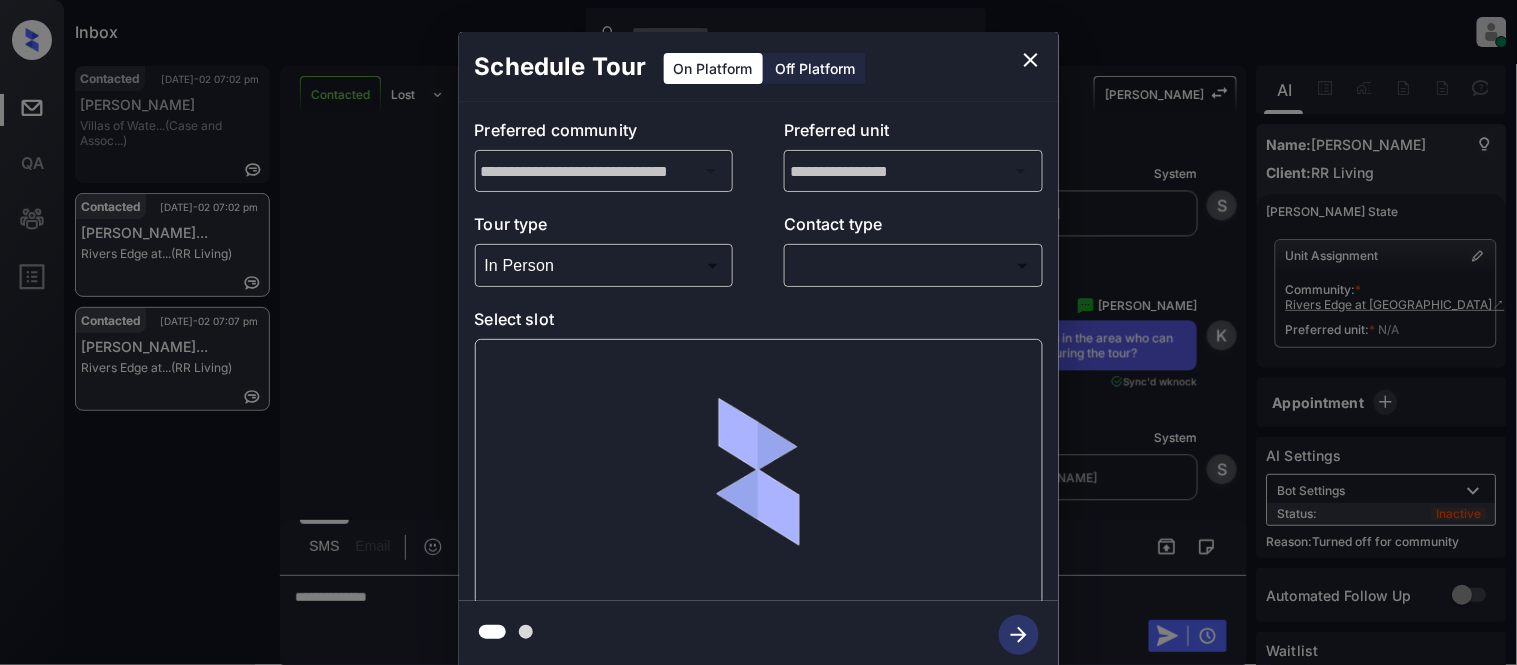 click at bounding box center [758, 332] 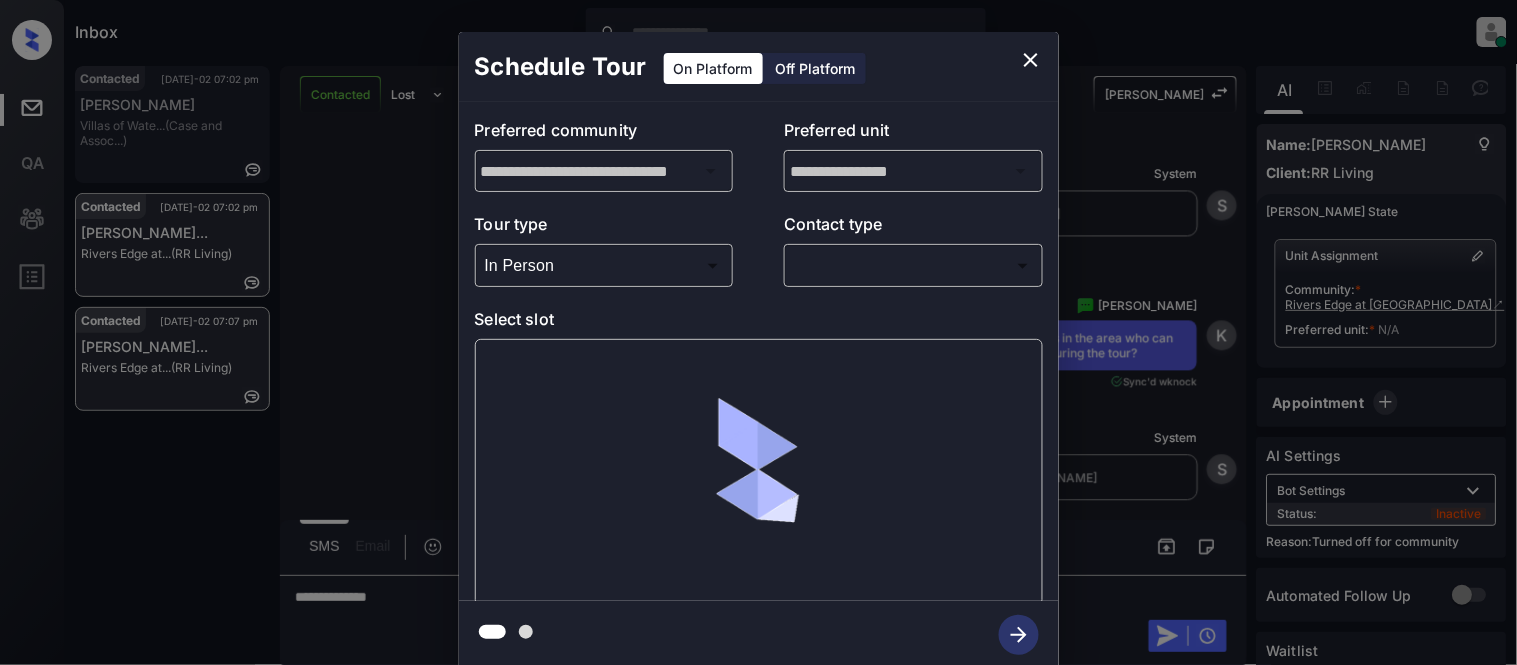 click on "Inbox [PERSON_NAME] Cataag Online Set yourself   offline Set yourself   on break Profile Switch to  light  mode Sign out Contacted [DATE]-02 07:02 pm   [PERSON_NAME] of Wate...  (Case and Assoc...) Contacted [DATE]-02 07:02 pm   [PERSON_NAME]... [PERSON_NAME] Edge at...  (RR Living) Contacted [DATE]-02 07:07 pm   [PERSON_NAME]... [PERSON_NAME] Edge at...  (RR Living) Contacted Lost Lead Sentiment: Angry Upon sliding the acknowledgement:  Lead will move to lost stage. * ​ SMS and call option will be set to opt out. AFM will be turned off for the lead. [PERSON_NAME] New Message [PERSON_NAME] Lead transferred to leasing agent: [PERSON_NAME] [DATE] 02:35 pm  Sync'd w  knock Z New Message Agent Lead created via zuma-chatbot in Inbound stage. [DATE] 02:35 pm A New Message Agent AFM Request sent to [PERSON_NAME]. [DATE] 02:35 pm A New Message Agent Notes Note: Structured Note:
Move In Date: [DATE]
ILS Note:
This is a lead from the chatbot [DATE] 02:35 pm A New Message [PERSON_NAME] [DATE] 02:35 pm   | TemplateAFMSms  Sync'd w  knock" at bounding box center (758, 332) 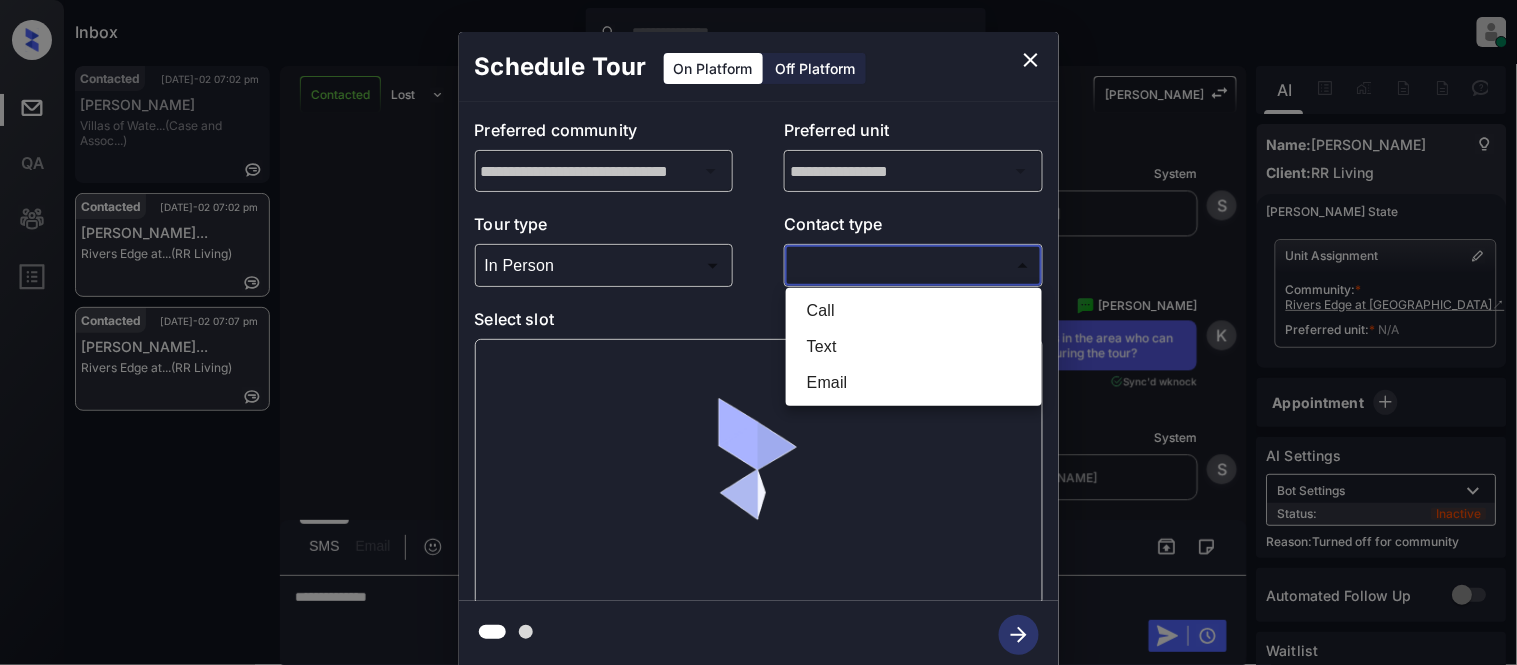 click on "Text" at bounding box center [914, 347] 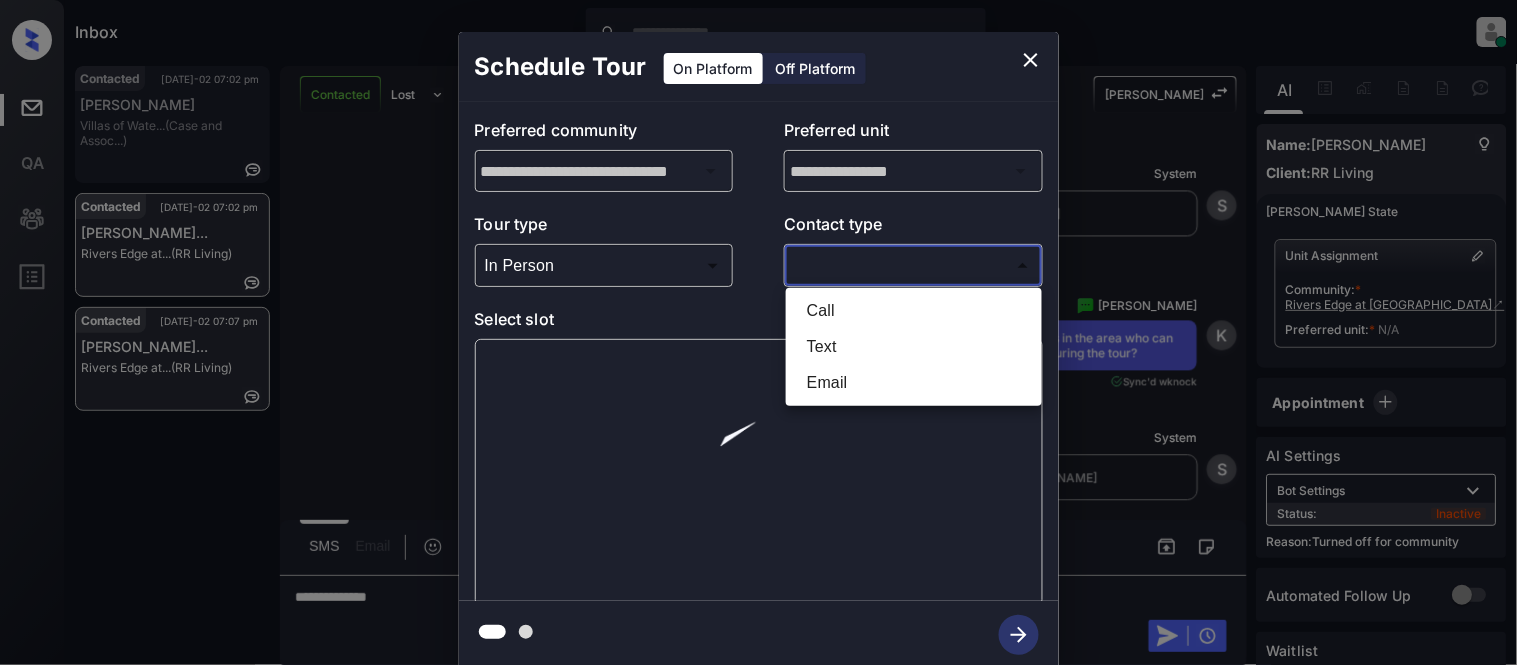 type on "****" 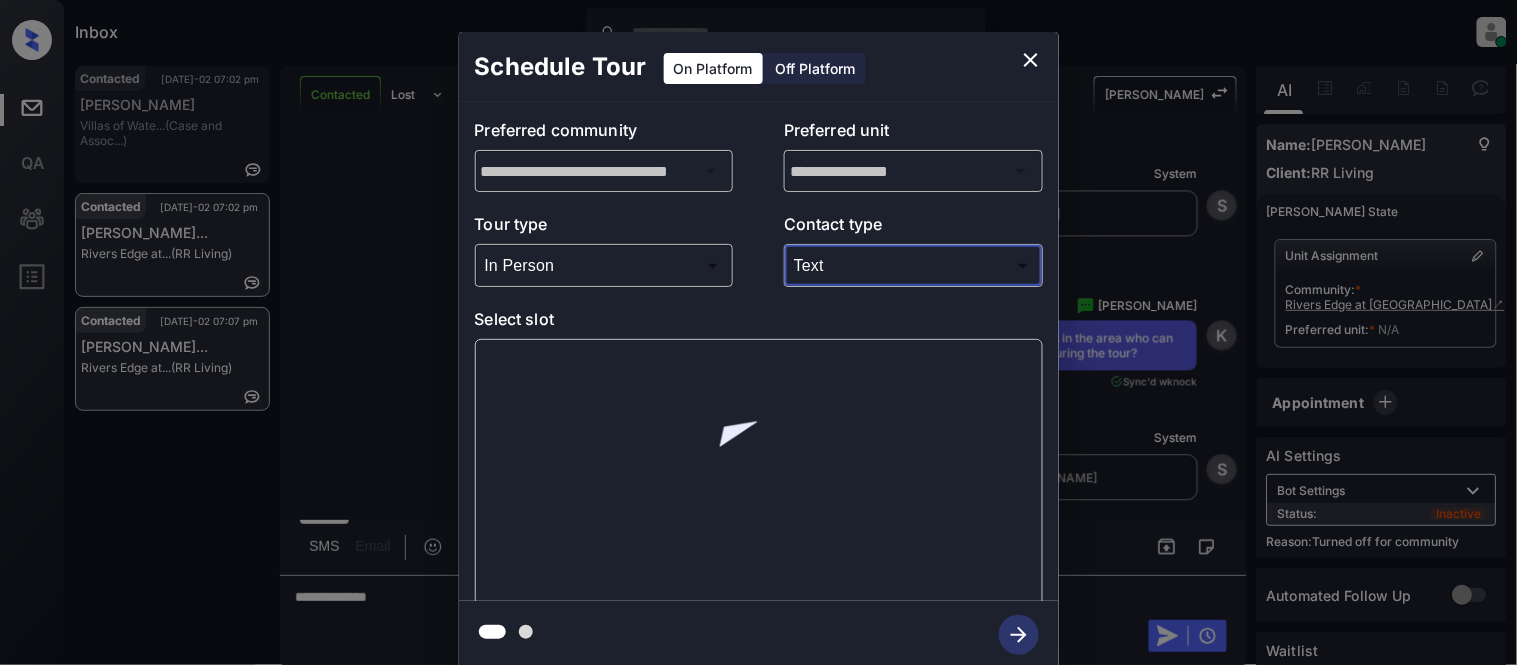 click at bounding box center (759, 472) 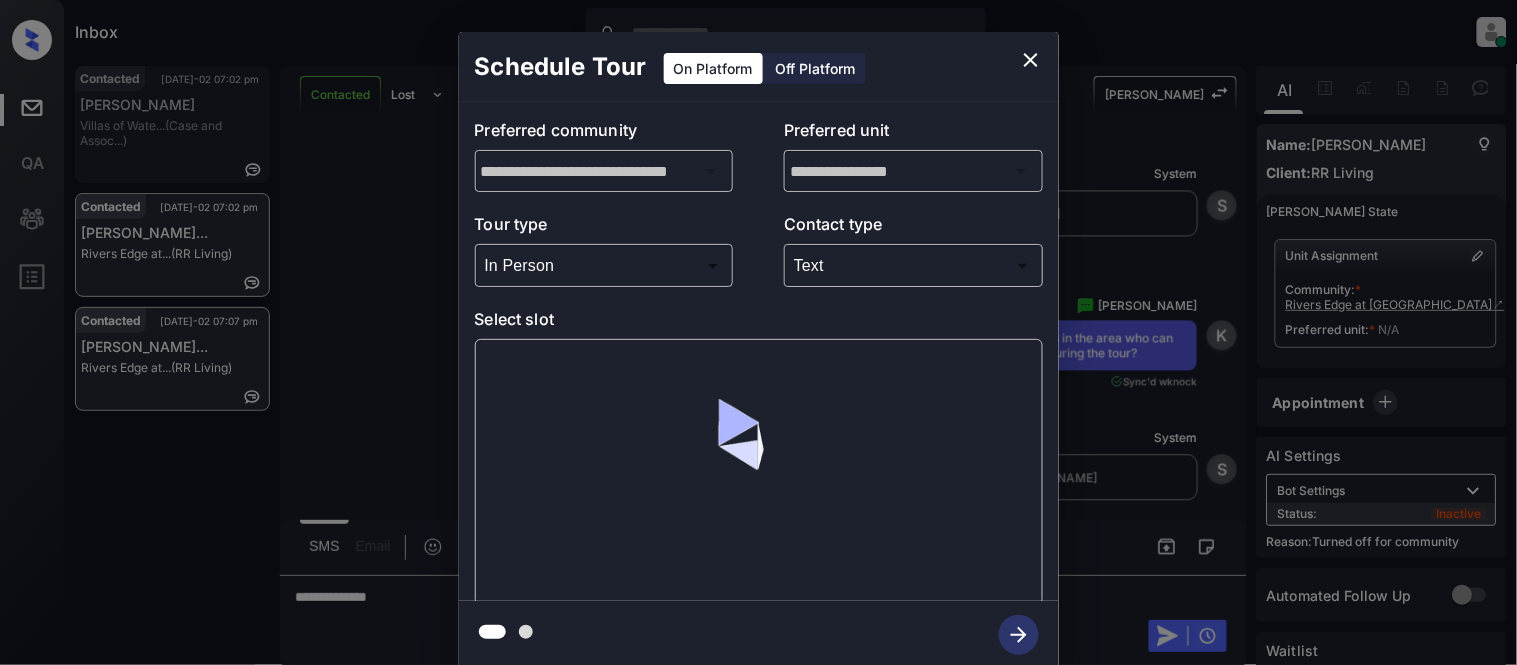 click at bounding box center [759, 472] 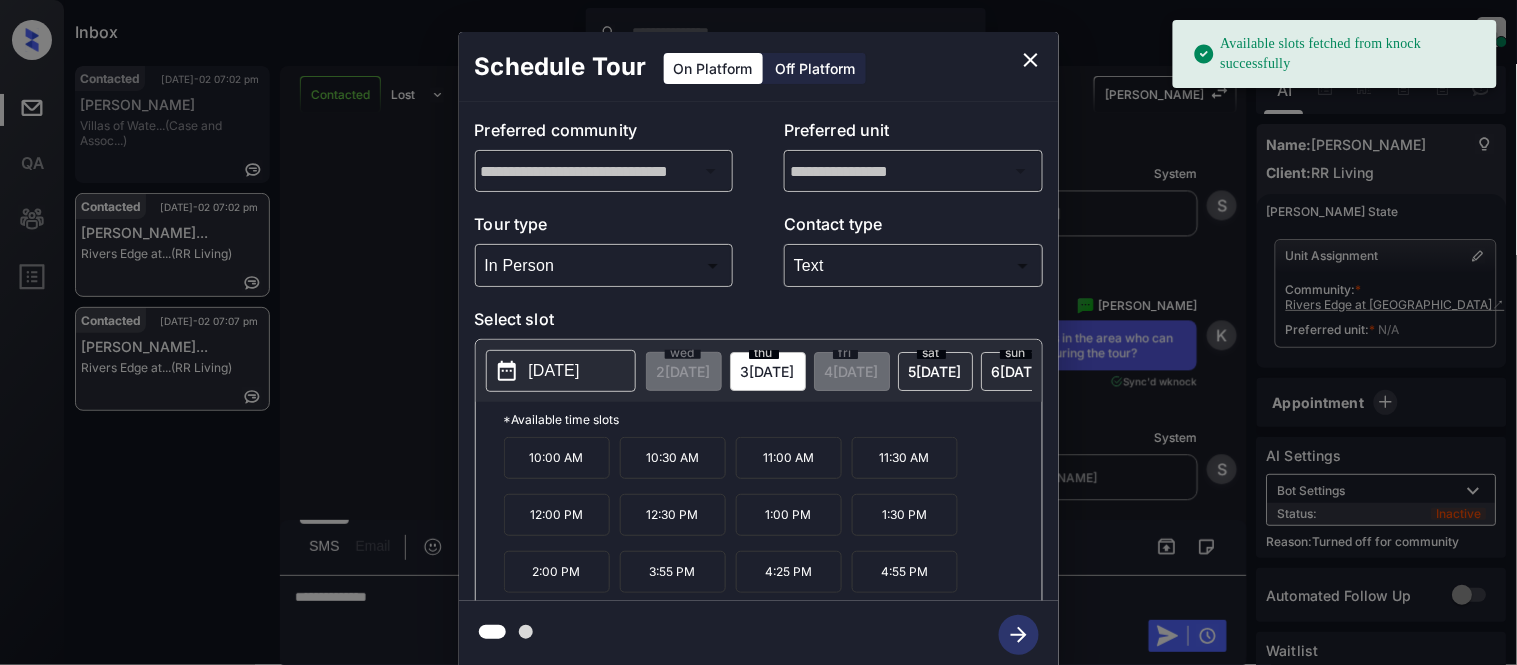click on "[DATE]" at bounding box center [554, 371] 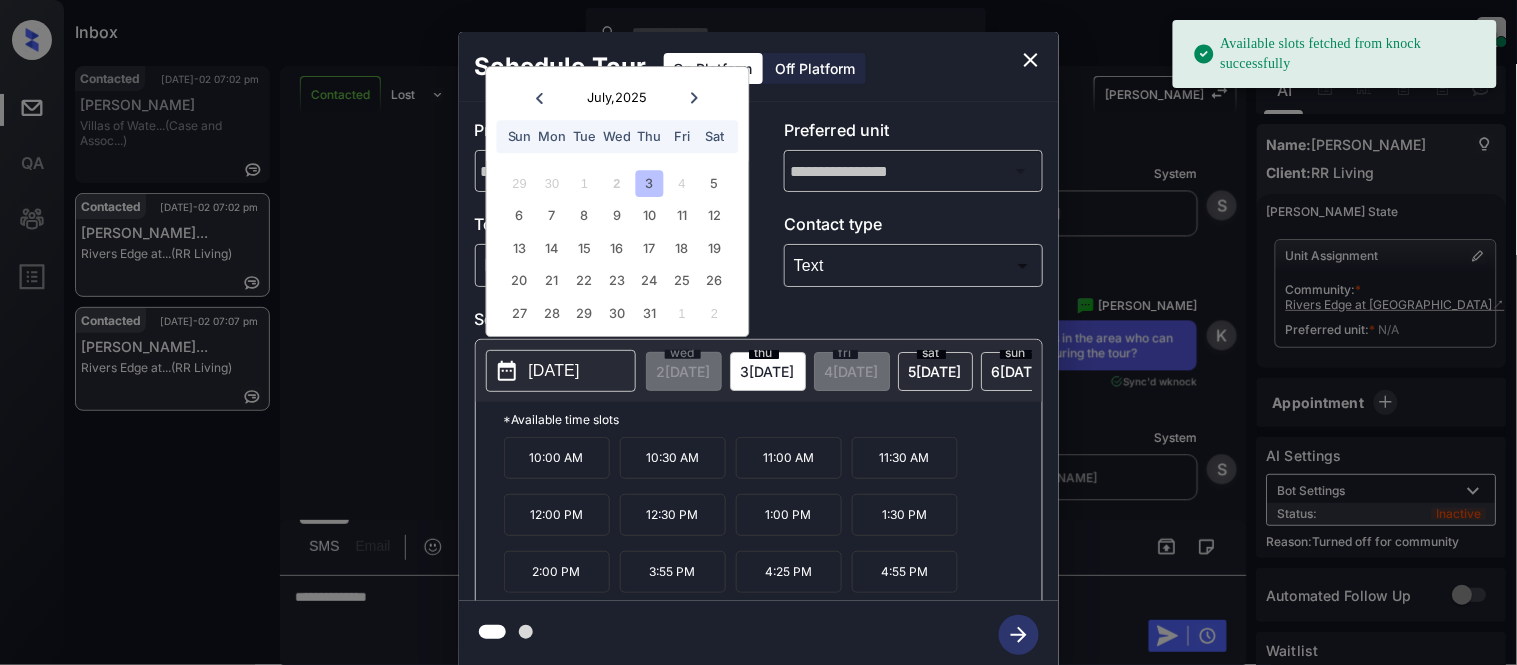 click on "3" at bounding box center (649, 183) 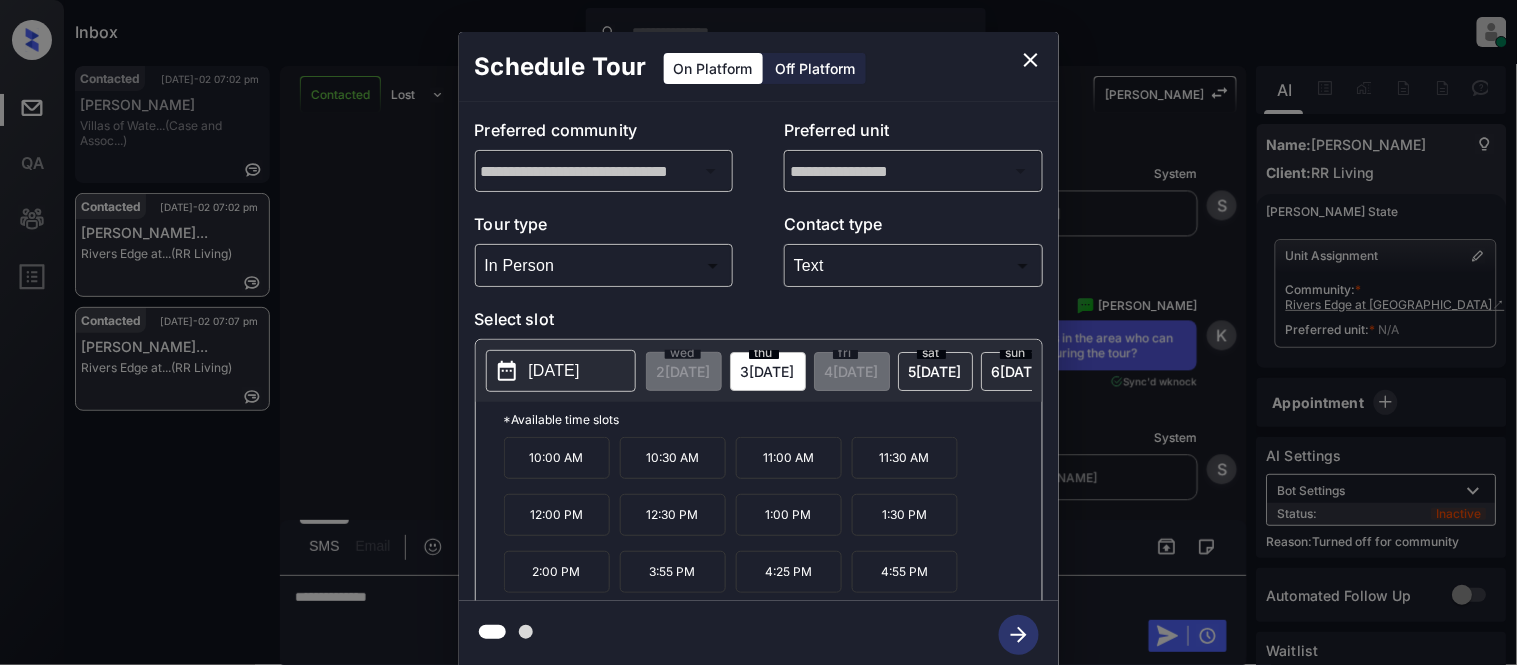 click on "10:00 AM" at bounding box center (557, 458) 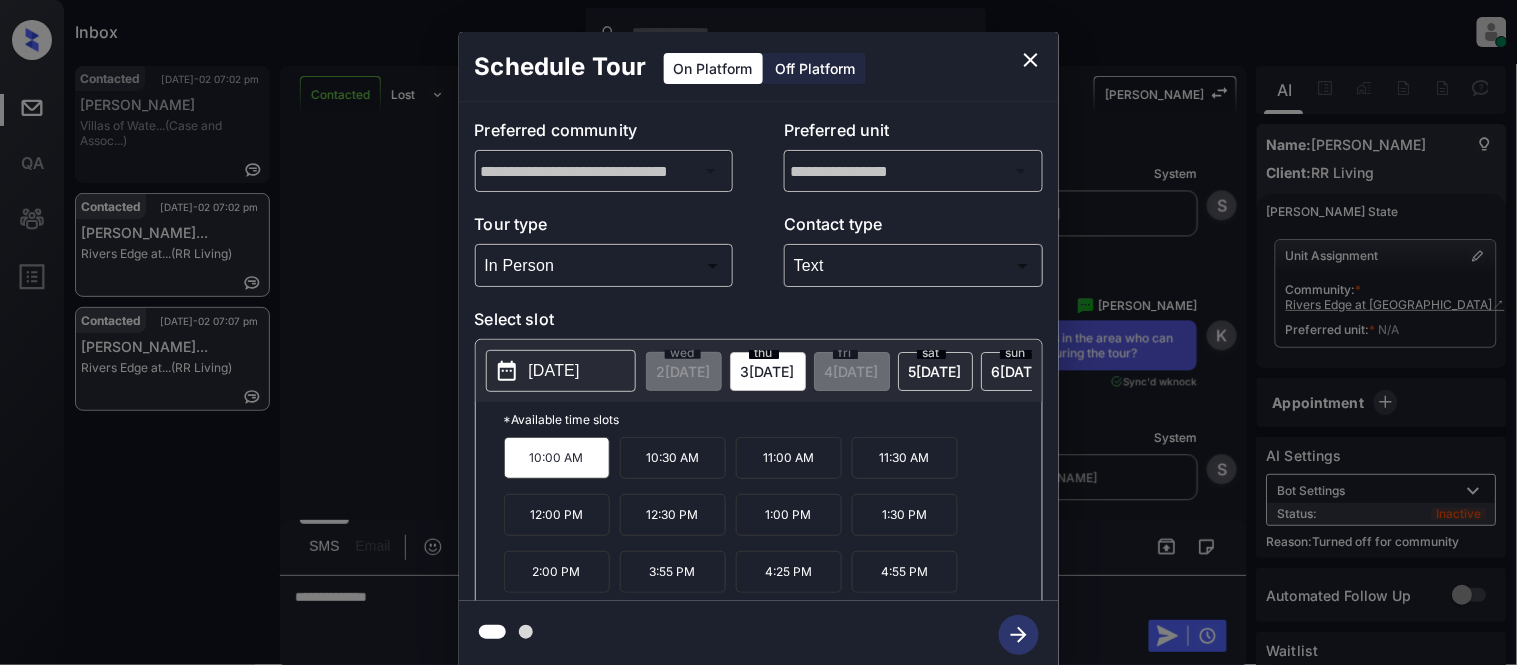 click 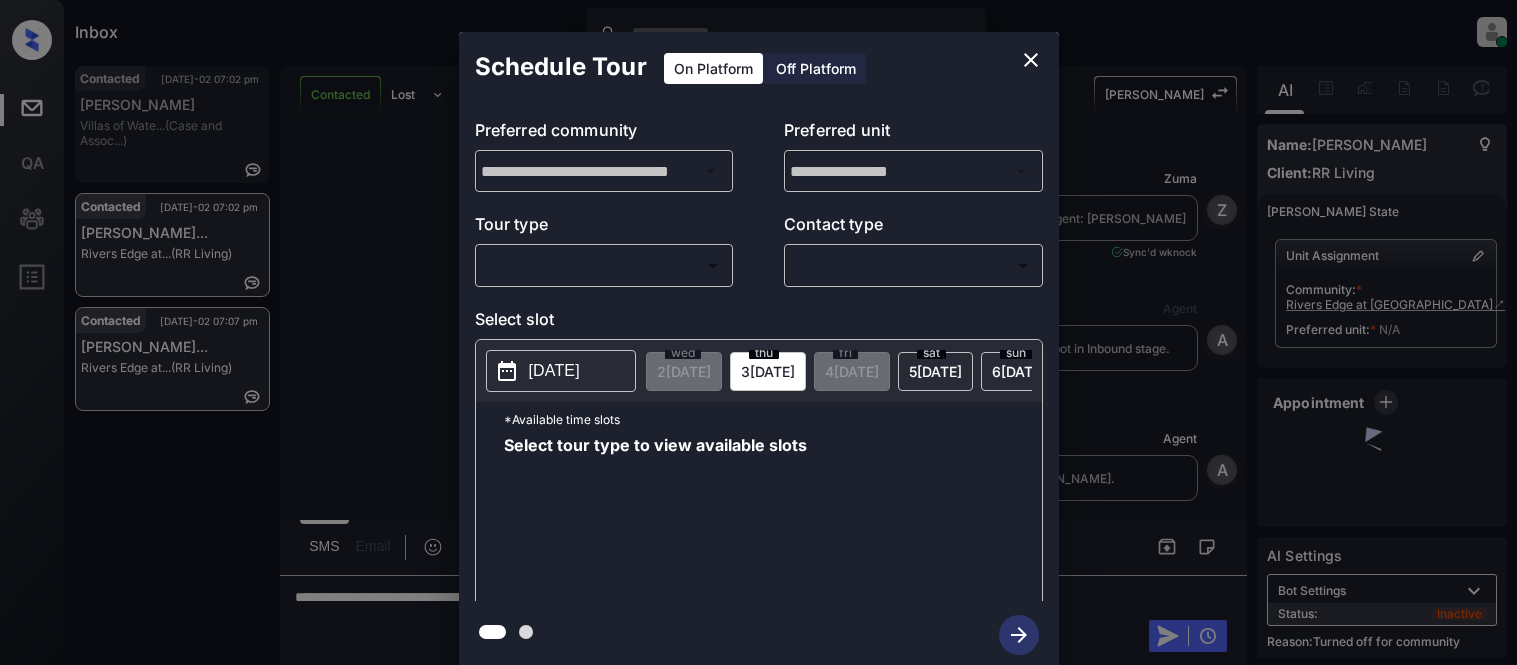 scroll, scrollTop: 0, scrollLeft: 0, axis: both 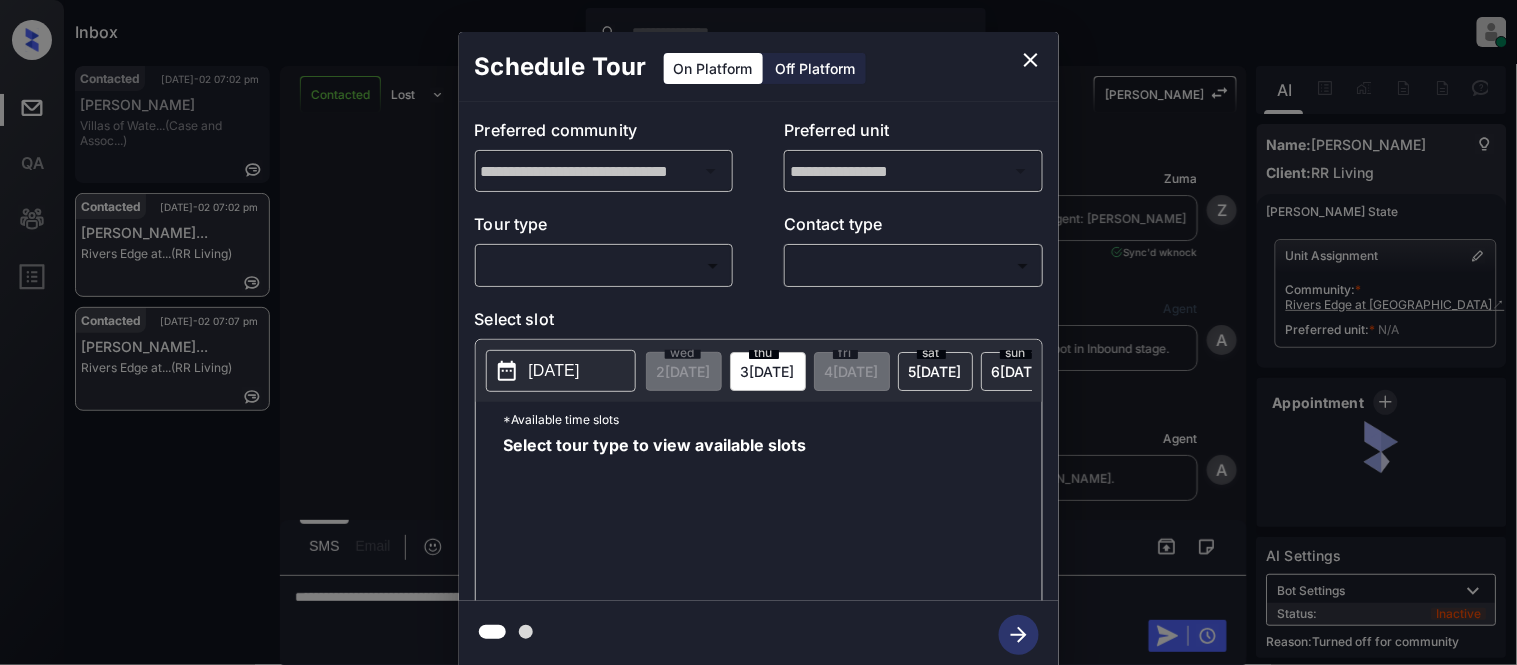 click on "Inbox [PERSON_NAME] Cataag Online Set yourself   offline Set yourself   on break Profile Switch to  light  mode Sign out Contacted [DATE]-02 07:02 pm   [PERSON_NAME] of Wate...  (Case and Assoc...) Contacted [DATE]-02 07:02 pm   [PERSON_NAME]... [PERSON_NAME] Edge at...  (RR Living) Contacted [DATE]-02 07:07 pm   [PERSON_NAME]... [PERSON_NAME] Edge at...  (RR Living) Contacted Lost Lead Sentiment: Angry Upon sliding the acknowledgement:  Lead will move to lost stage. * ​ SMS and call option will be set to opt out. AFM will be turned off for the lead. [PERSON_NAME] New Message [PERSON_NAME] Lead transferred to leasing agent: [PERSON_NAME] [DATE] 02:35 pm  Sync'd w  knock Z New Message Agent Lead created via zuma-chatbot in Inbound stage. [DATE] 02:35 pm A New Message Agent AFM Request sent to [PERSON_NAME]. [DATE] 02:35 pm A New Message Agent Notes Note: Structured Note:
Move In Date: [DATE]
ILS Note:
This is a lead from the chatbot [DATE] 02:35 pm A New Message [PERSON_NAME] [DATE] 02:35 pm   | TemplateAFMSms  Sync'd w  knock" at bounding box center [758, 332] 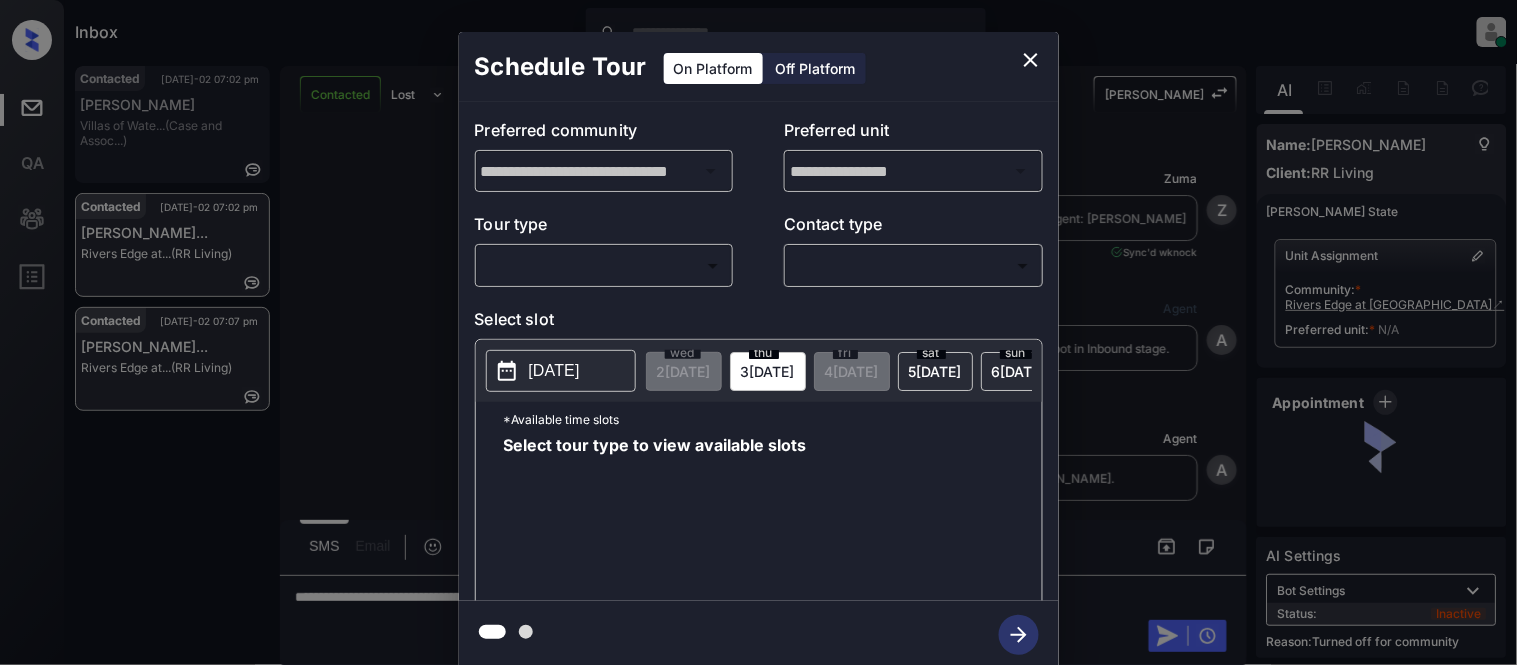 scroll, scrollTop: 5125, scrollLeft: 0, axis: vertical 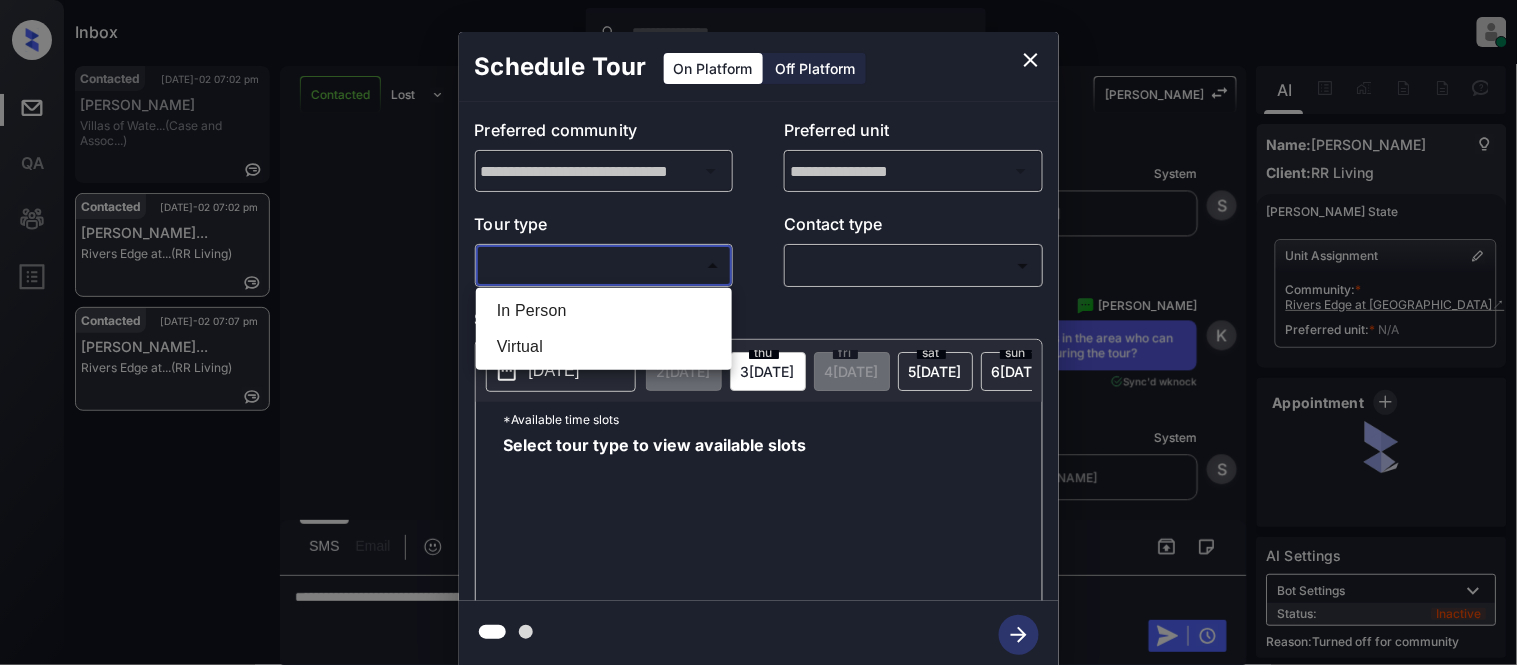 click on "In Person" at bounding box center (604, 311) 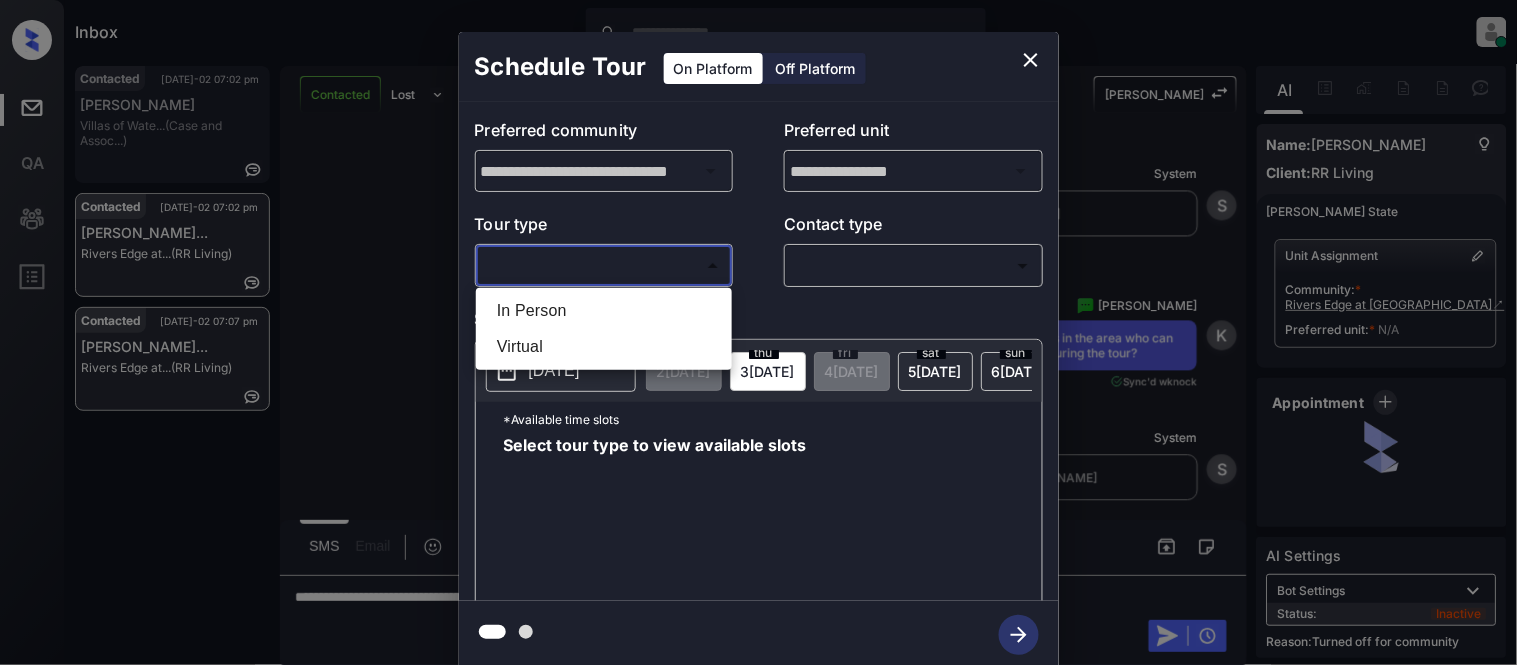 type on "********" 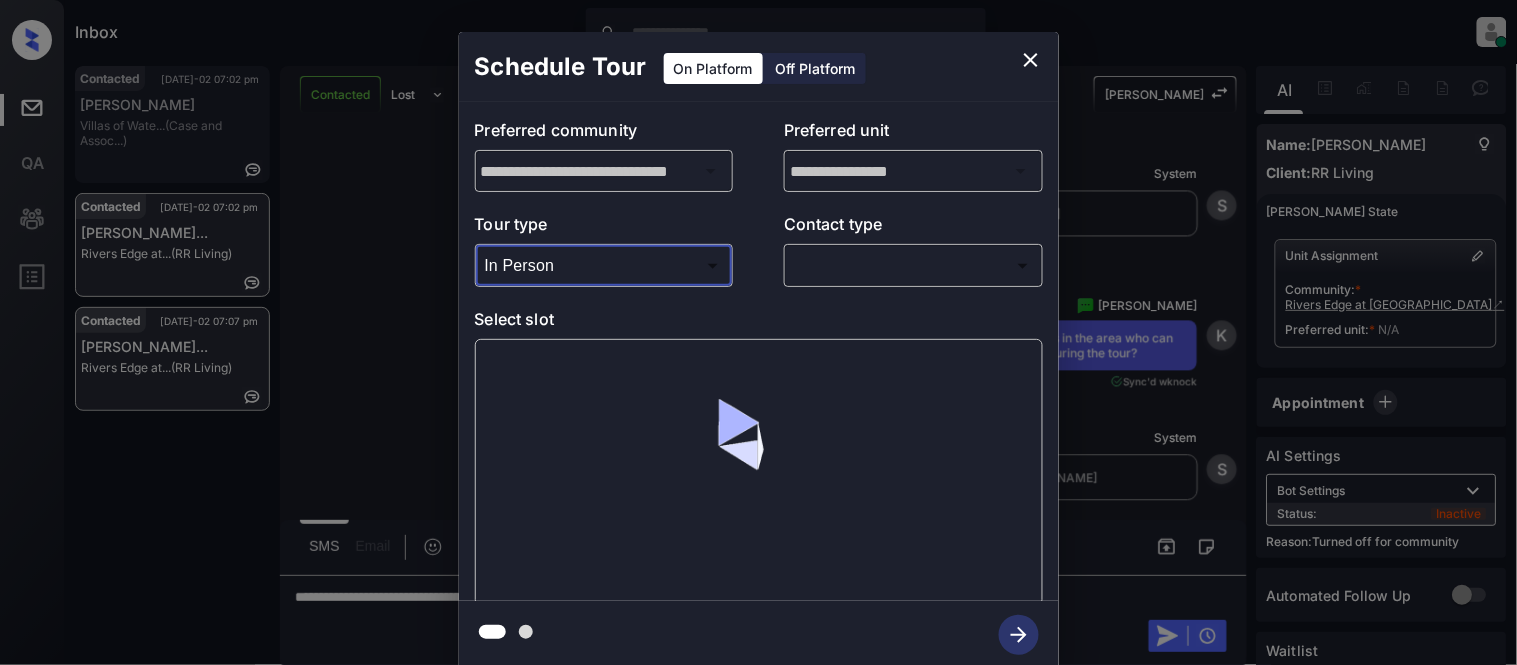 click on "Tour type In Person ******** ​ Contact type ​ ​" at bounding box center (759, 249) 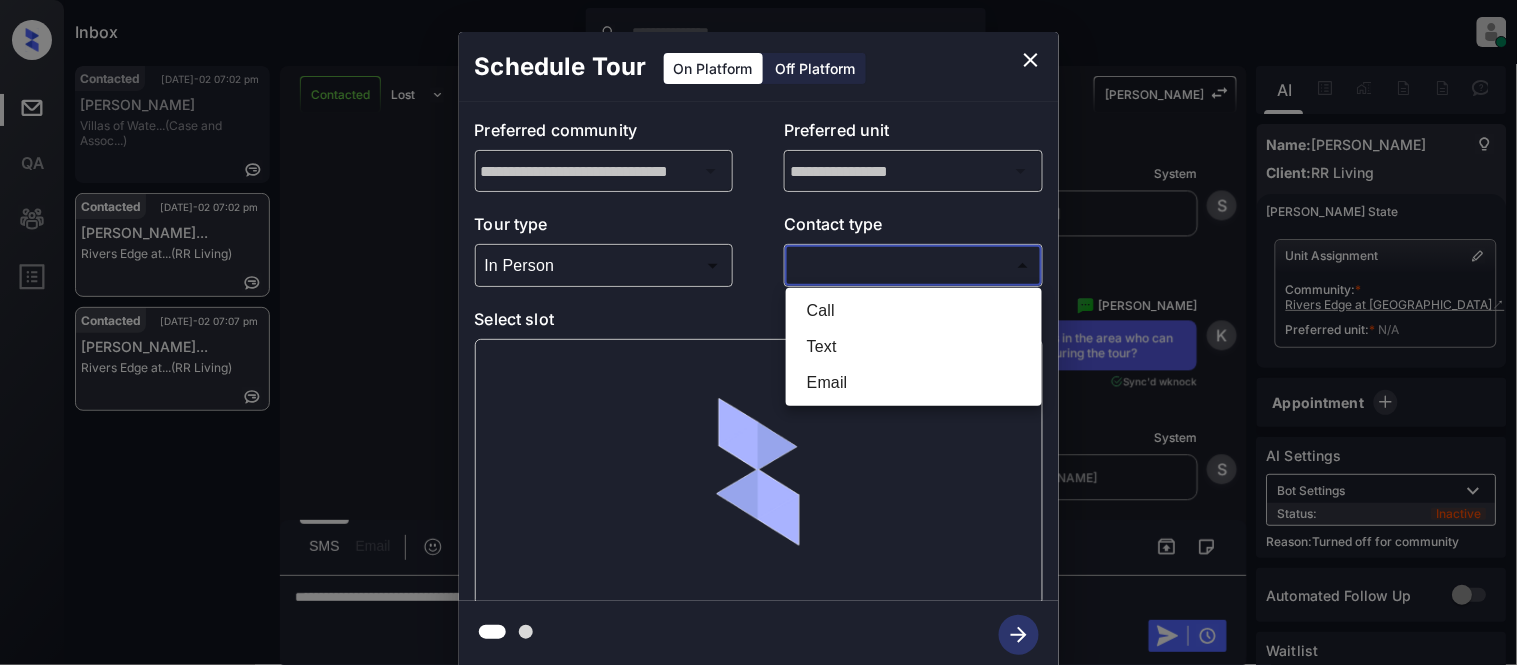 click on "Inbox [PERSON_NAME] Cataag Online Set yourself   offline Set yourself   on break Profile Switch to  light  mode Sign out Contacted [DATE]-02 07:02 pm   [PERSON_NAME] of Wate...  (Case and Assoc...) Contacted [DATE]-02 07:02 pm   [PERSON_NAME]... [PERSON_NAME] Edge at...  (RR Living) Contacted [DATE]-02 07:07 pm   [PERSON_NAME]... [PERSON_NAME] Edge at...  (RR Living) Contacted Lost Lead Sentiment: Angry Upon sliding the acknowledgement:  Lead will move to lost stage. * ​ SMS and call option will be set to opt out. AFM will be turned off for the lead. [PERSON_NAME] New Message [PERSON_NAME] Lead transferred to leasing agent: [PERSON_NAME] [DATE] 02:35 pm  Sync'd w  knock Z New Message Agent Lead created via zuma-chatbot in Inbound stage. [DATE] 02:35 pm A New Message Agent AFM Request sent to [PERSON_NAME]. [DATE] 02:35 pm A New Message Agent Notes Note: Structured Note:
Move In Date: [DATE]
ILS Note:
This is a lead from the chatbot [DATE] 02:35 pm A New Message [PERSON_NAME] [DATE] 02:35 pm   | TemplateAFMSms  Sync'd w  knock" at bounding box center (758, 332) 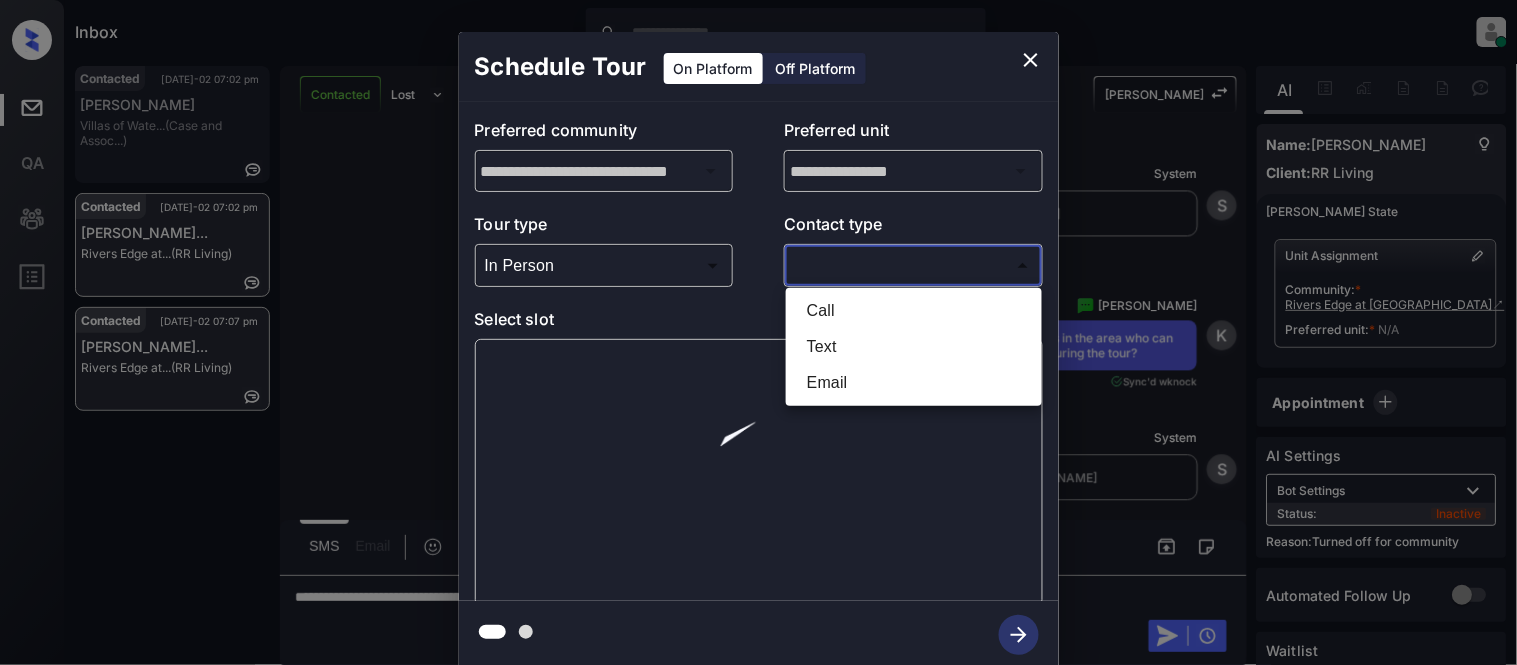 click on "Text" at bounding box center [914, 347] 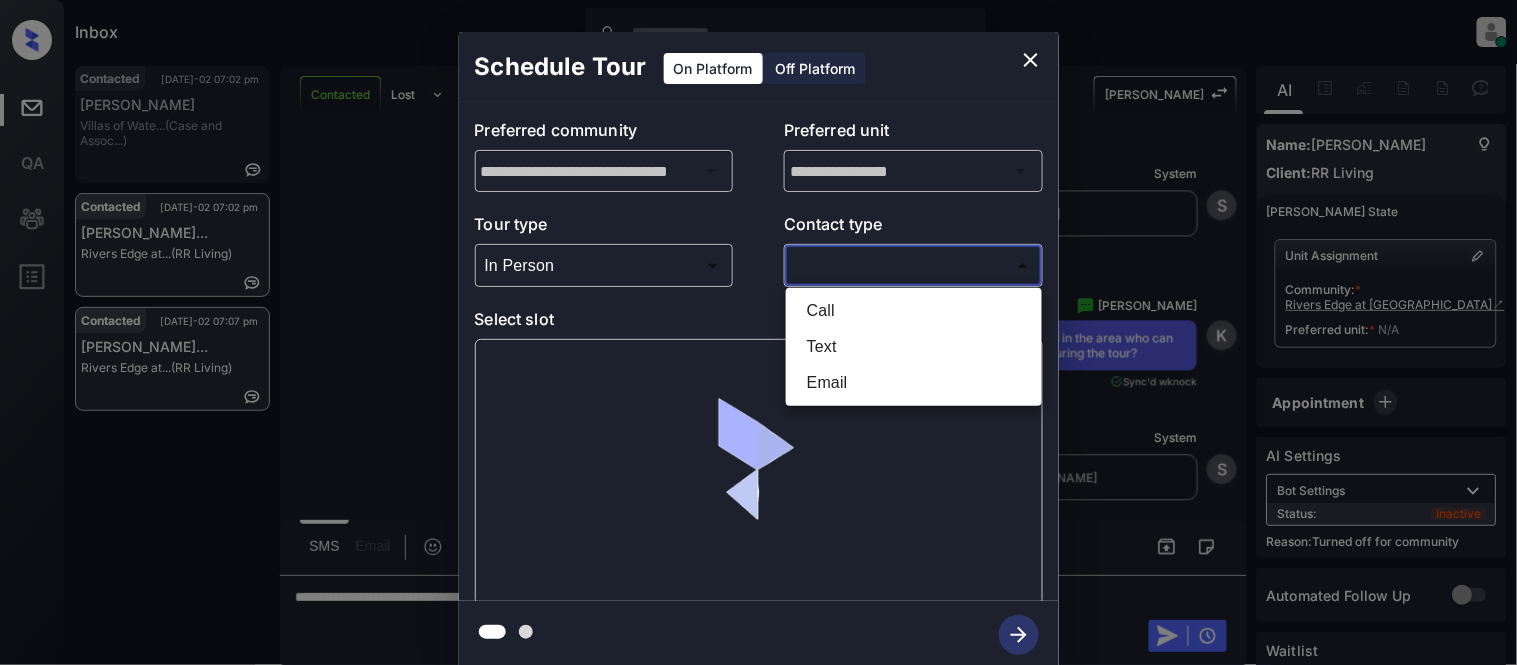 type on "****" 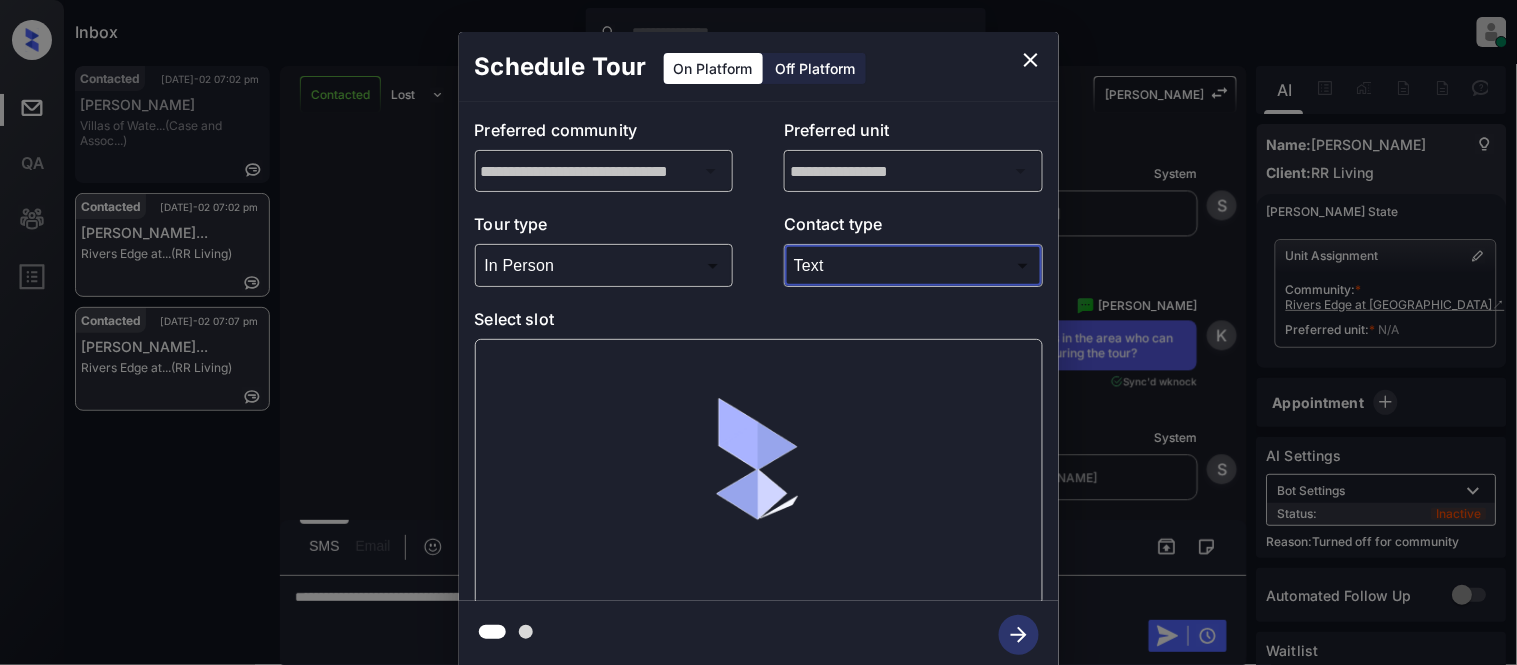 click at bounding box center (759, 472) 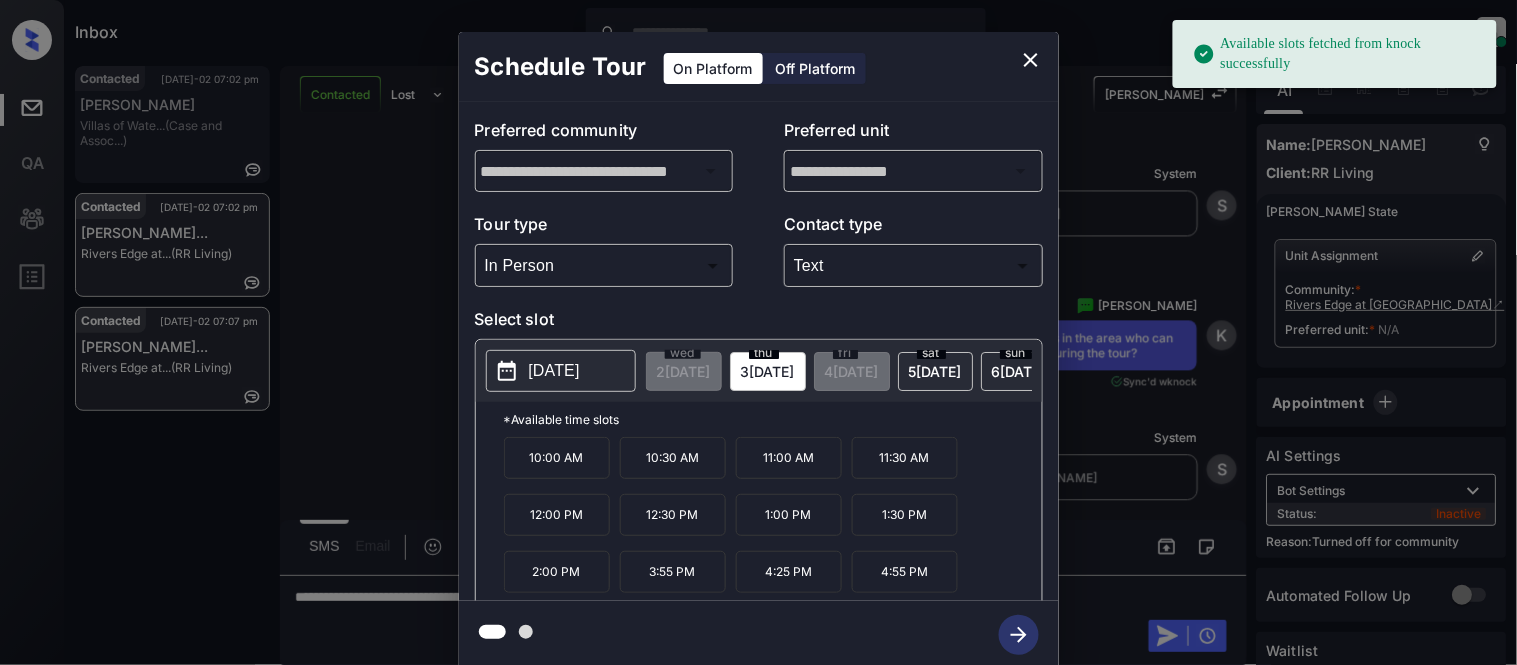 click on "[DATE]" at bounding box center (554, 371) 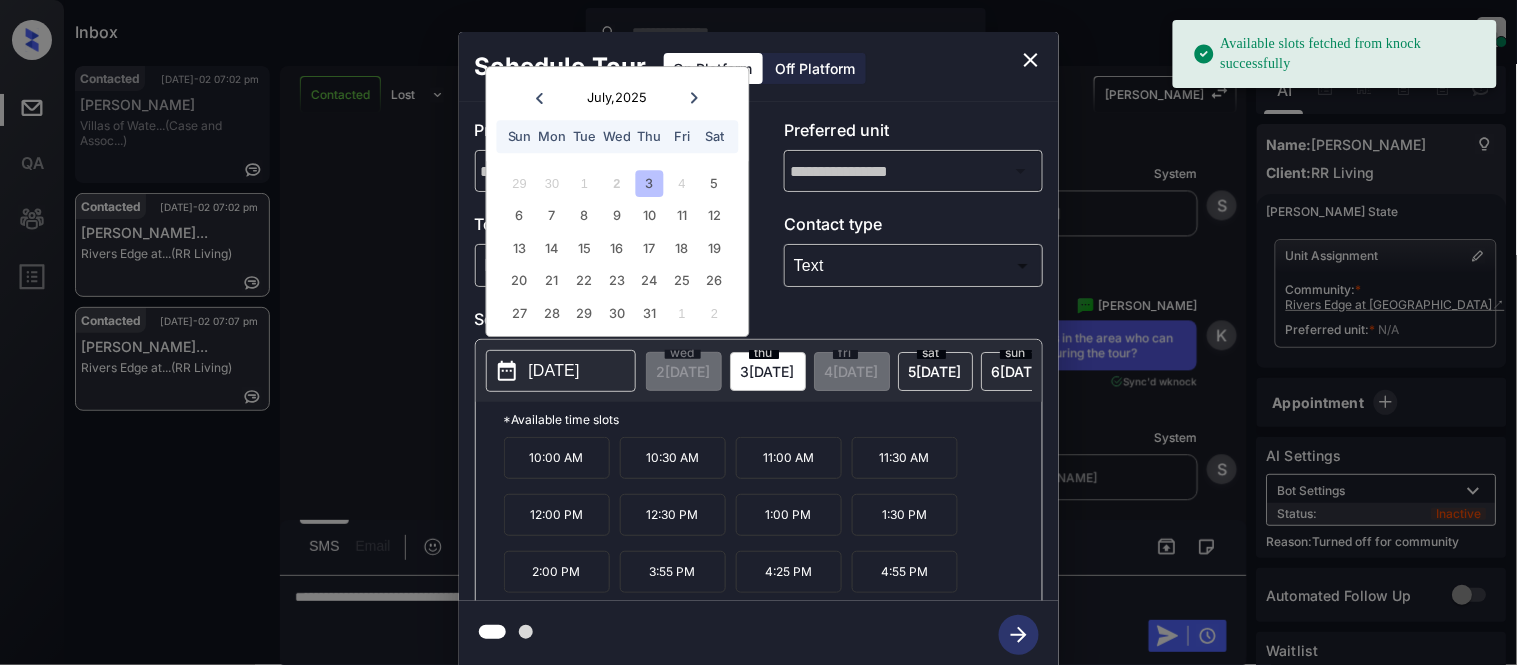 click on "**********" at bounding box center [758, 350] 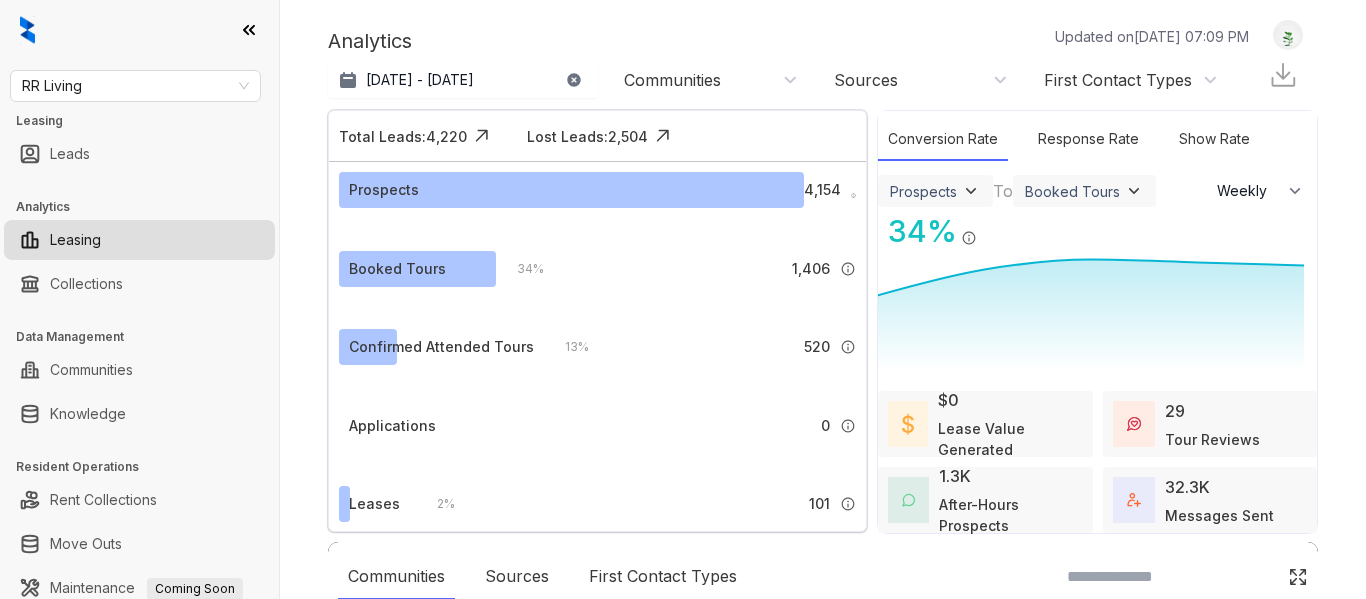 select on "******" 